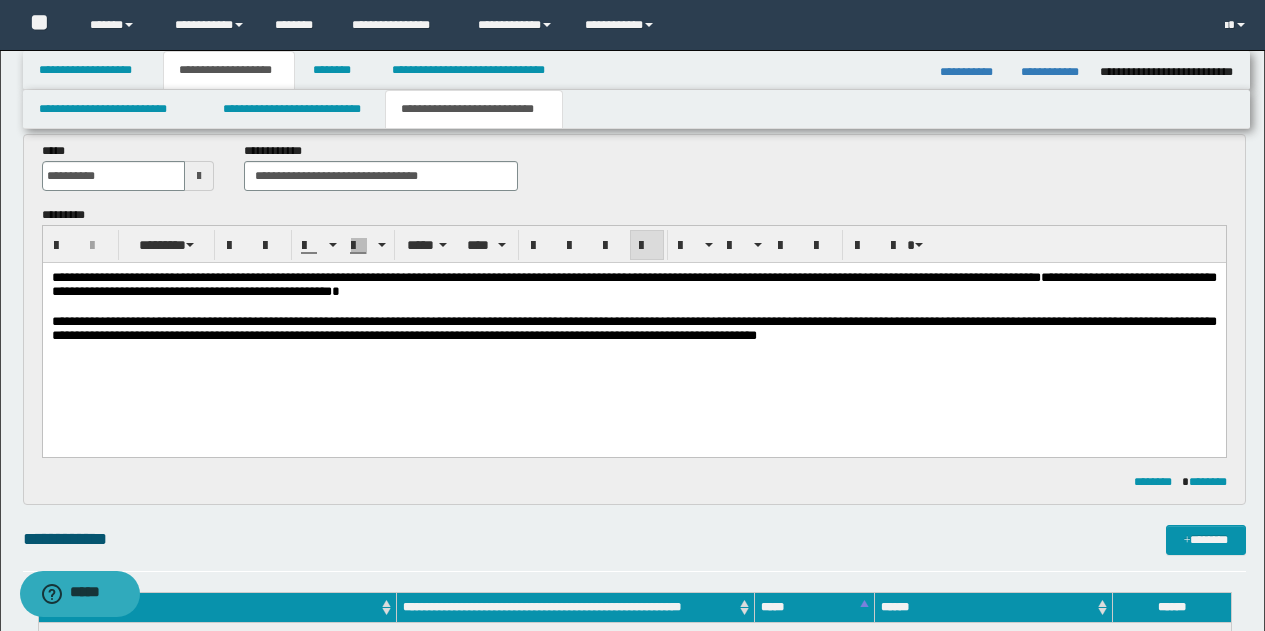 scroll, scrollTop: 0, scrollLeft: 0, axis: both 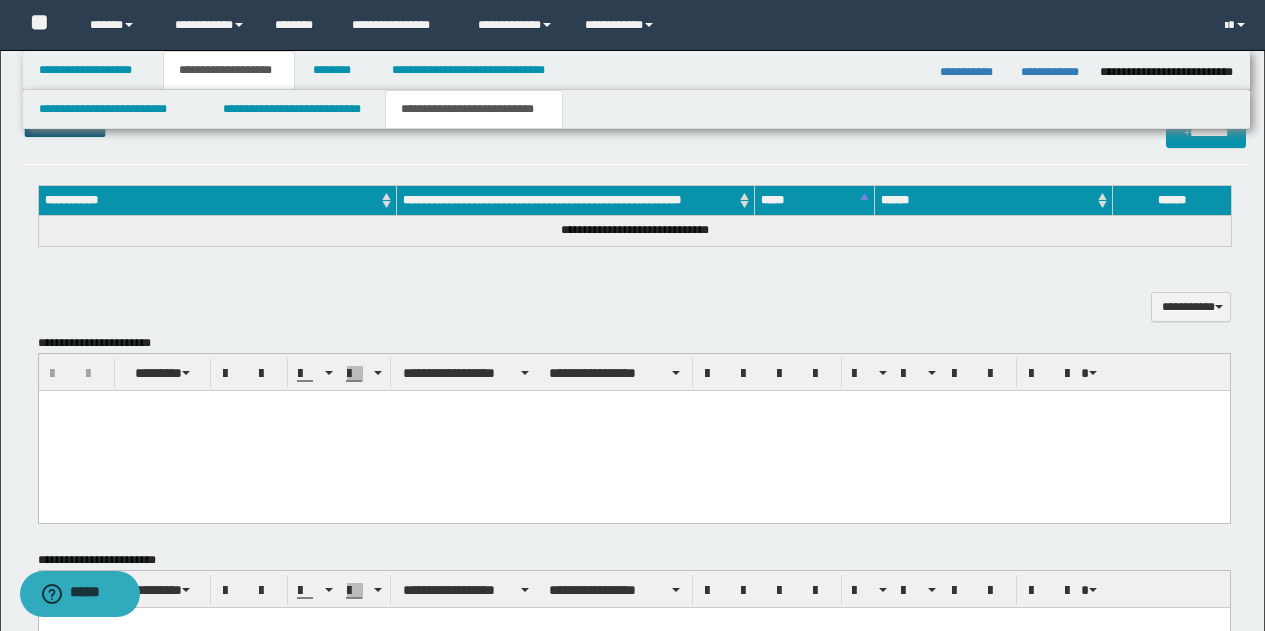 click at bounding box center [633, 406] 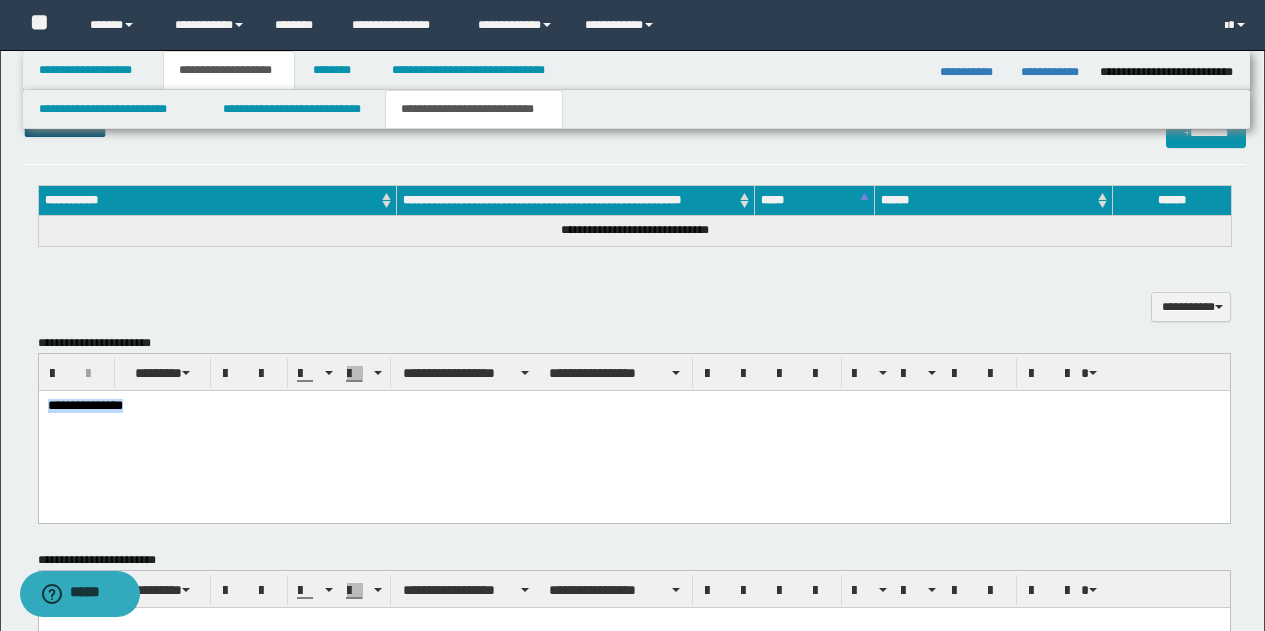 drag, startPoint x: 226, startPoint y: 429, endPoint x: 17, endPoint y: 415, distance: 209.46837 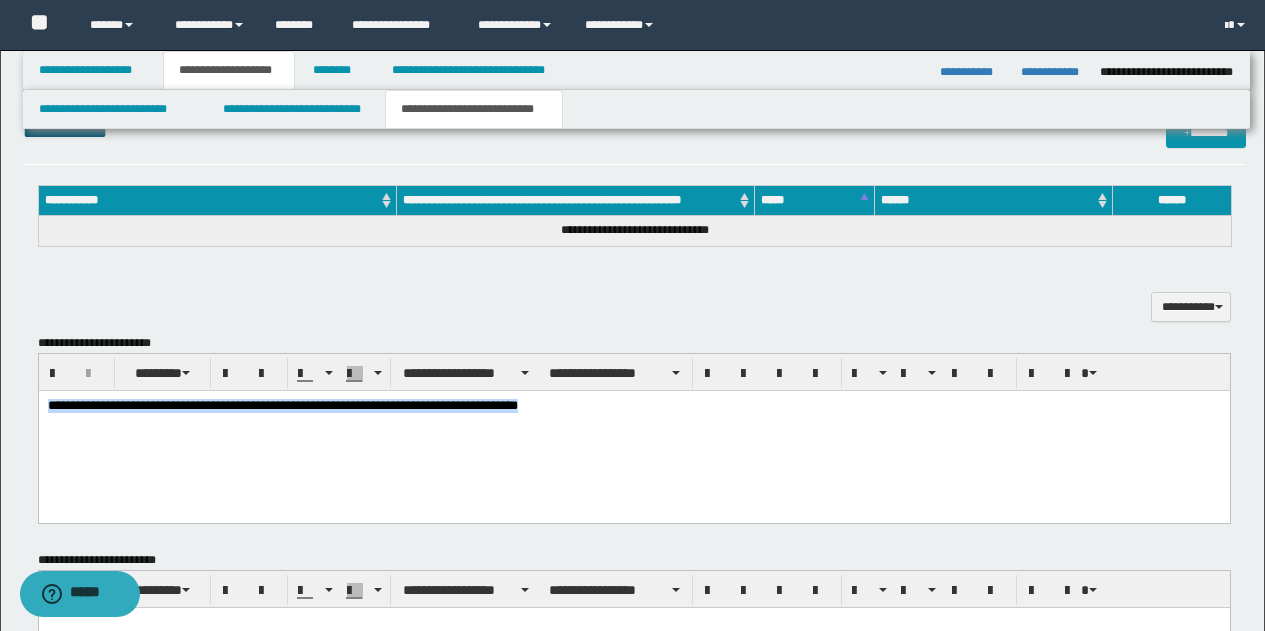 drag, startPoint x: 46, startPoint y: 407, endPoint x: 669, endPoint y: 457, distance: 625.0032 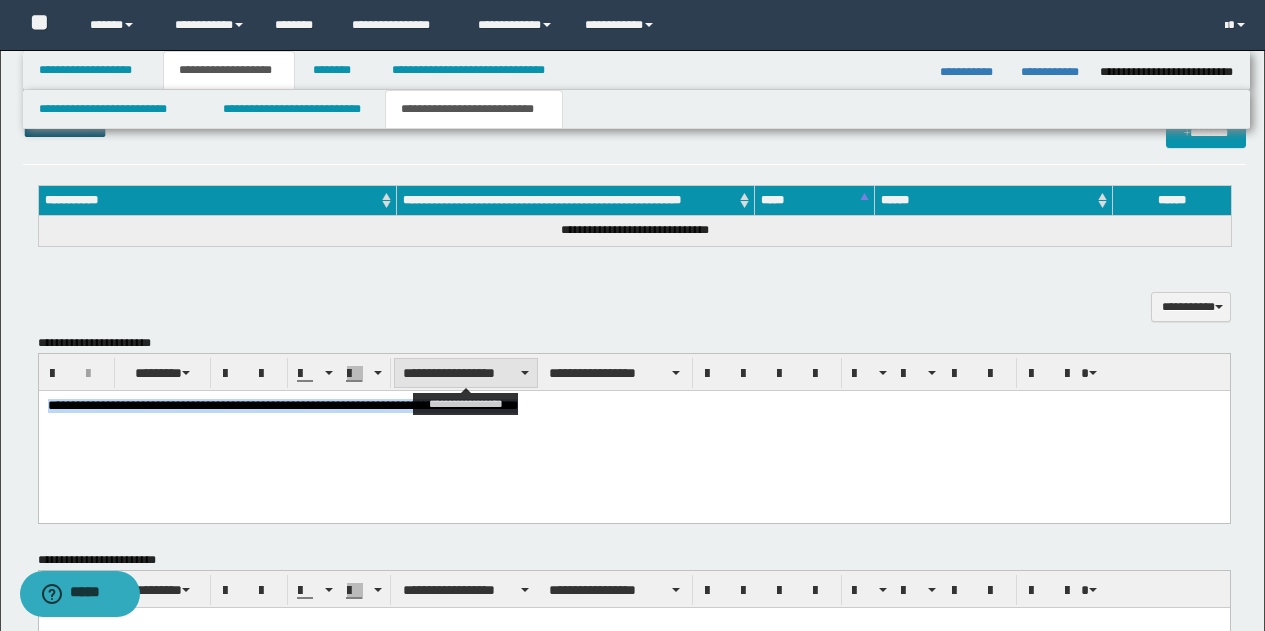 click at bounding box center (525, 373) 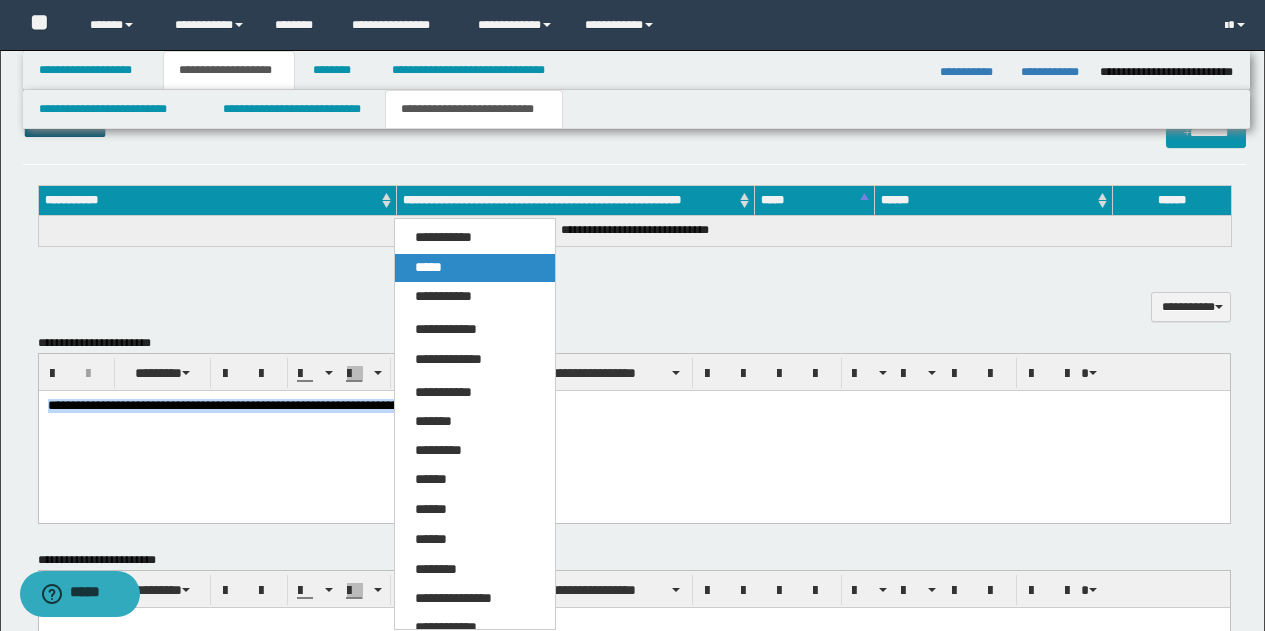 click on "*****" at bounding box center (428, 267) 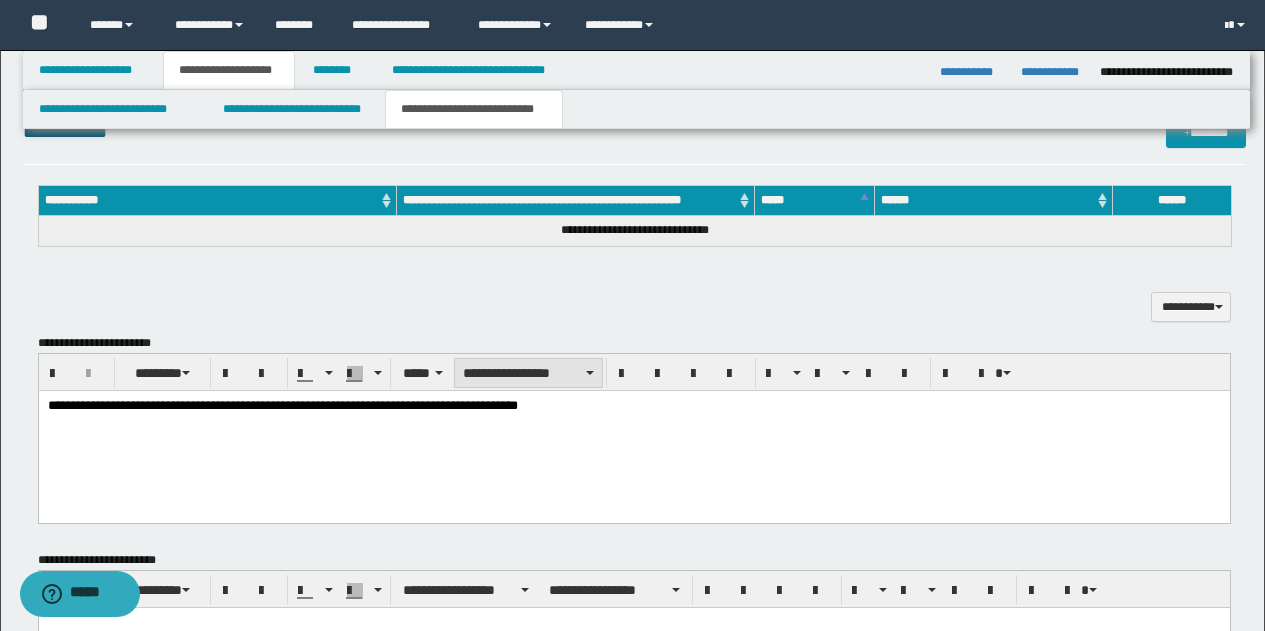 click on "**********" at bounding box center [528, 373] 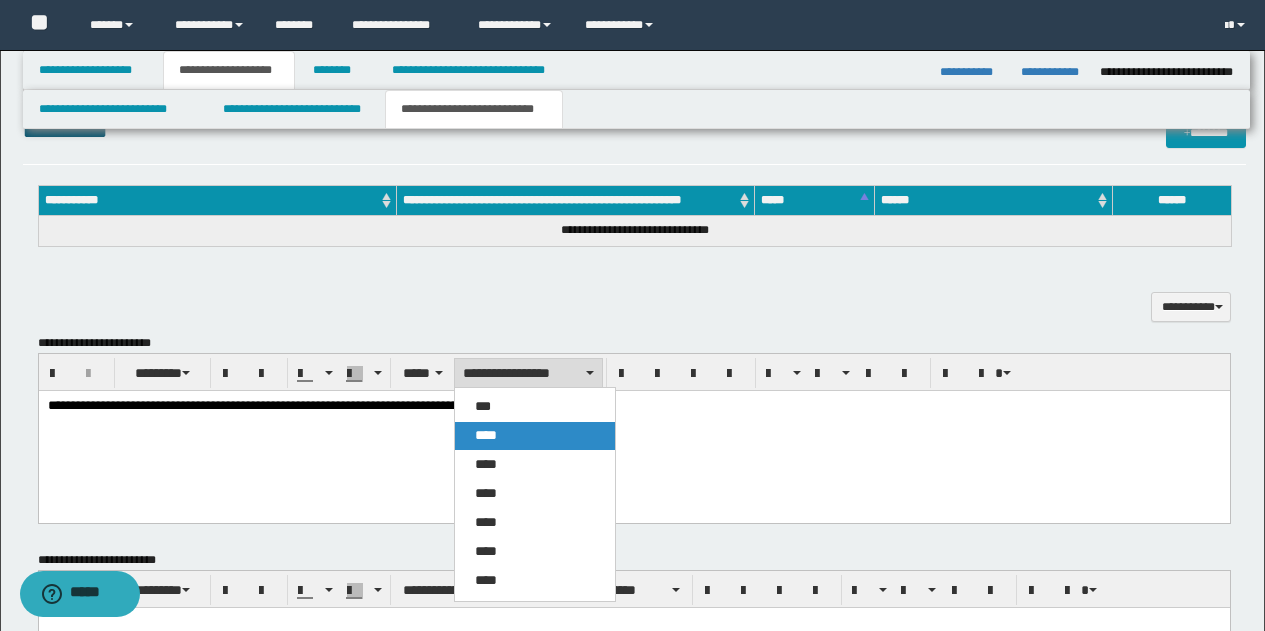 click on "****" at bounding box center [486, 435] 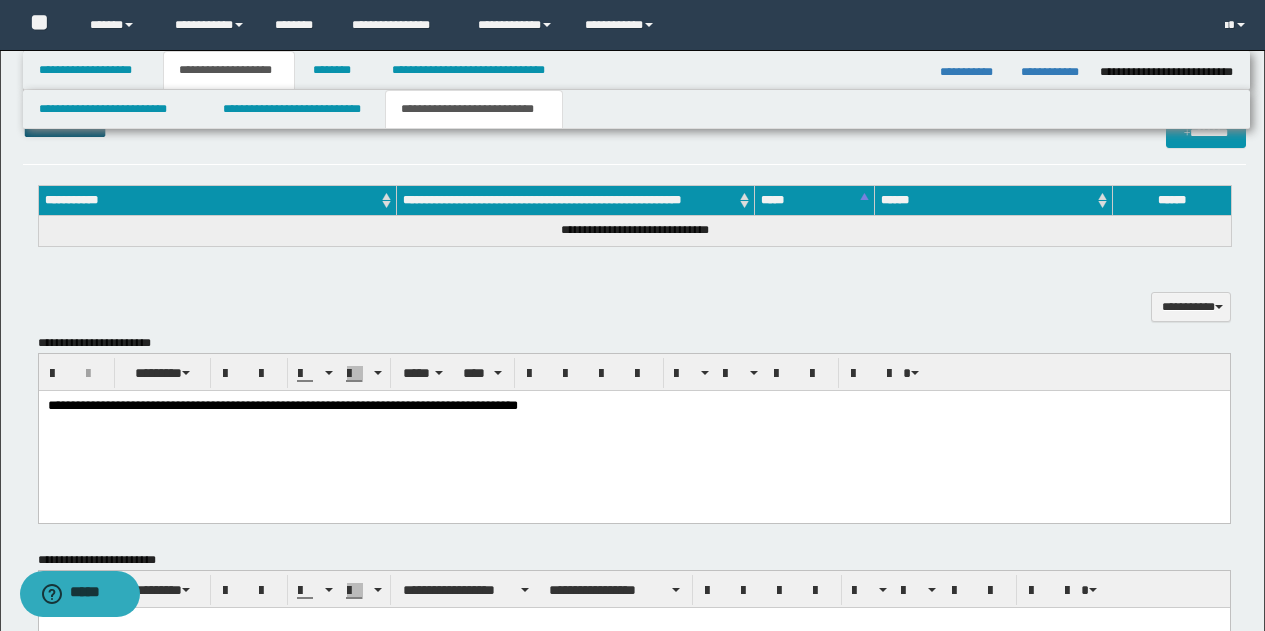 click on "**********" at bounding box center [634, 407] 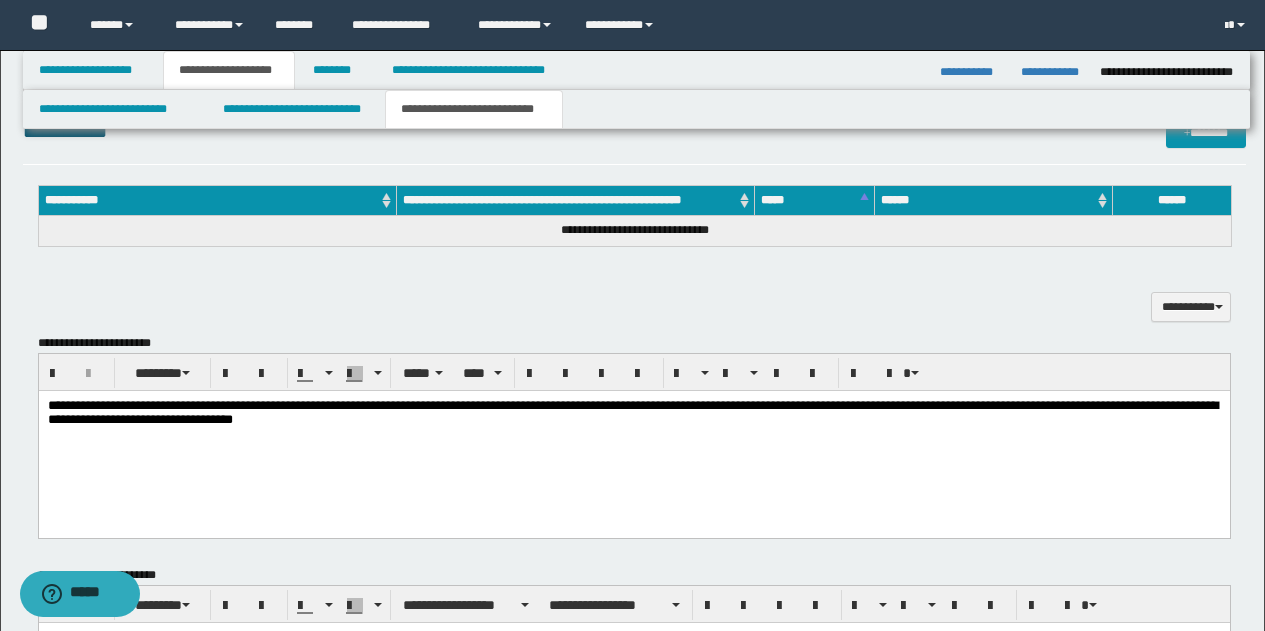 click on "**********" at bounding box center [634, 297] 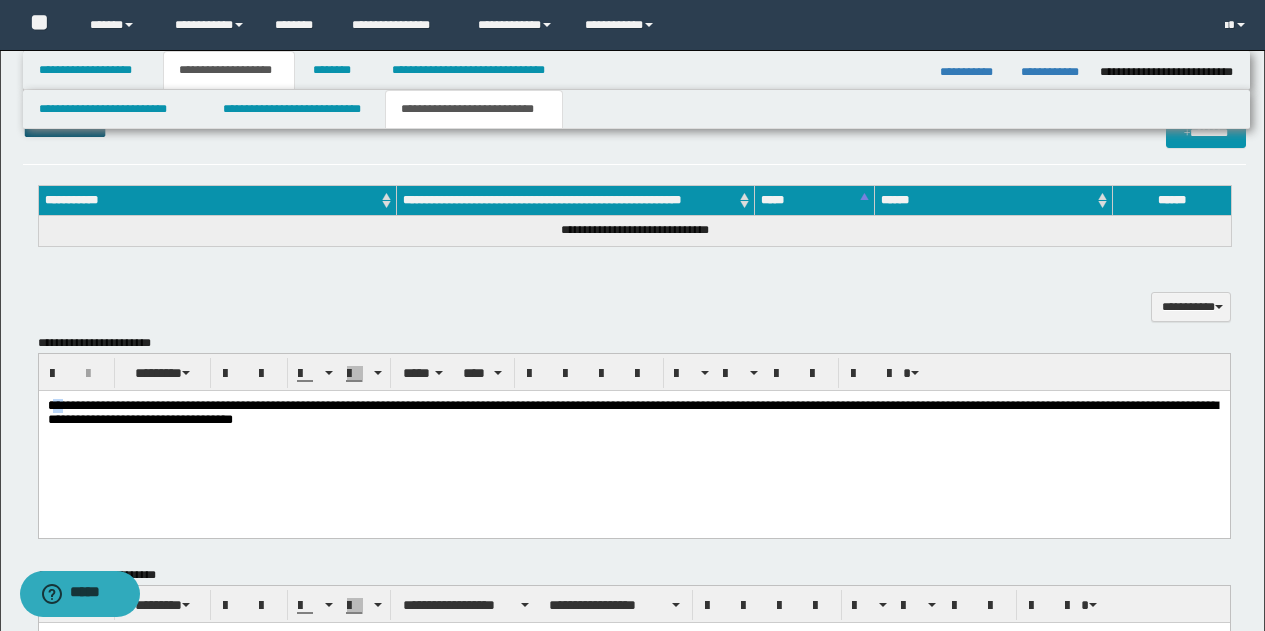 drag, startPoint x: 52, startPoint y: 404, endPoint x: 67, endPoint y: 413, distance: 17.492855 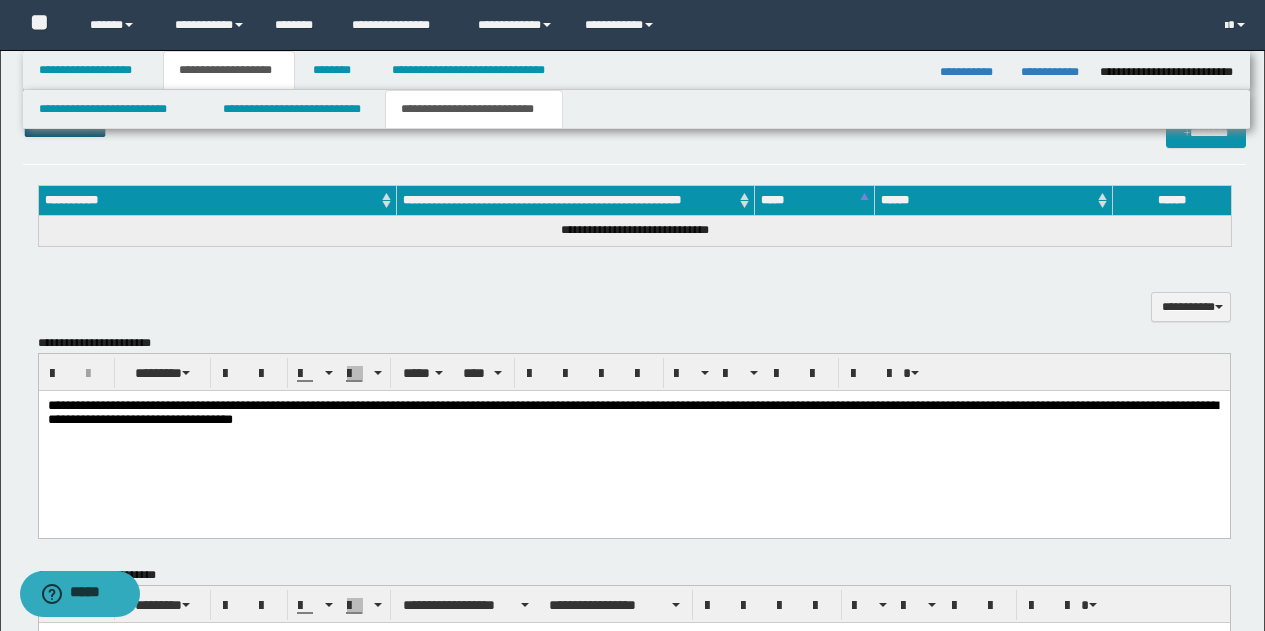 click on "**********" at bounding box center (633, 439) 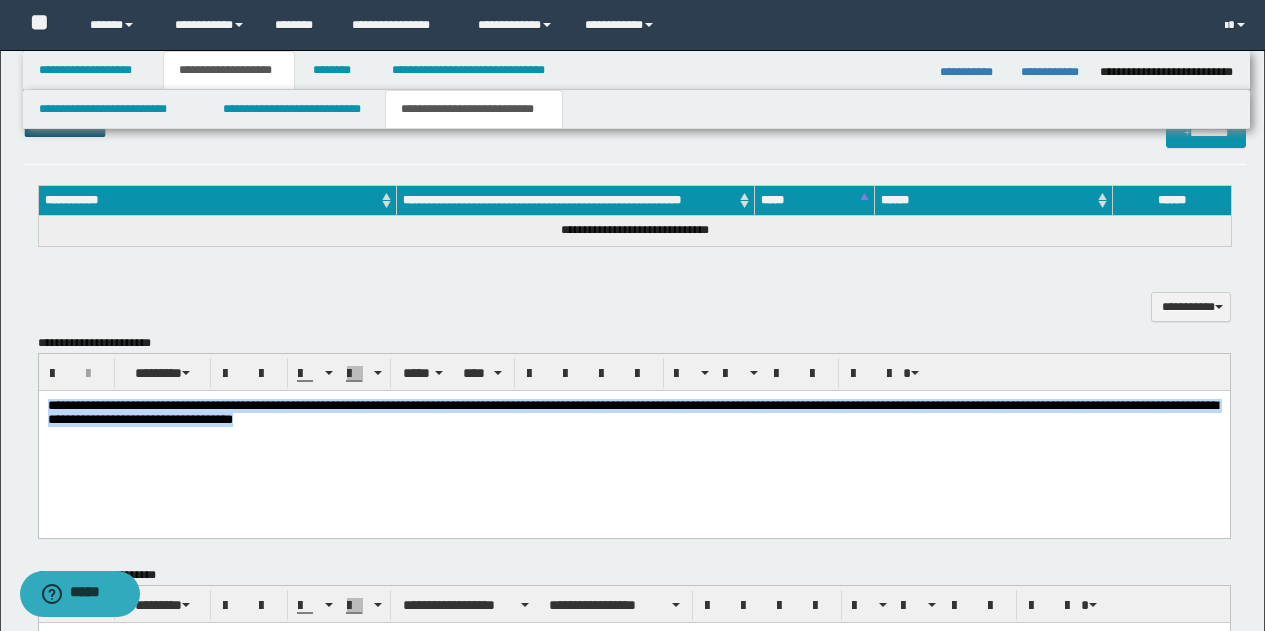 drag, startPoint x: 49, startPoint y: 404, endPoint x: 707, endPoint y: 452, distance: 659.7484 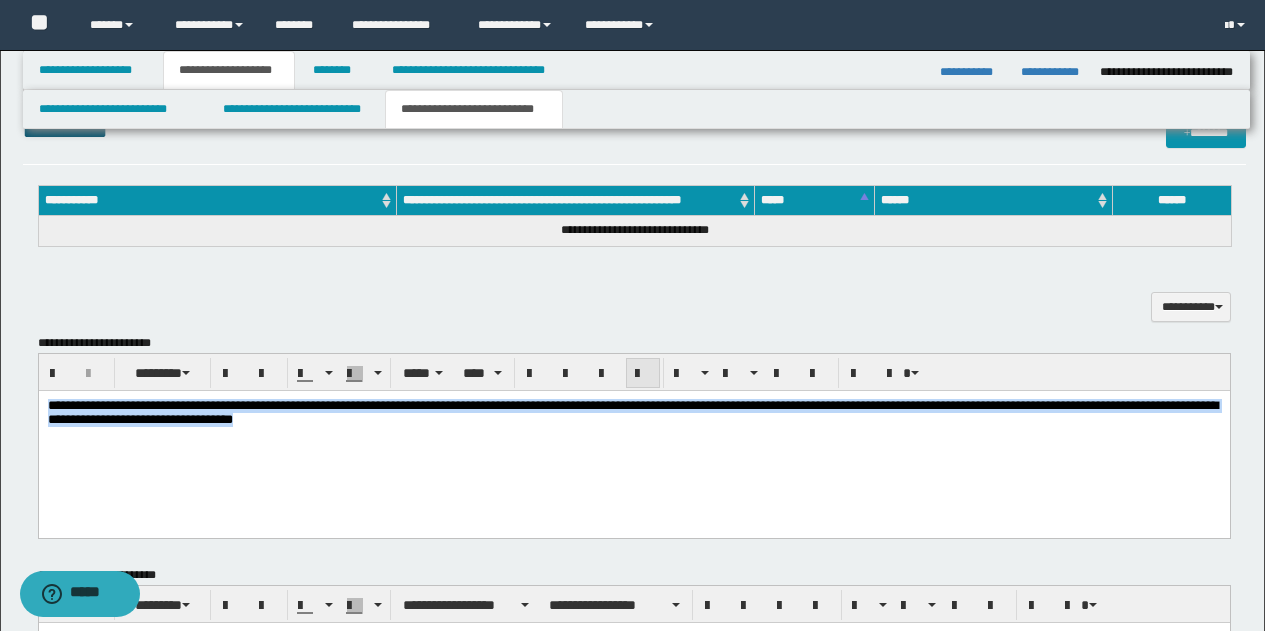 click at bounding box center [643, 374] 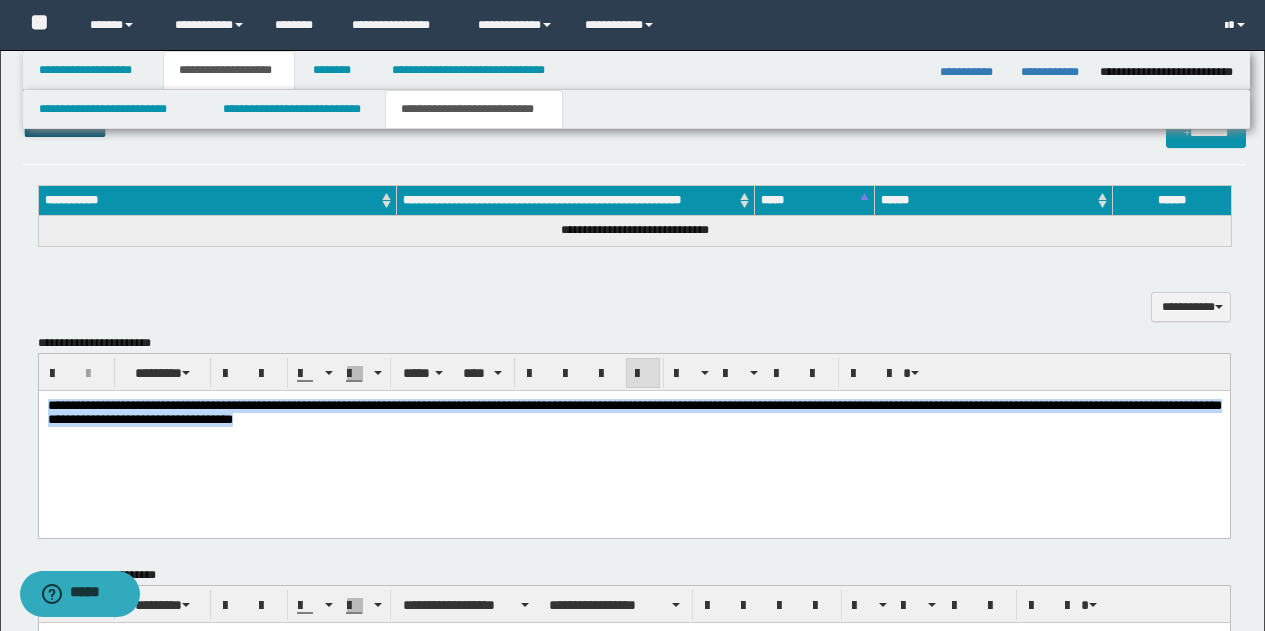click on "**********" at bounding box center (633, 439) 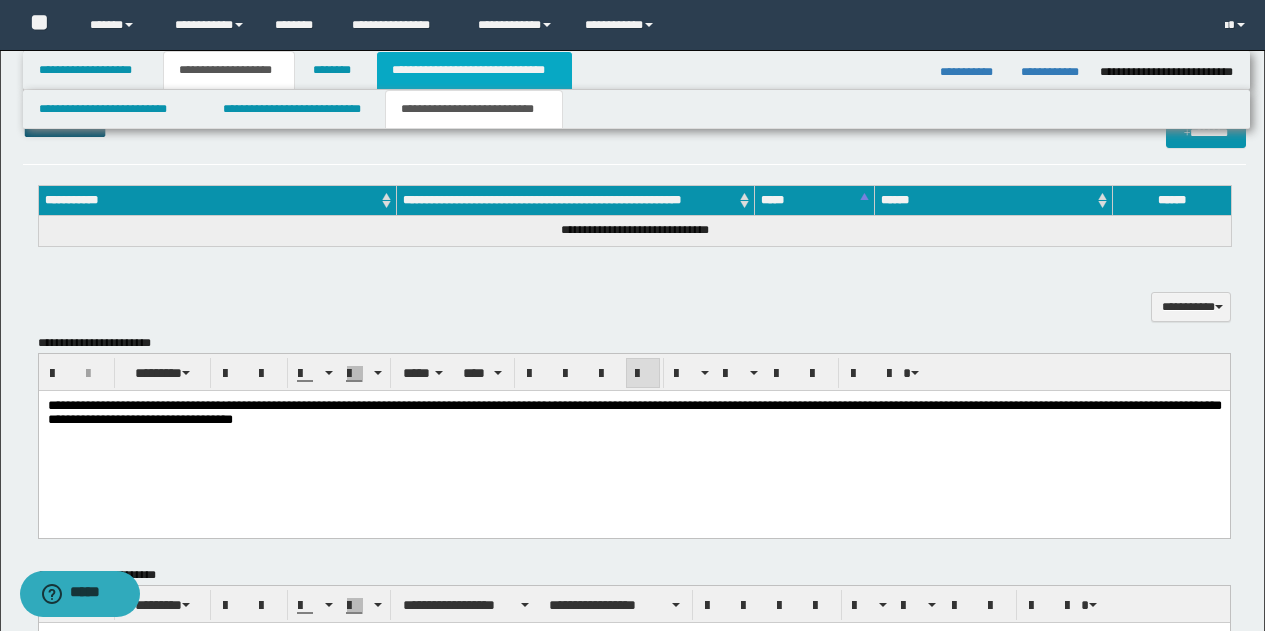 click on "**********" at bounding box center (474, 70) 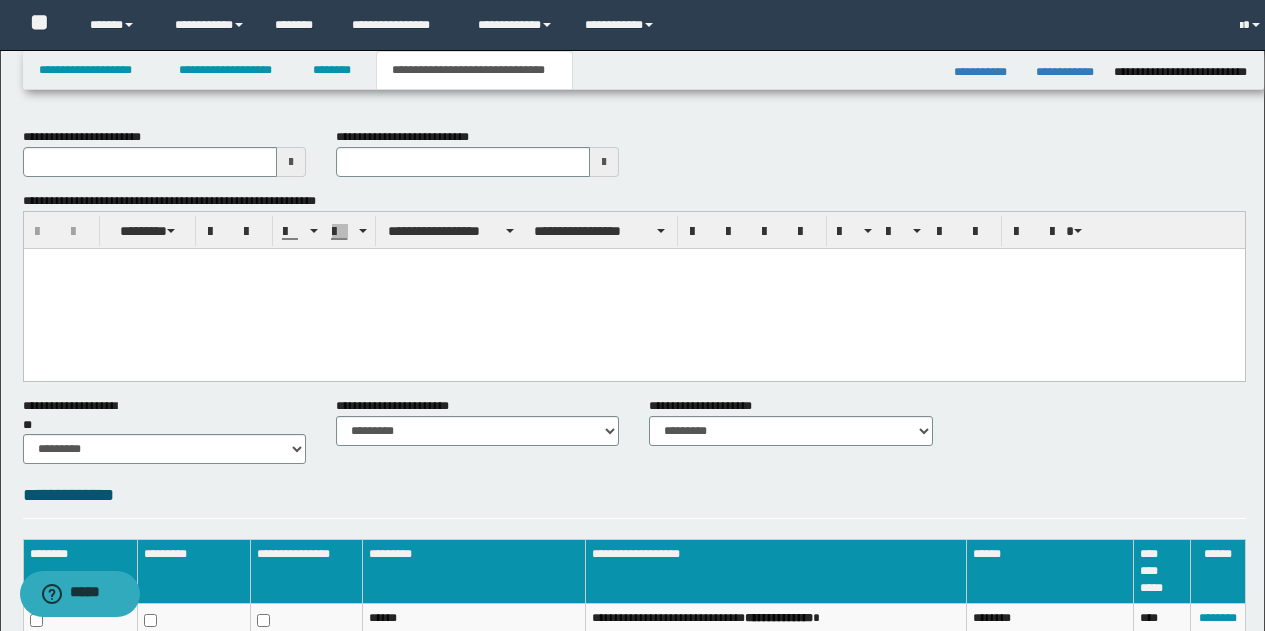 scroll, scrollTop: 0, scrollLeft: 0, axis: both 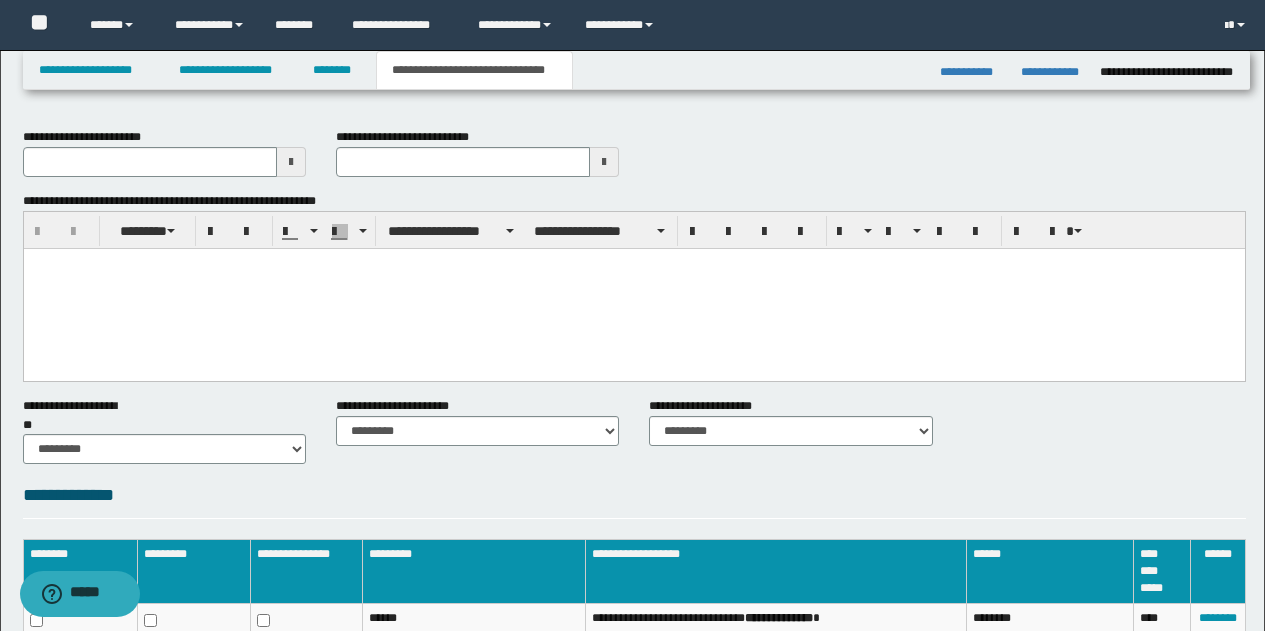 click at bounding box center [604, 162] 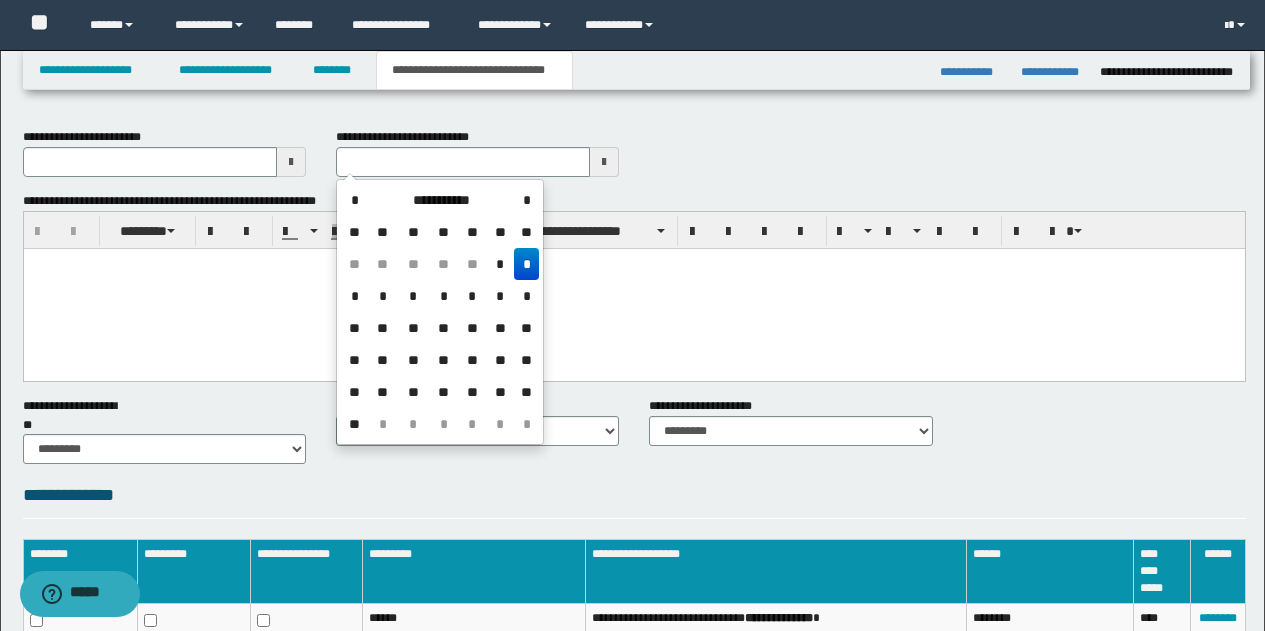 type 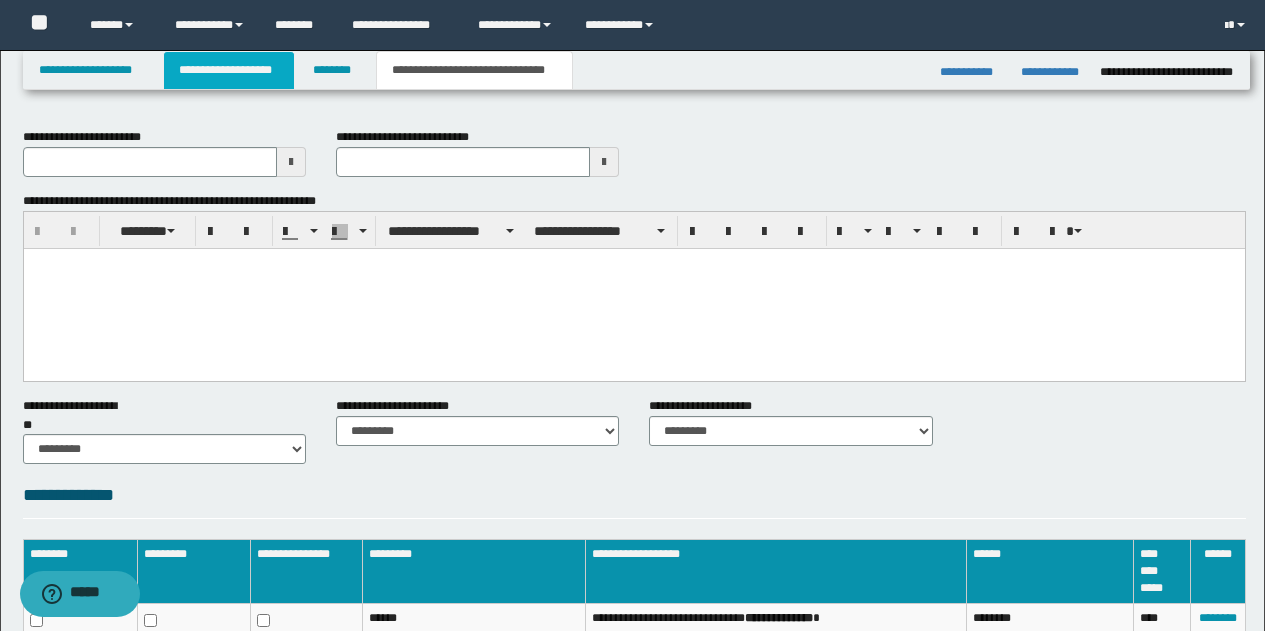 click on "**********" at bounding box center [229, 70] 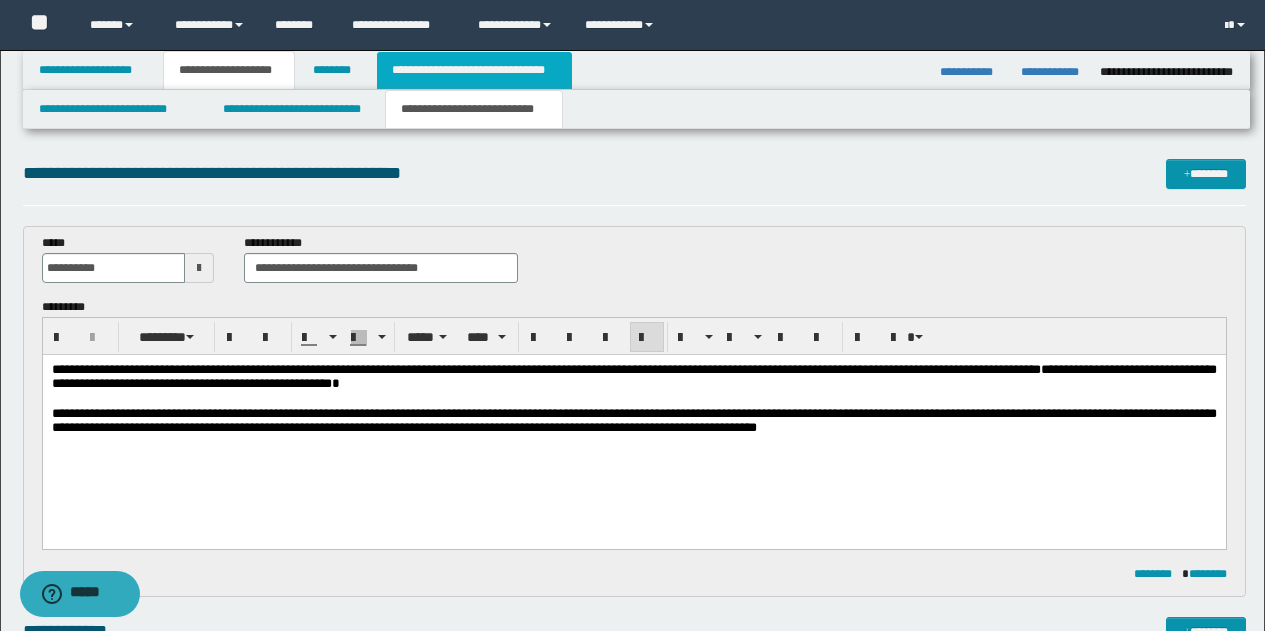 click on "**********" at bounding box center (474, 70) 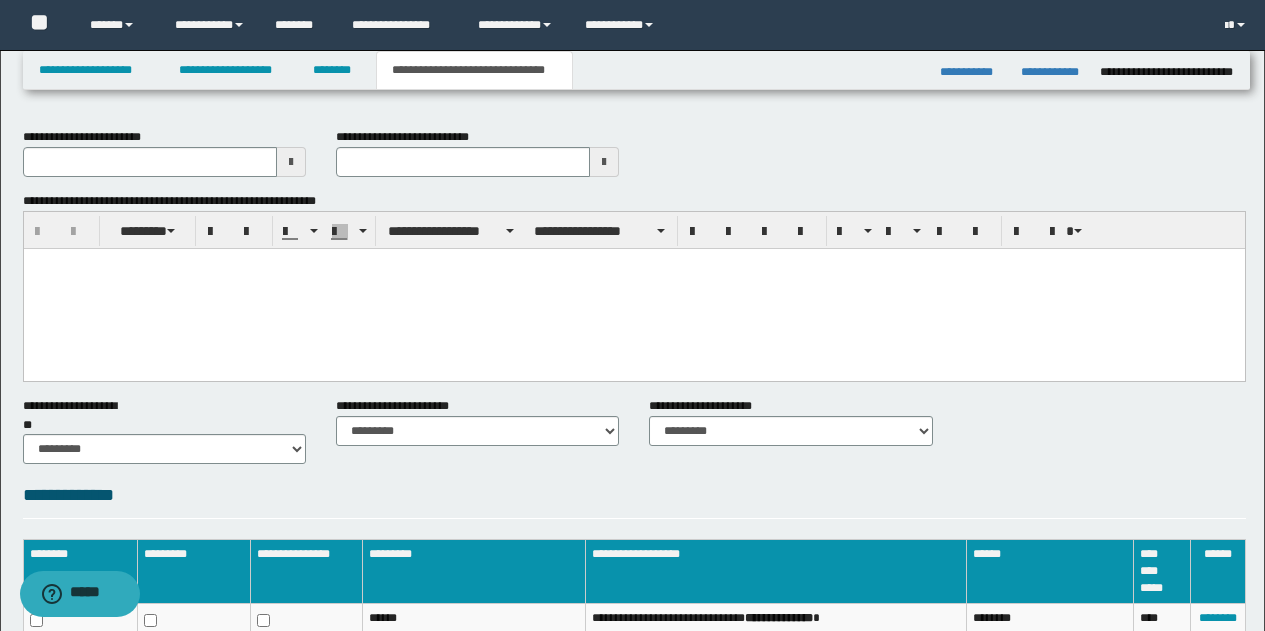 click at bounding box center (604, 162) 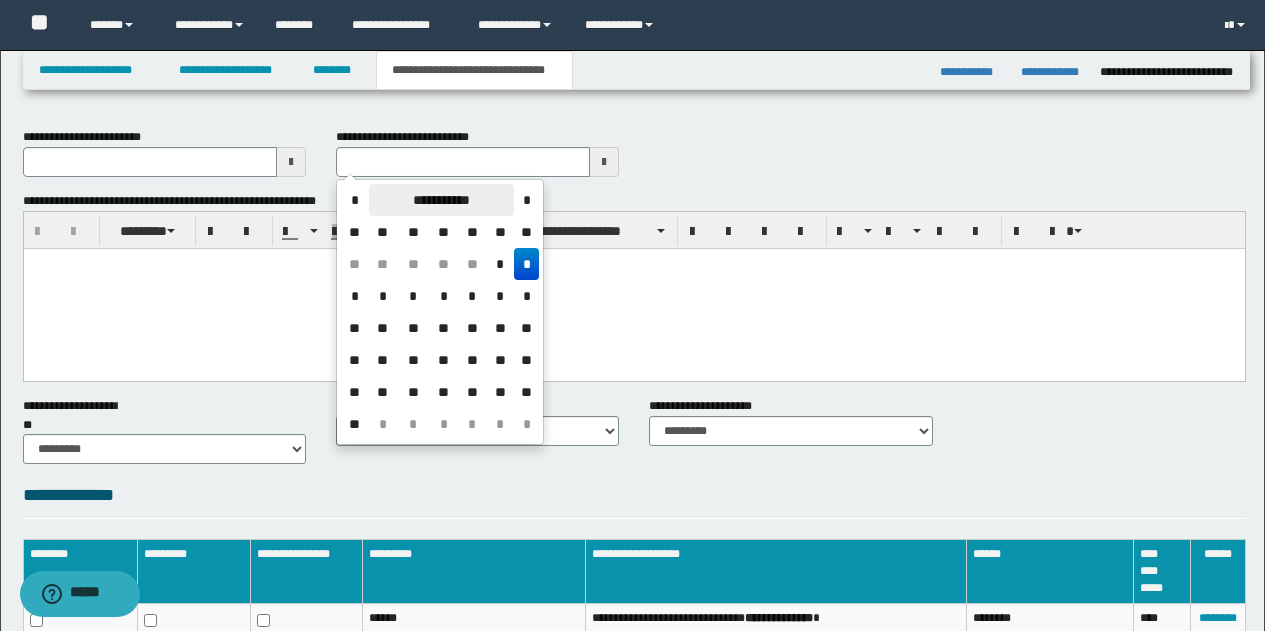 click on "**********" at bounding box center [441, 200] 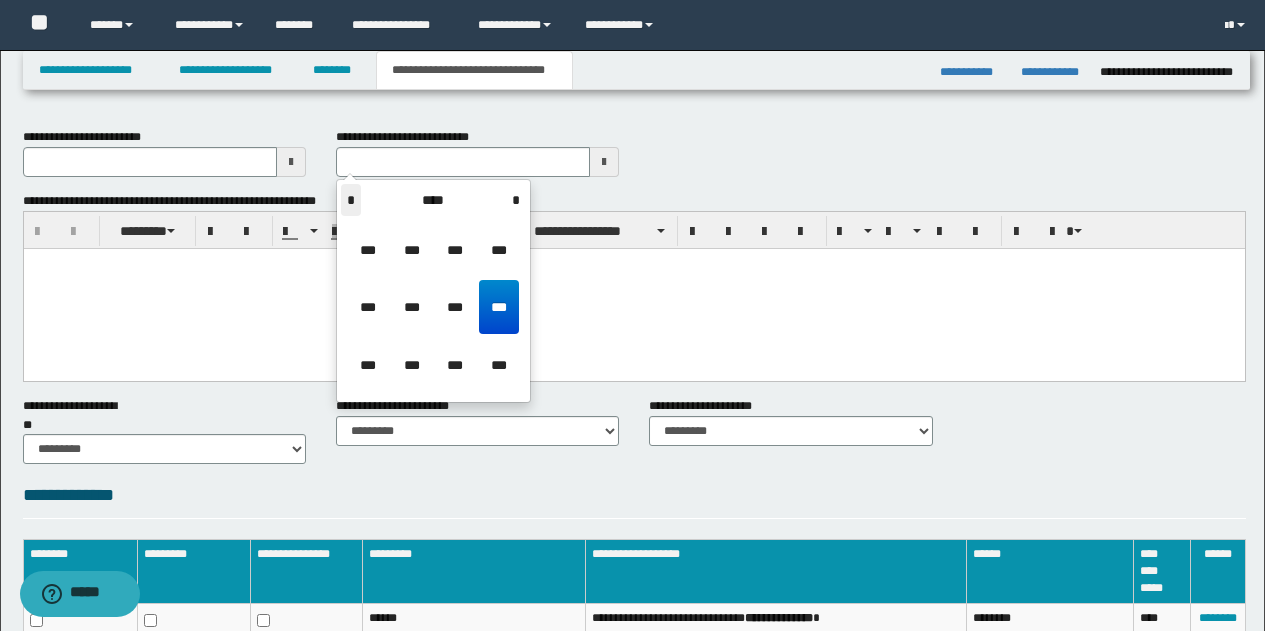 click on "*" at bounding box center [351, 200] 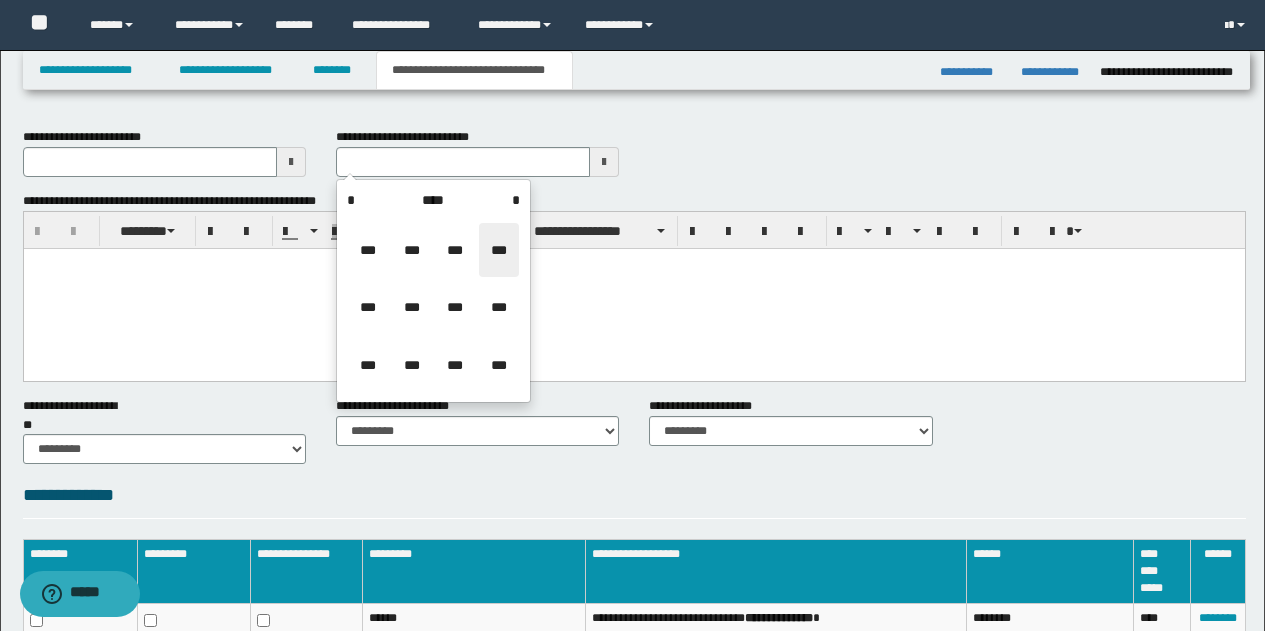 click on "***" at bounding box center [499, 250] 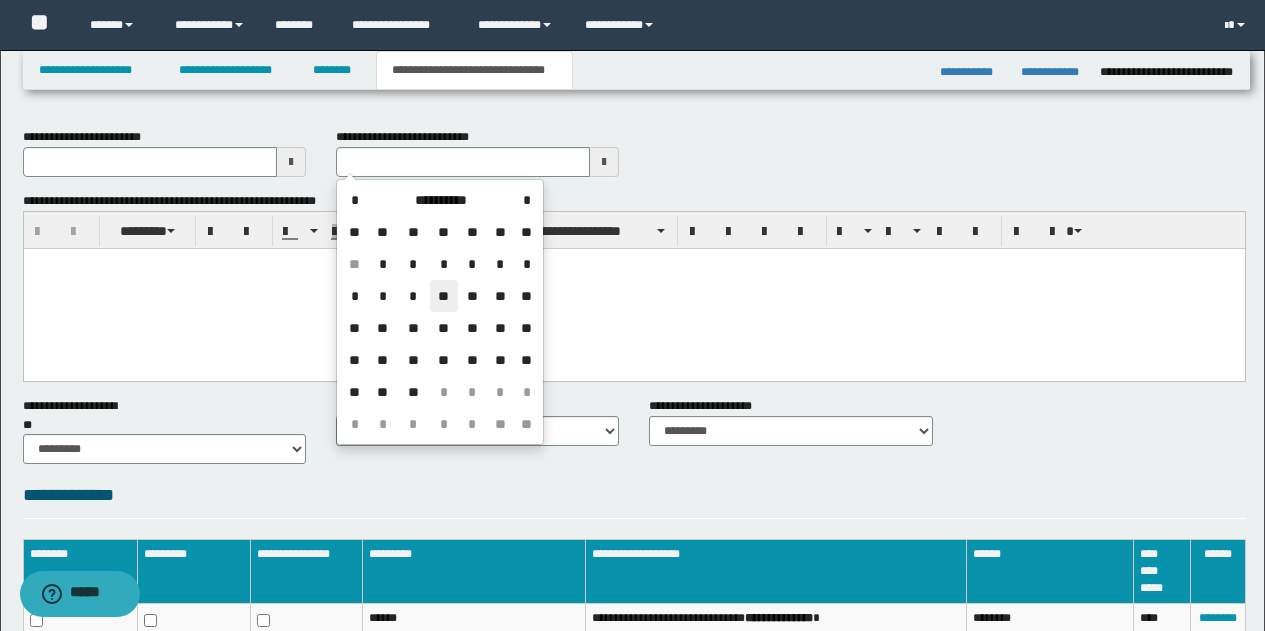 click on "**" at bounding box center (444, 296) 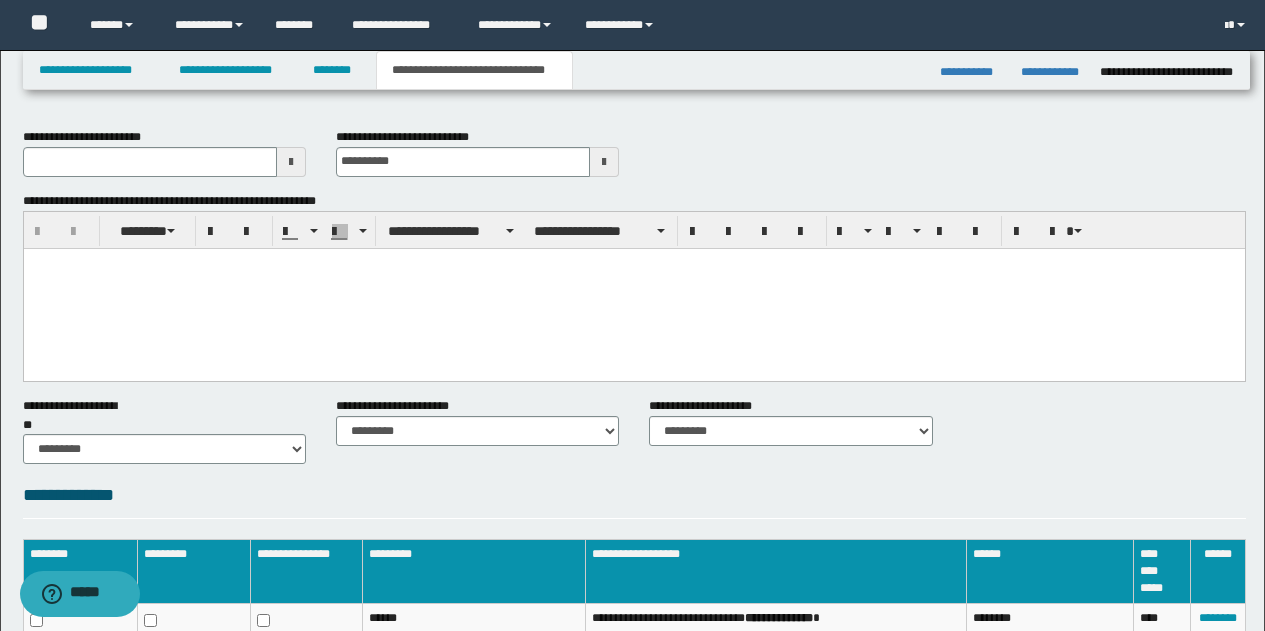 click at bounding box center (291, 162) 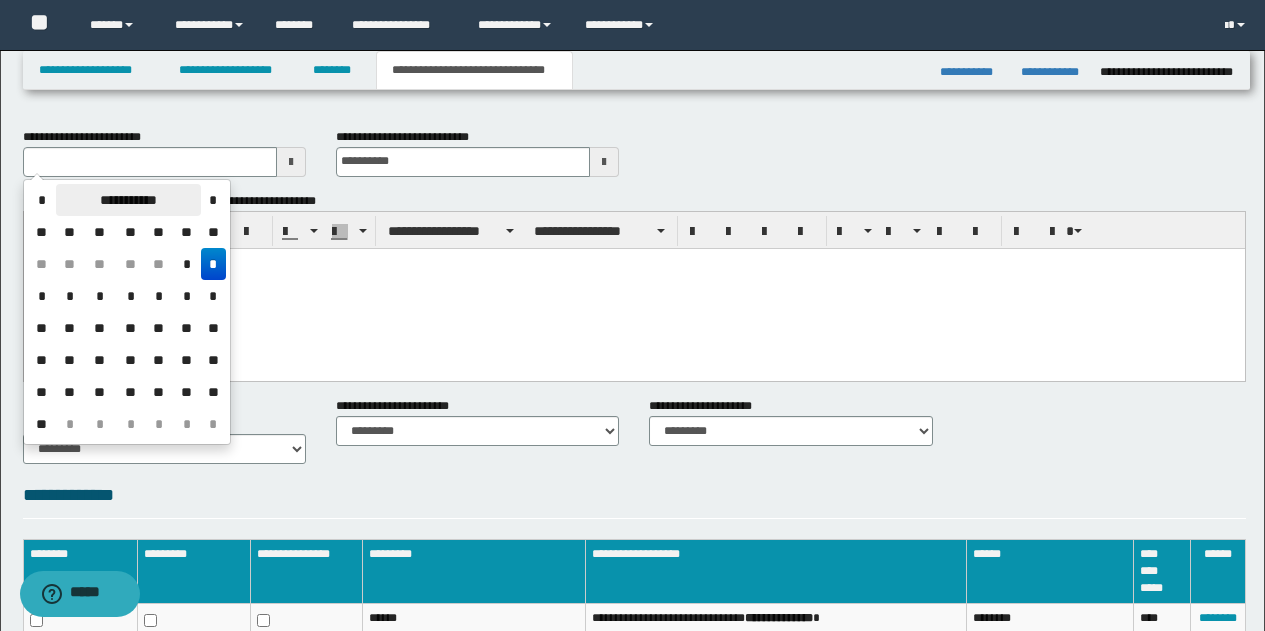 click on "**********" at bounding box center [128, 200] 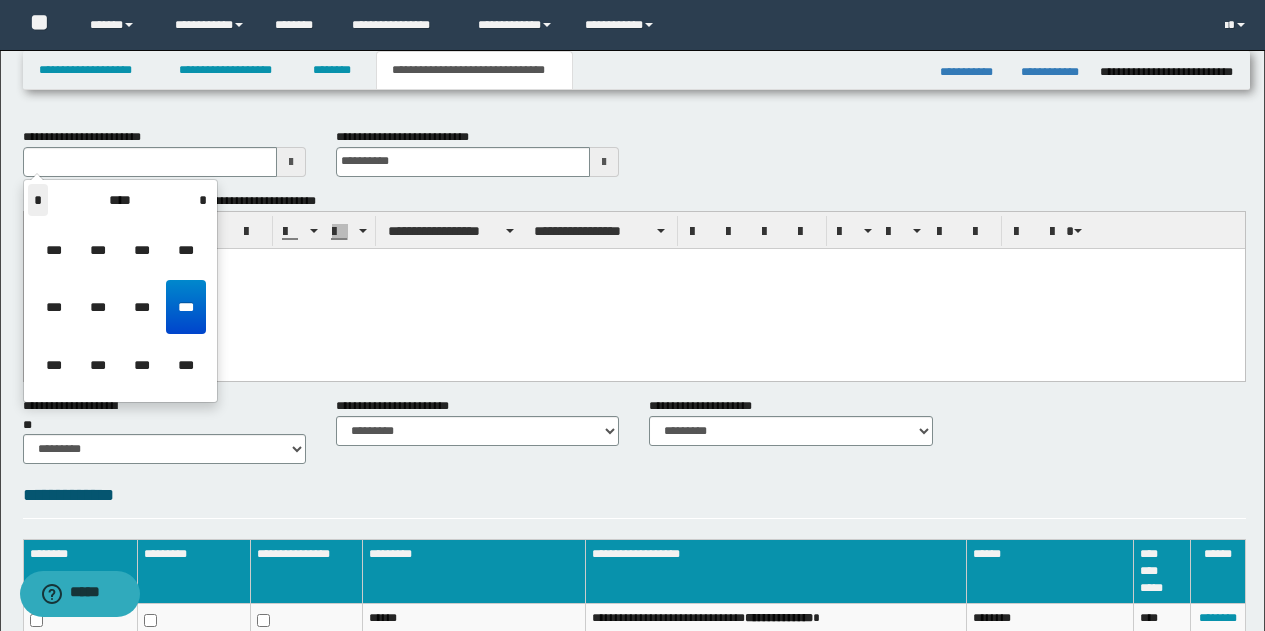 click on "*" at bounding box center [38, 200] 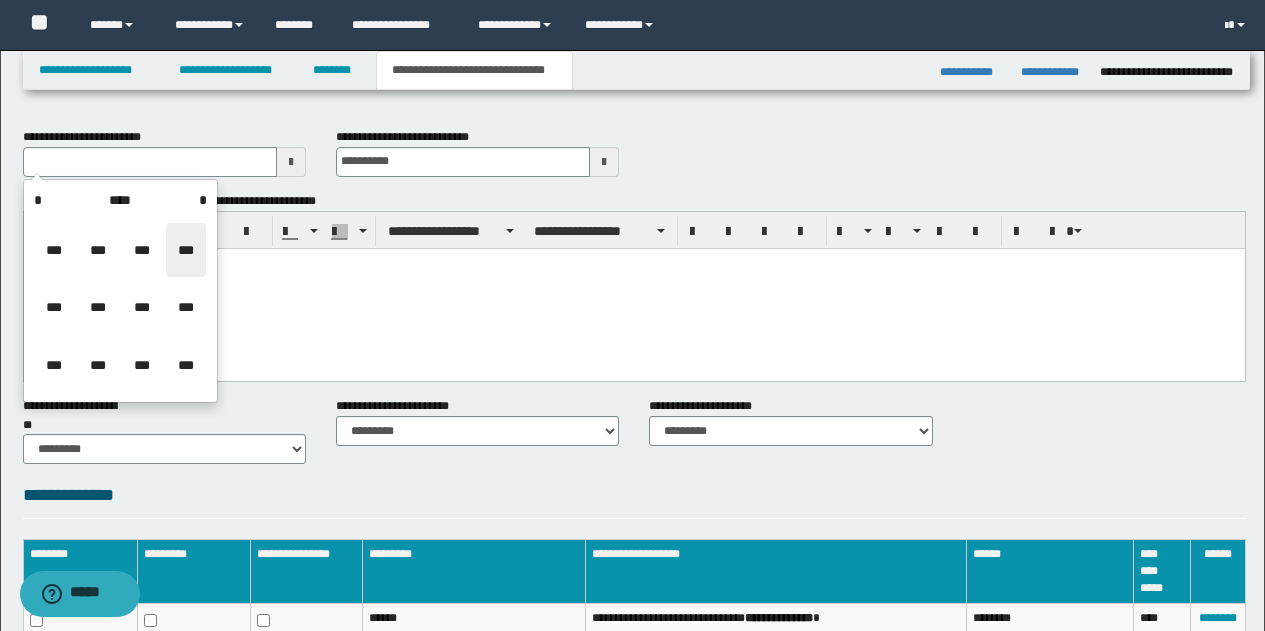 click on "***" at bounding box center (186, 250) 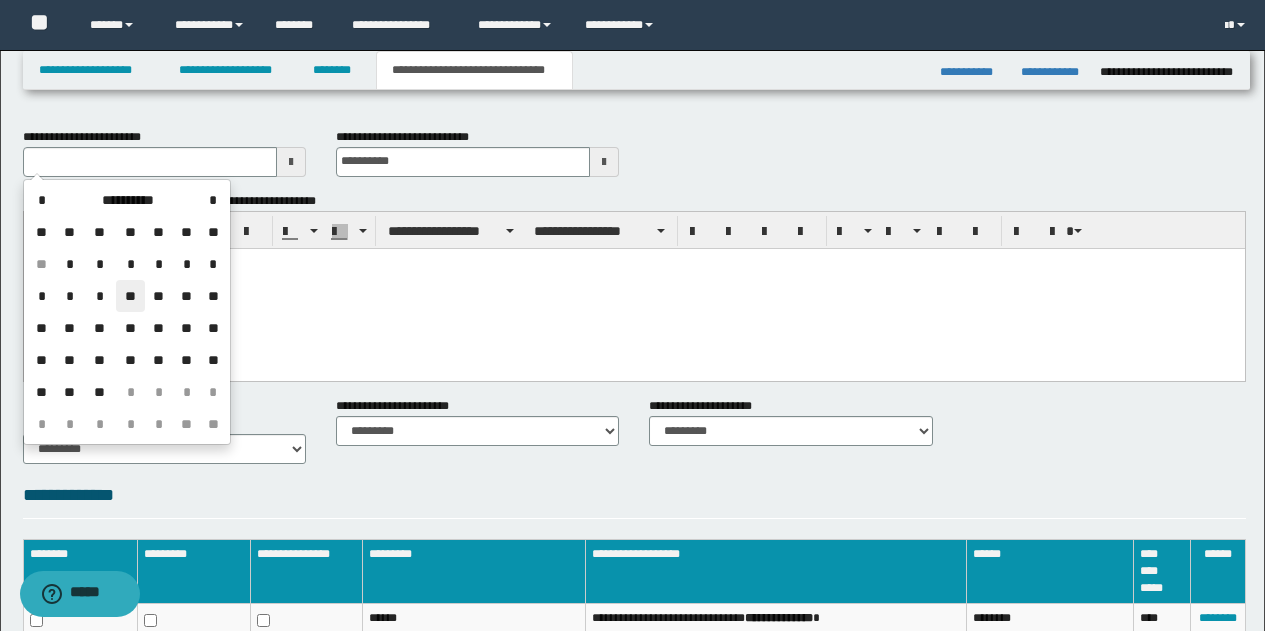 click on "**" at bounding box center (130, 296) 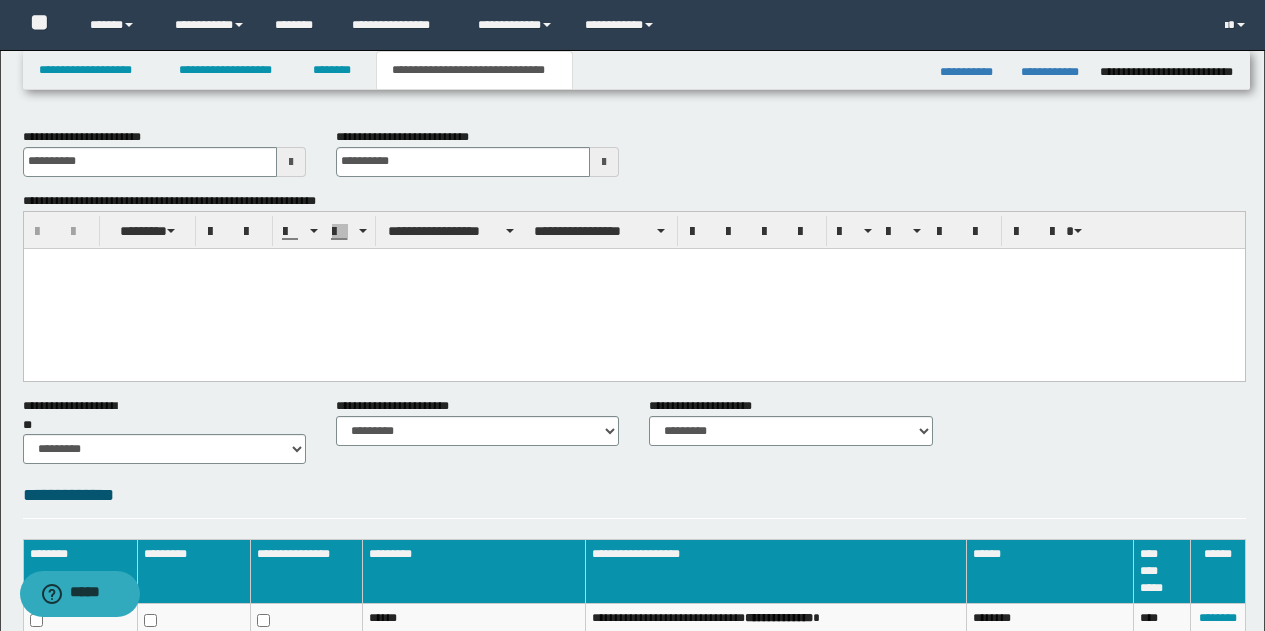 click at bounding box center [604, 162] 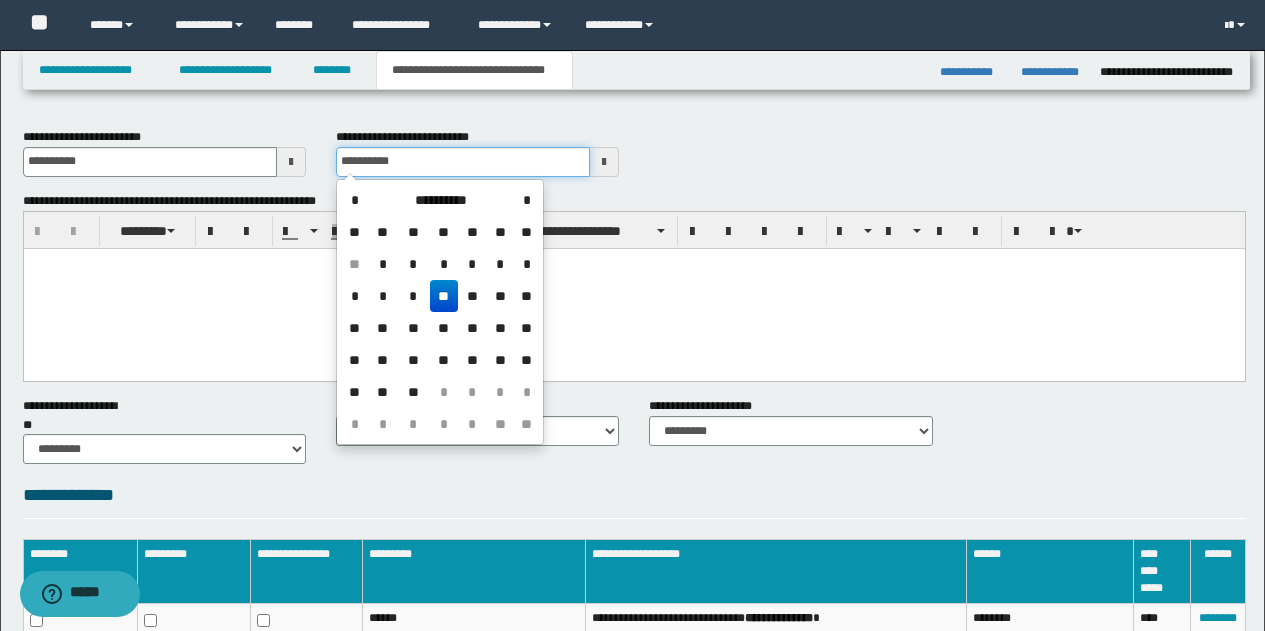 click on "**********" at bounding box center [463, 162] 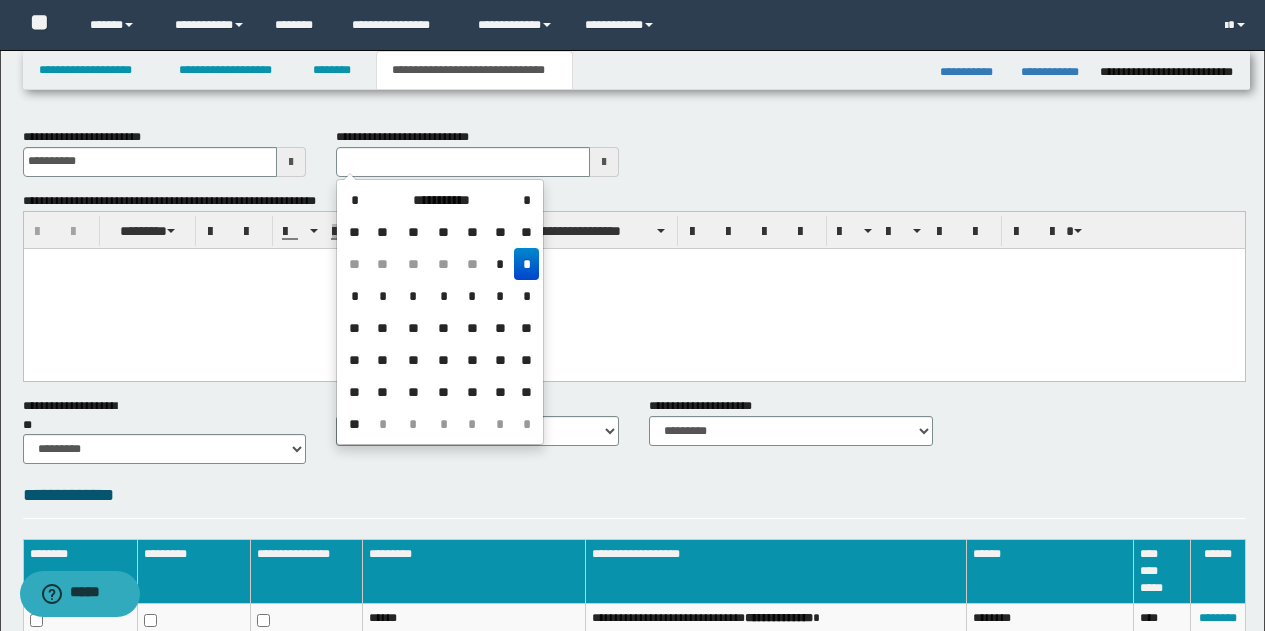 type 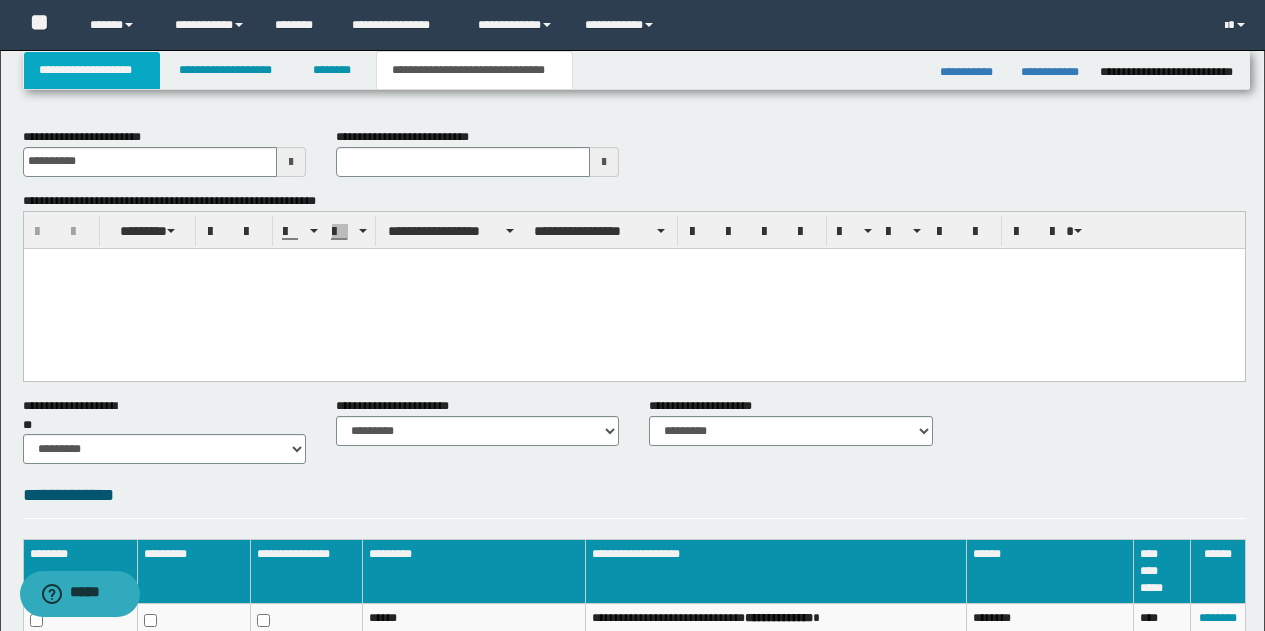 click on "**********" at bounding box center (92, 70) 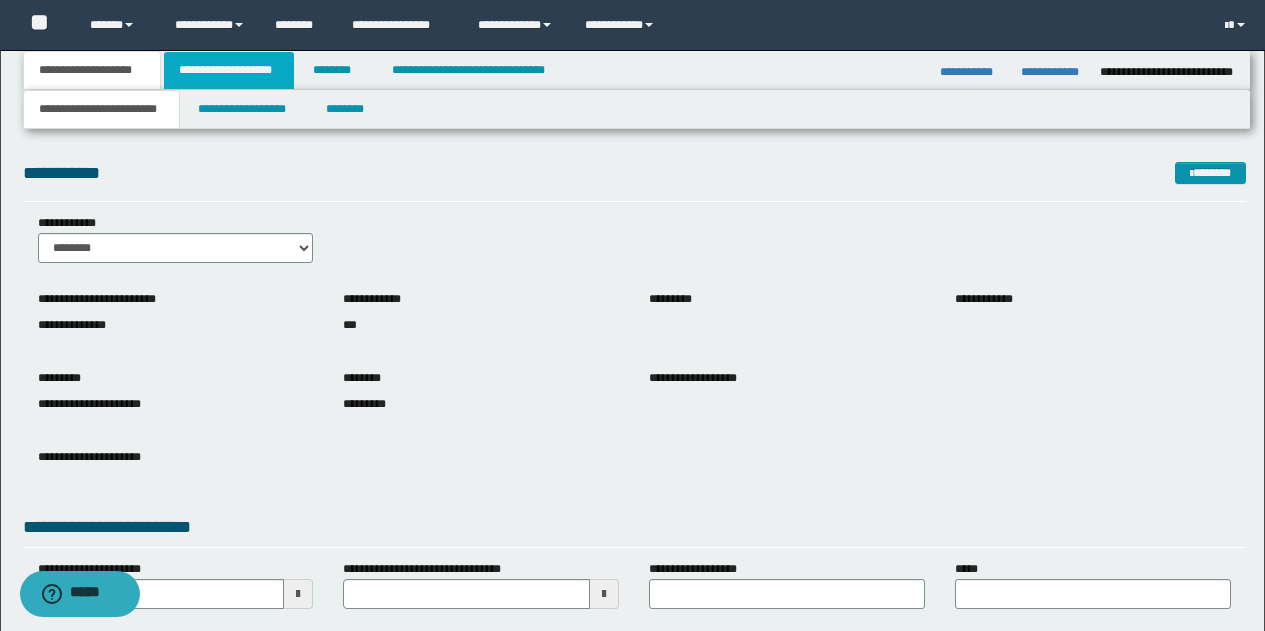 click on "**********" at bounding box center [229, 70] 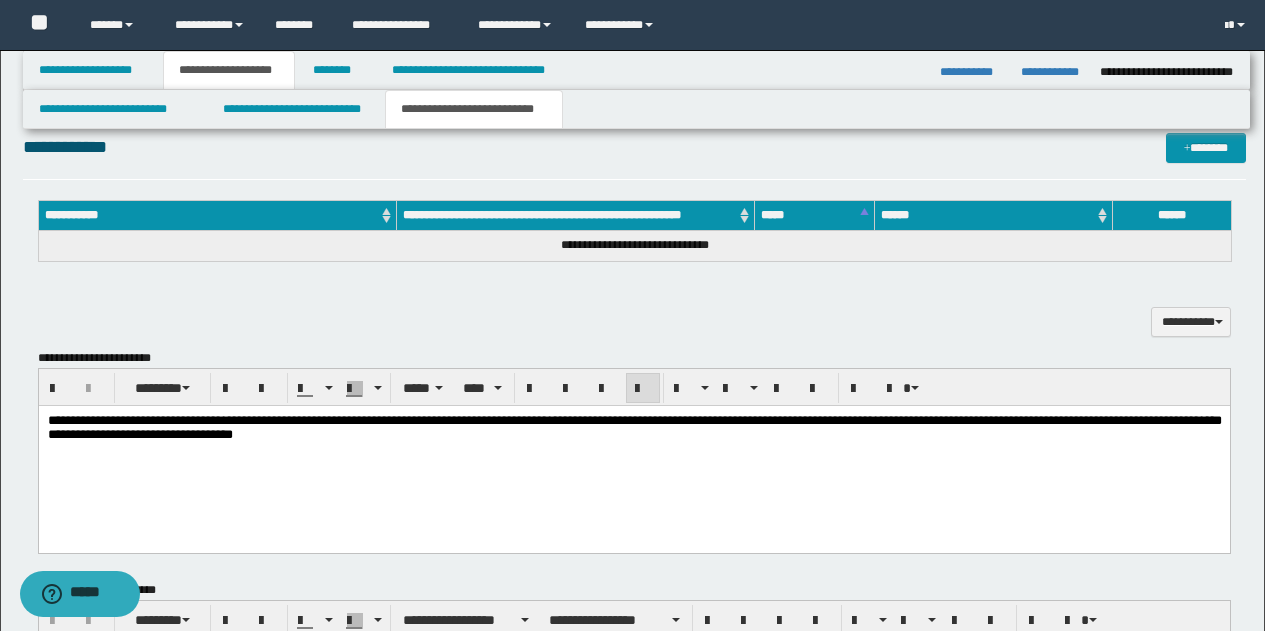 scroll, scrollTop: 477, scrollLeft: 0, axis: vertical 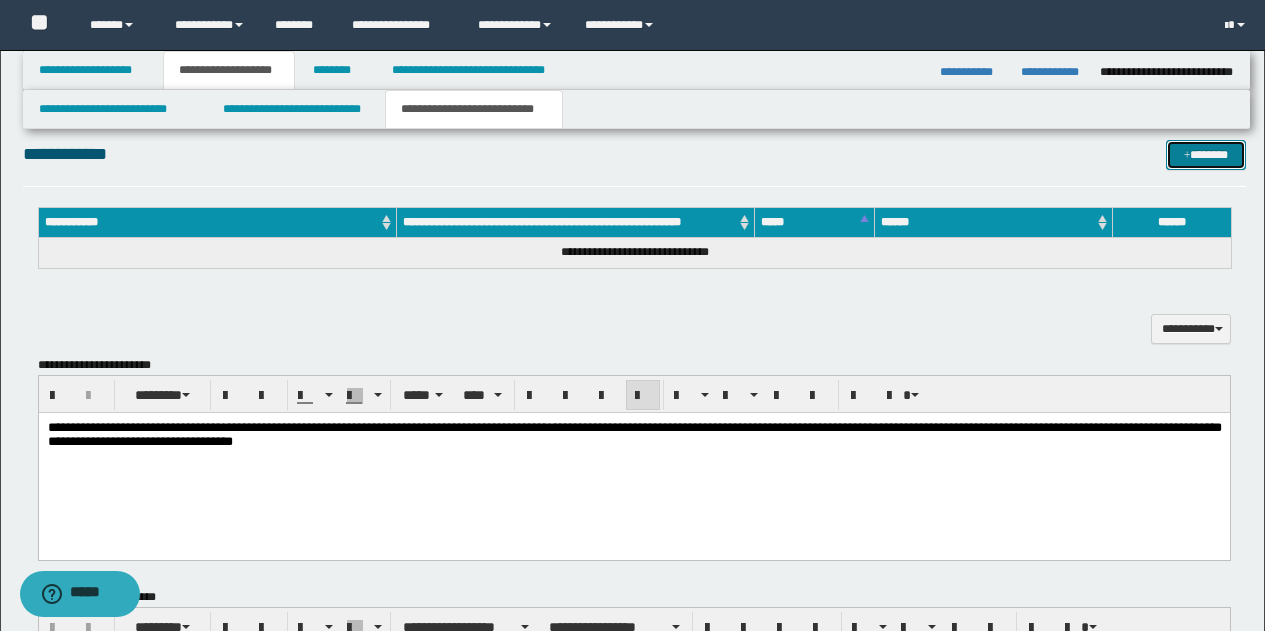 click on "*******" at bounding box center (1206, 155) 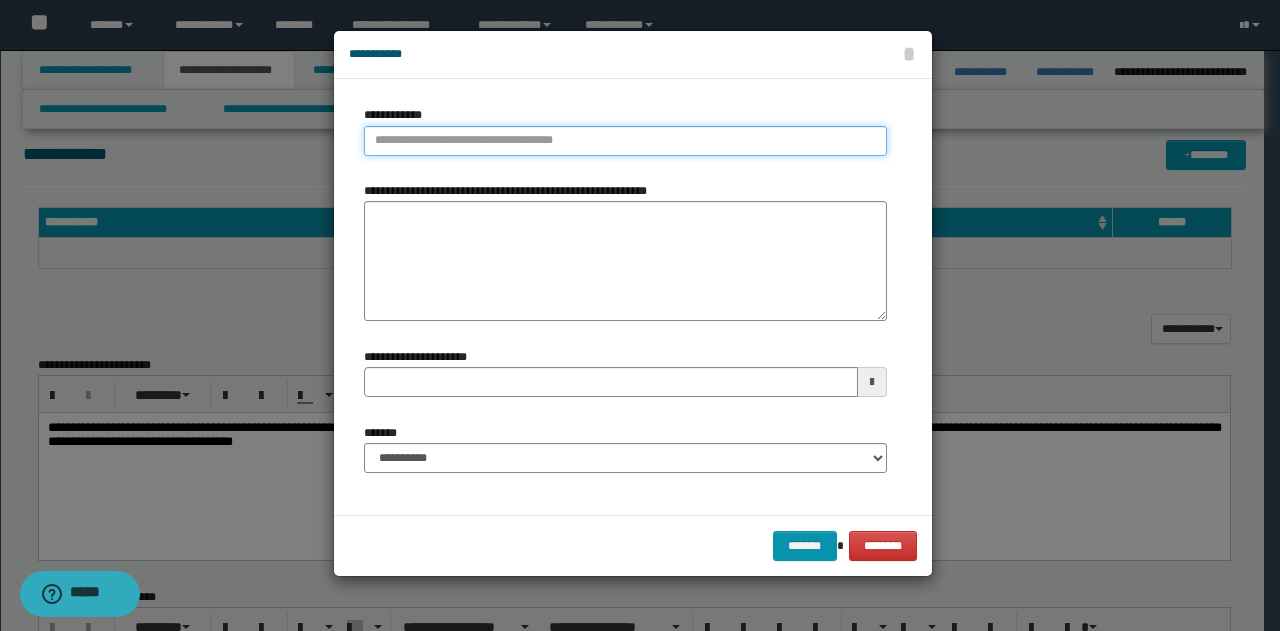 click on "**********" at bounding box center [625, 141] 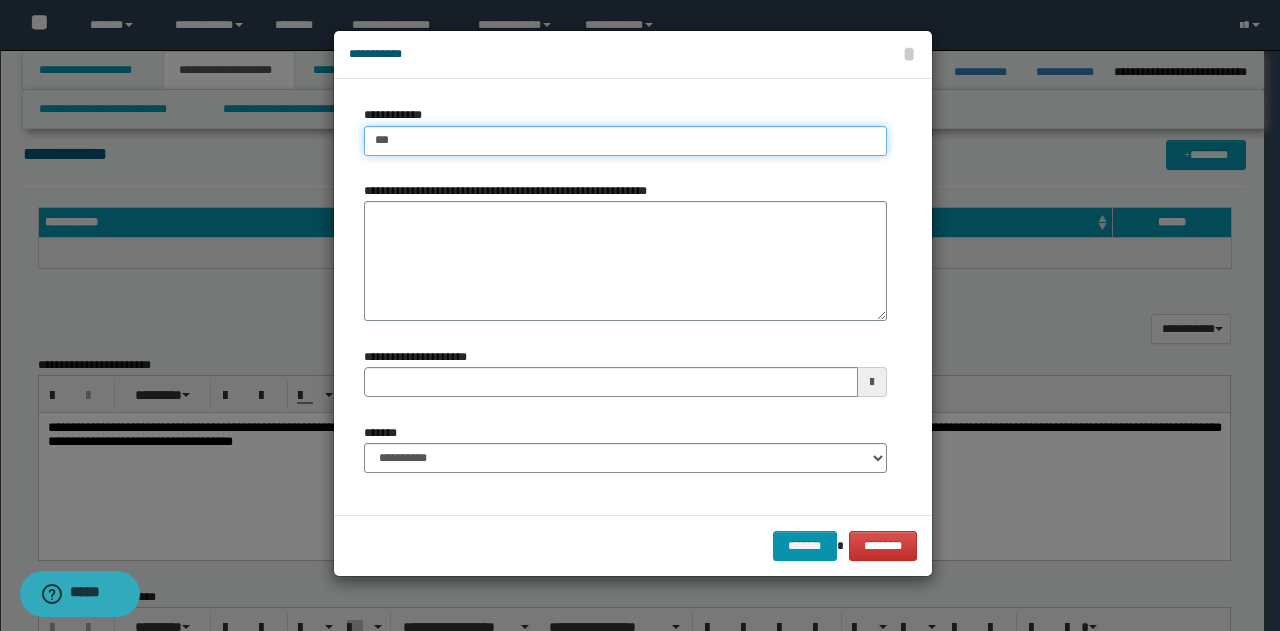 type on "****" 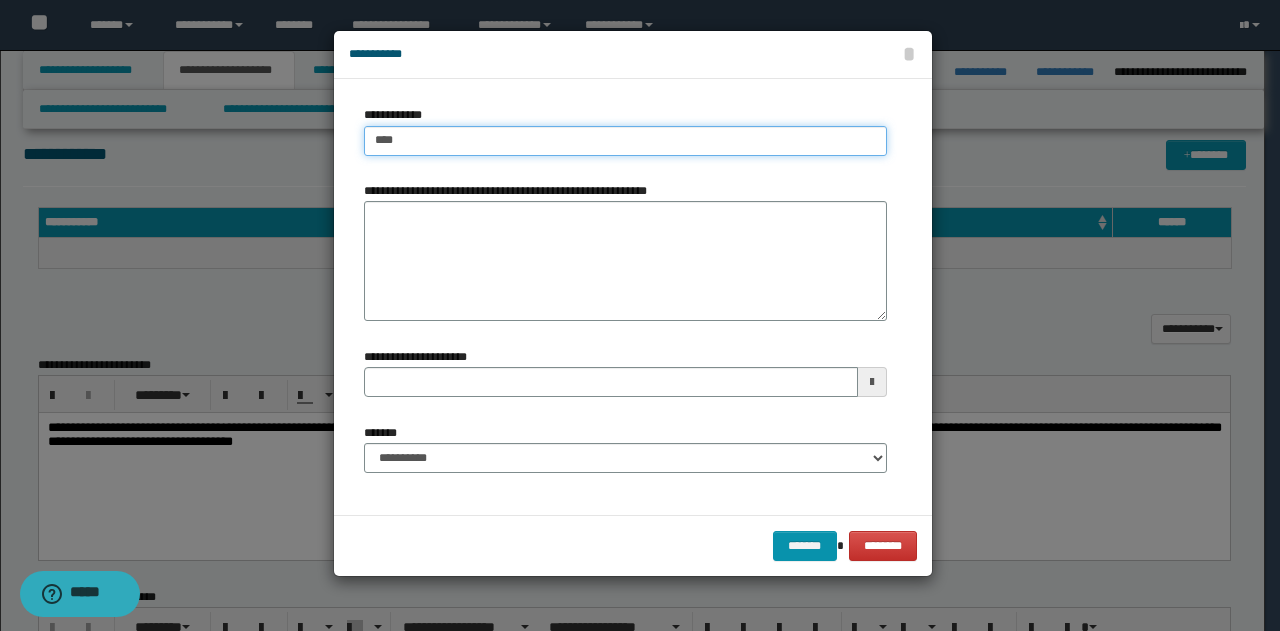 type on "****" 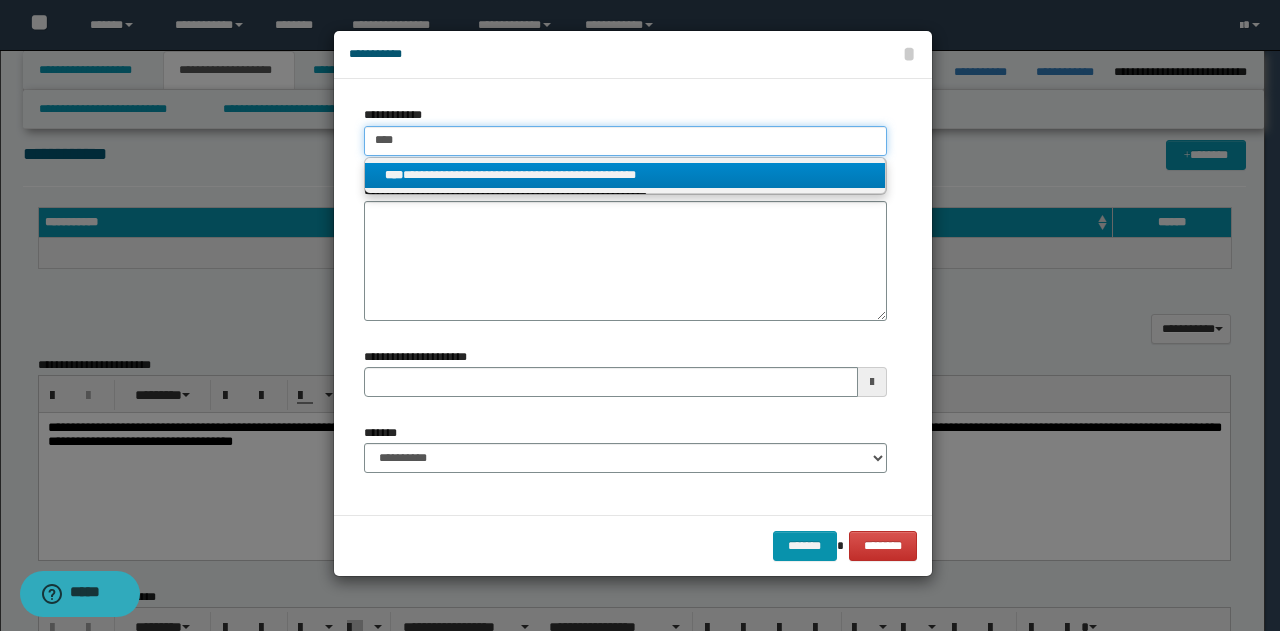 type on "****" 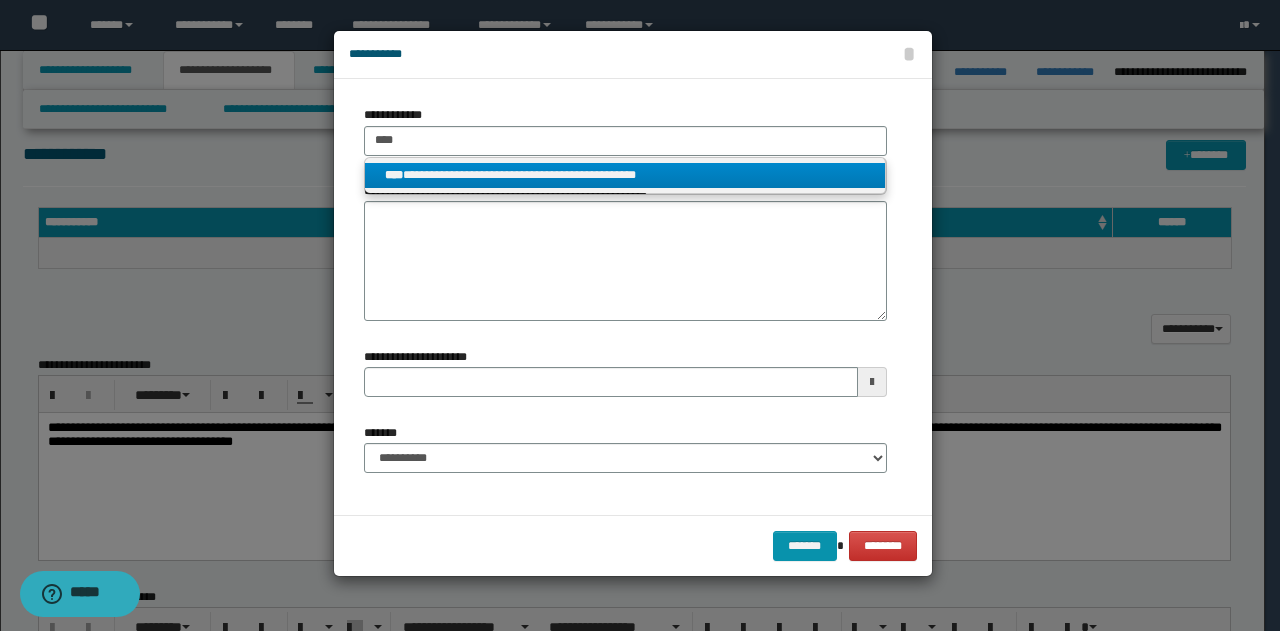 click on "**********" at bounding box center [625, 175] 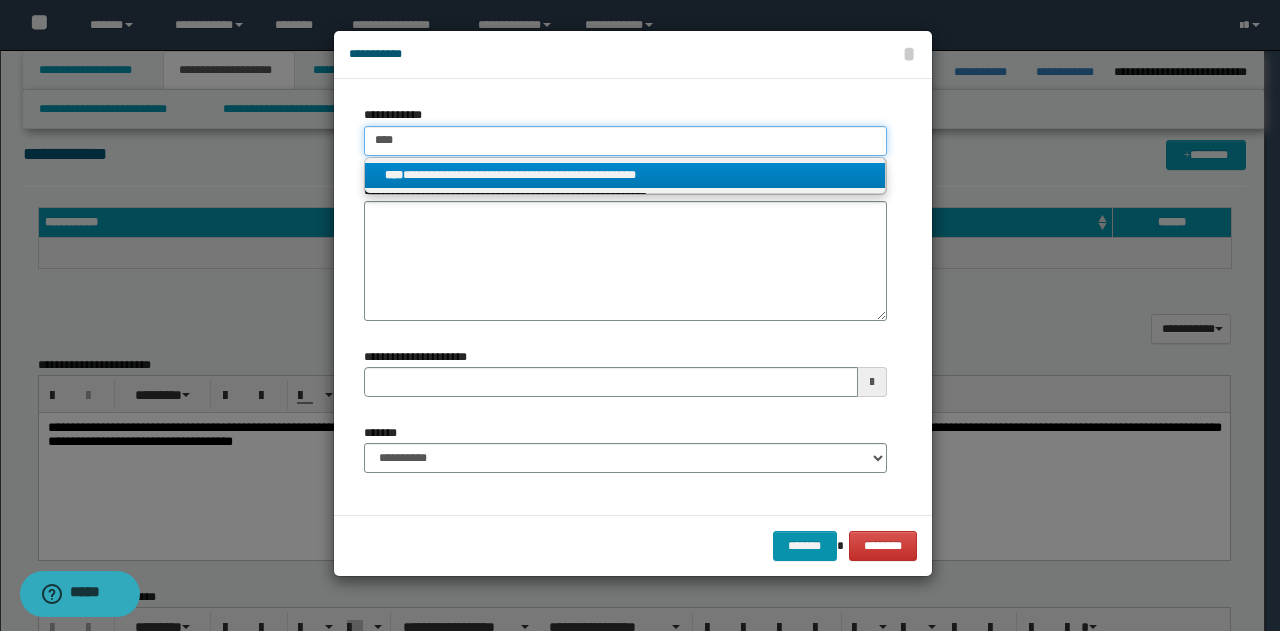 type 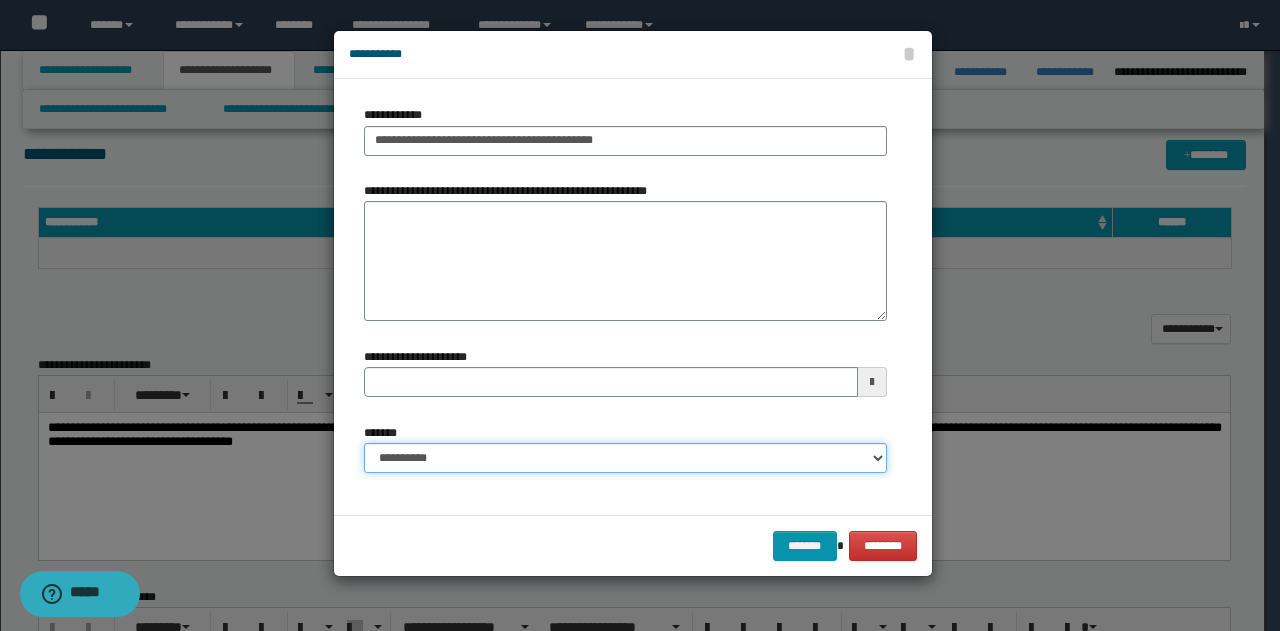 click on "**********" at bounding box center (625, 458) 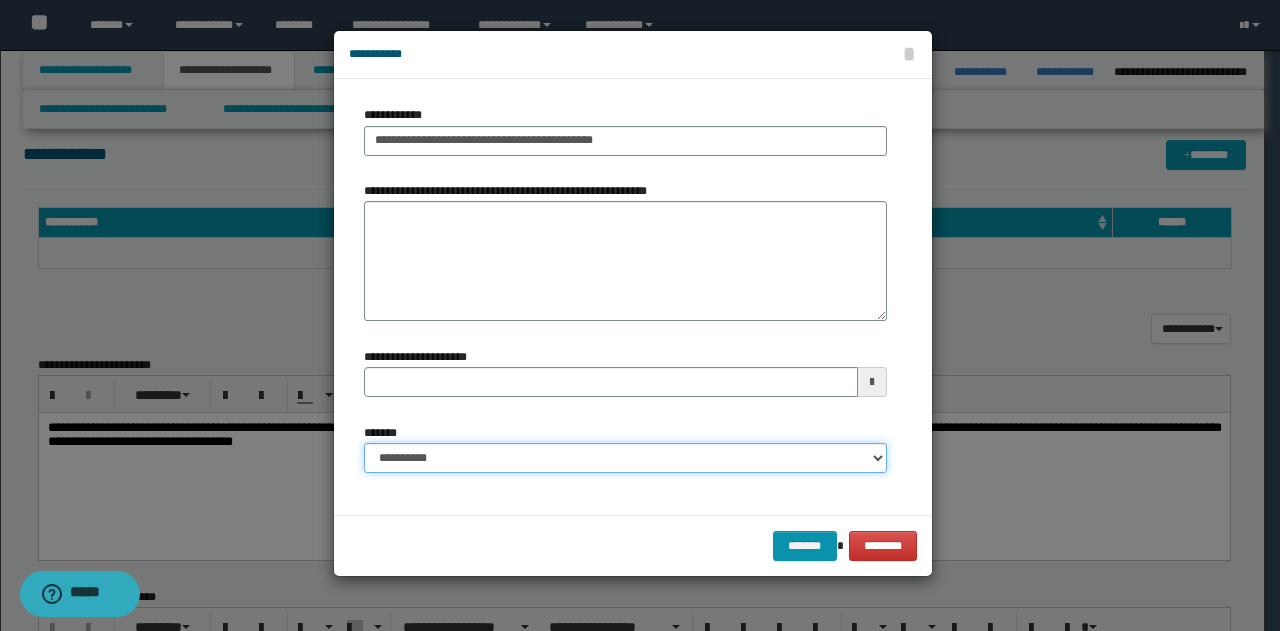 select on "*" 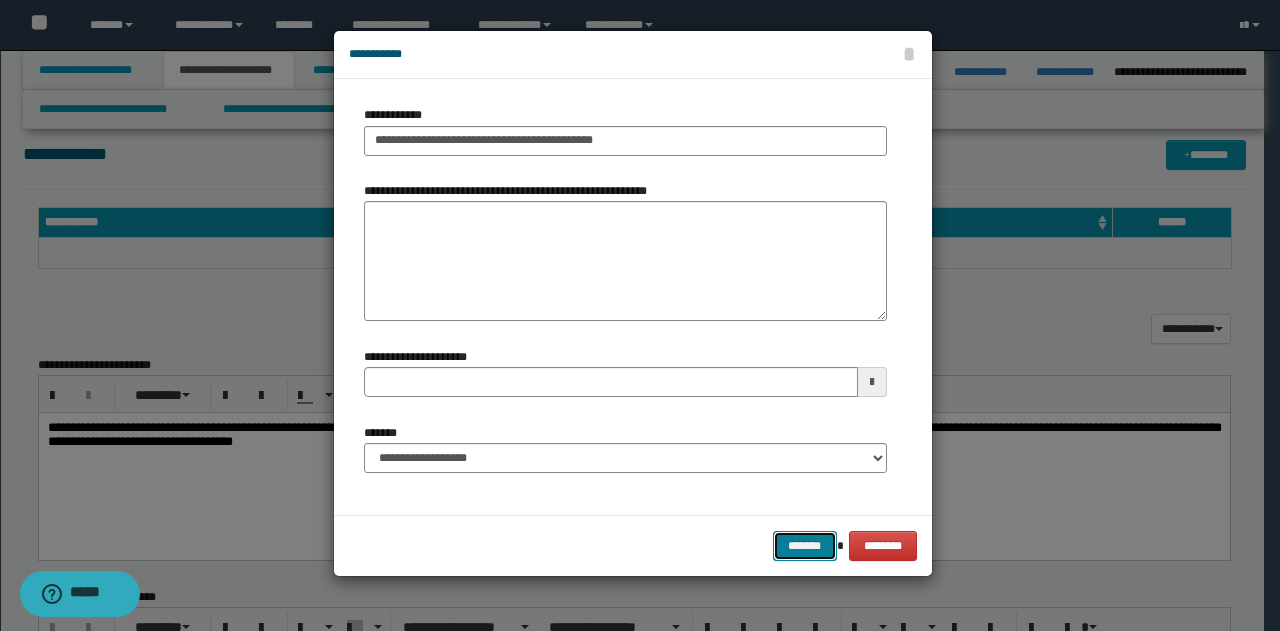 click on "*******" at bounding box center (805, 546) 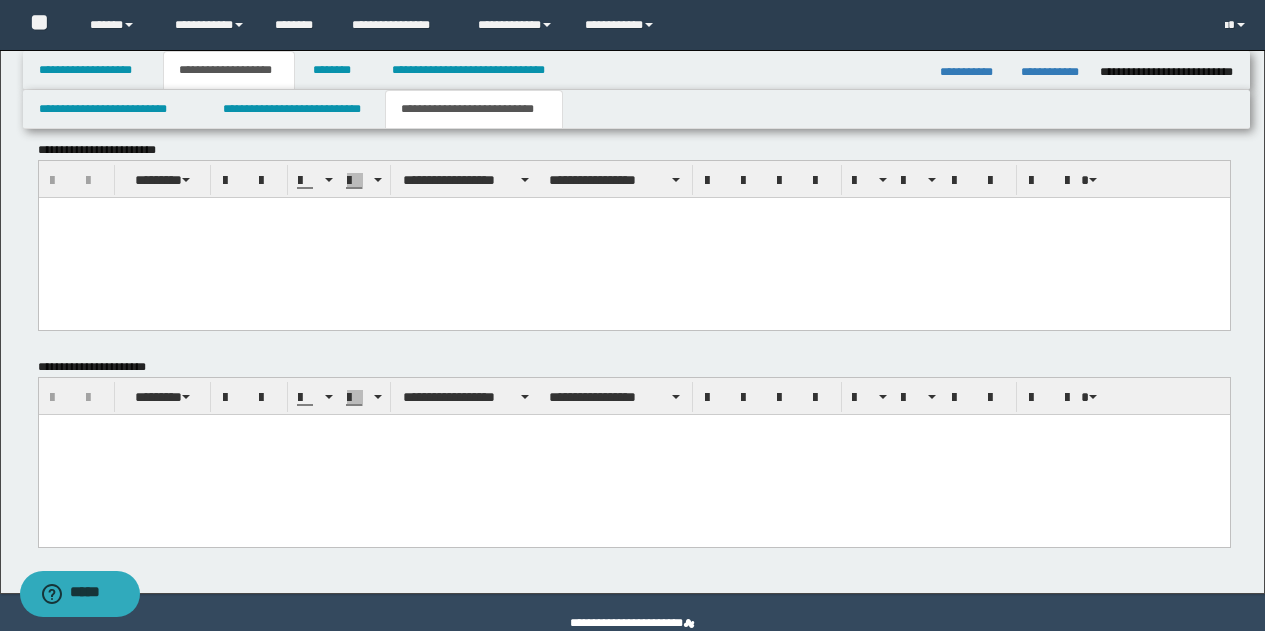scroll, scrollTop: 933, scrollLeft: 0, axis: vertical 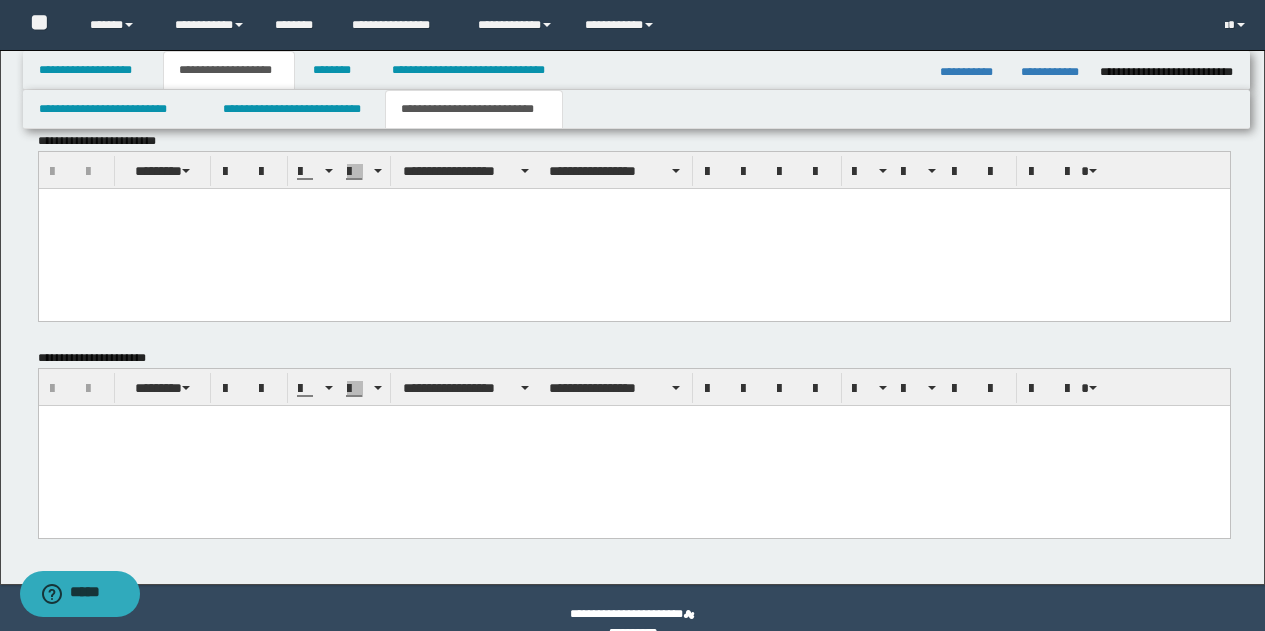click at bounding box center [633, 420] 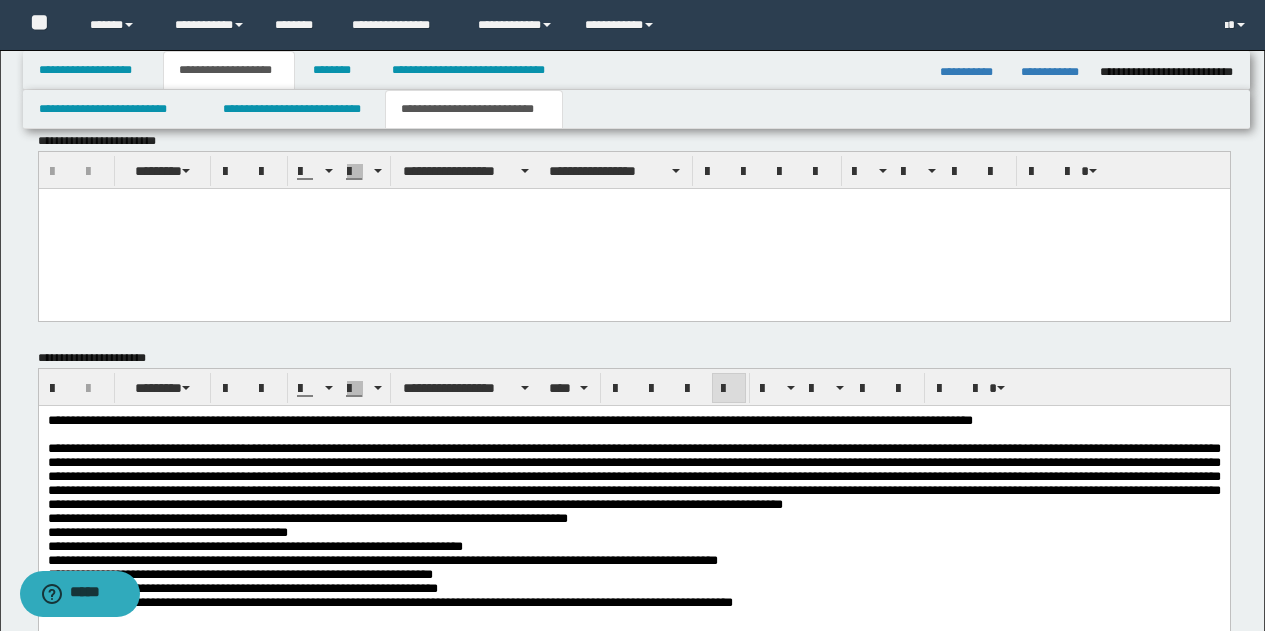 click at bounding box center [633, 475] 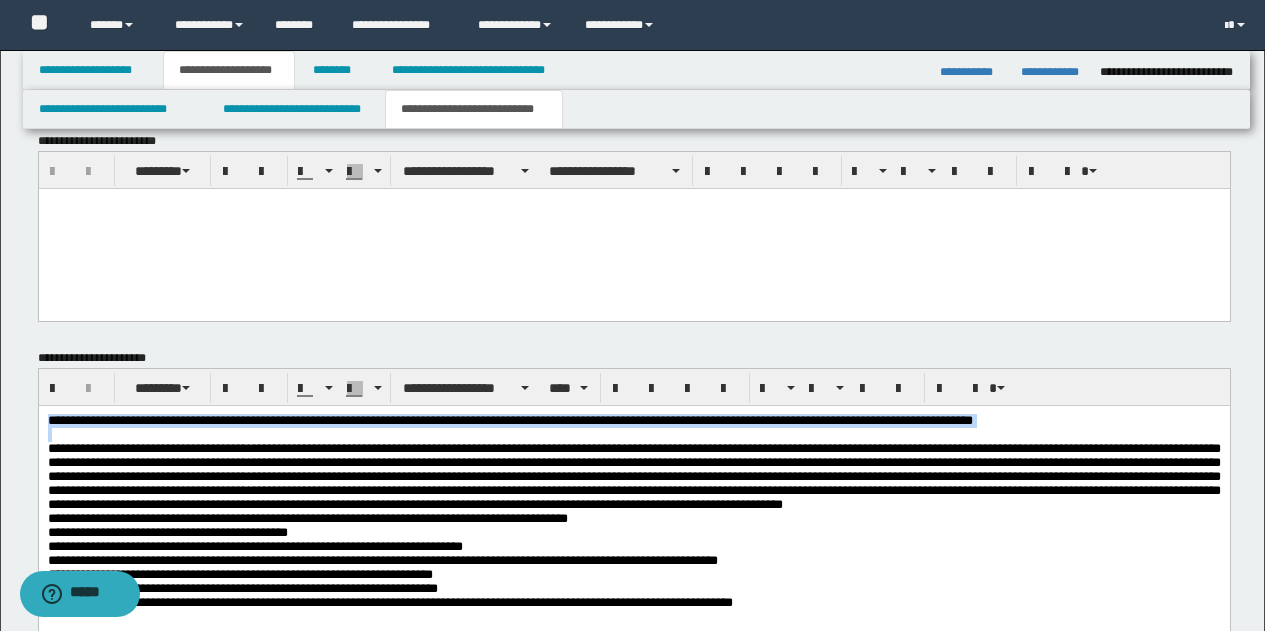 drag, startPoint x: 47, startPoint y: 418, endPoint x: 194, endPoint y: 444, distance: 149.28162 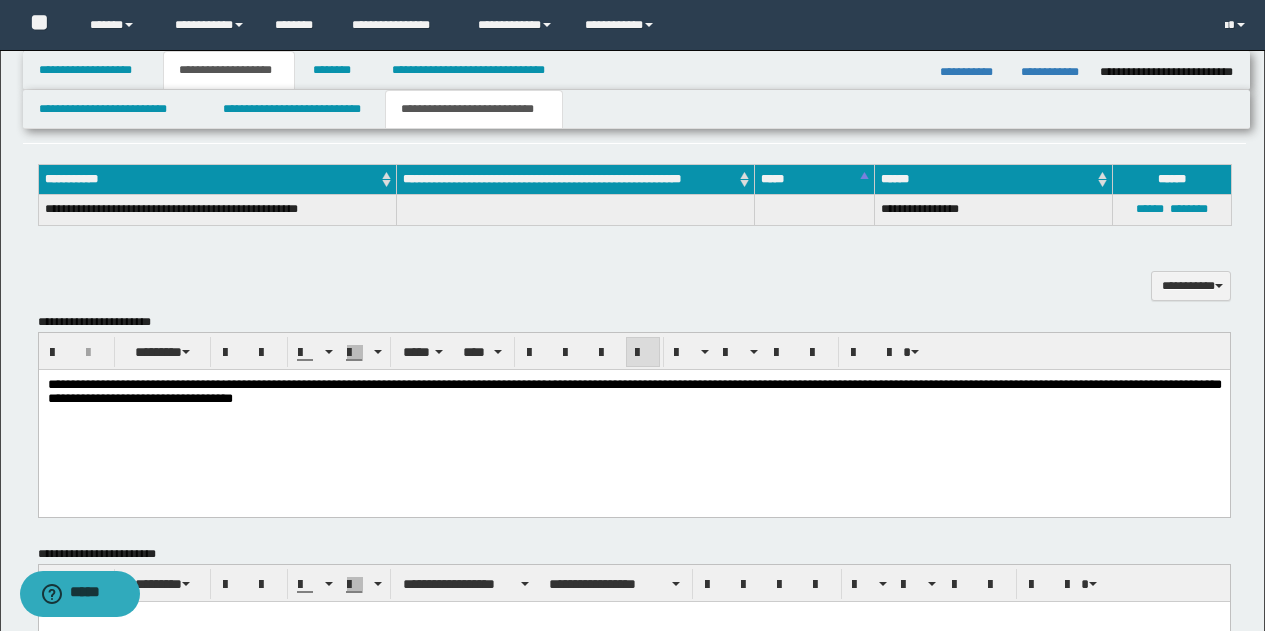 scroll, scrollTop: 522, scrollLeft: 0, axis: vertical 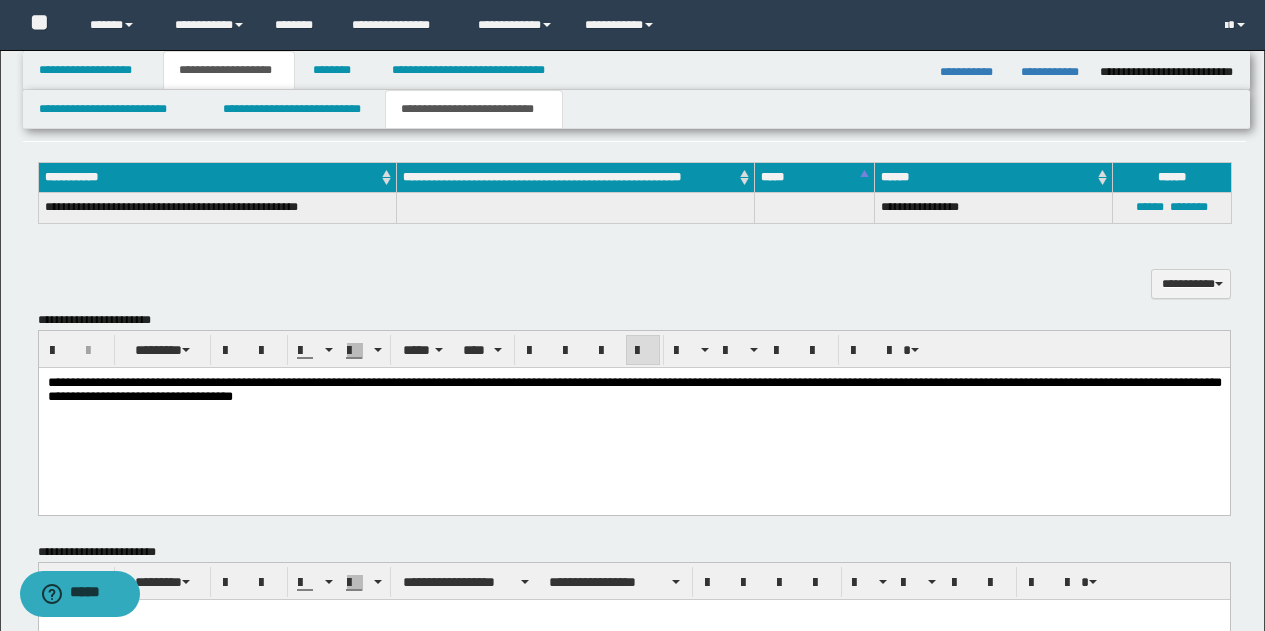 click on "**********" at bounding box center [634, 391] 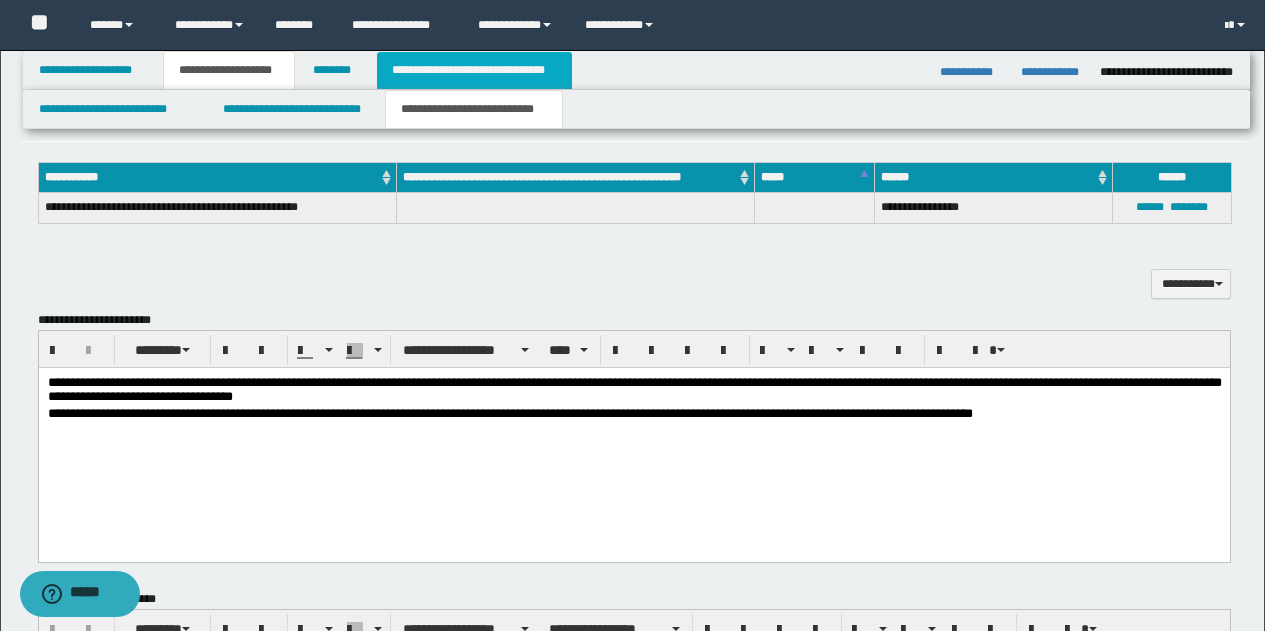 click on "**********" at bounding box center [474, 70] 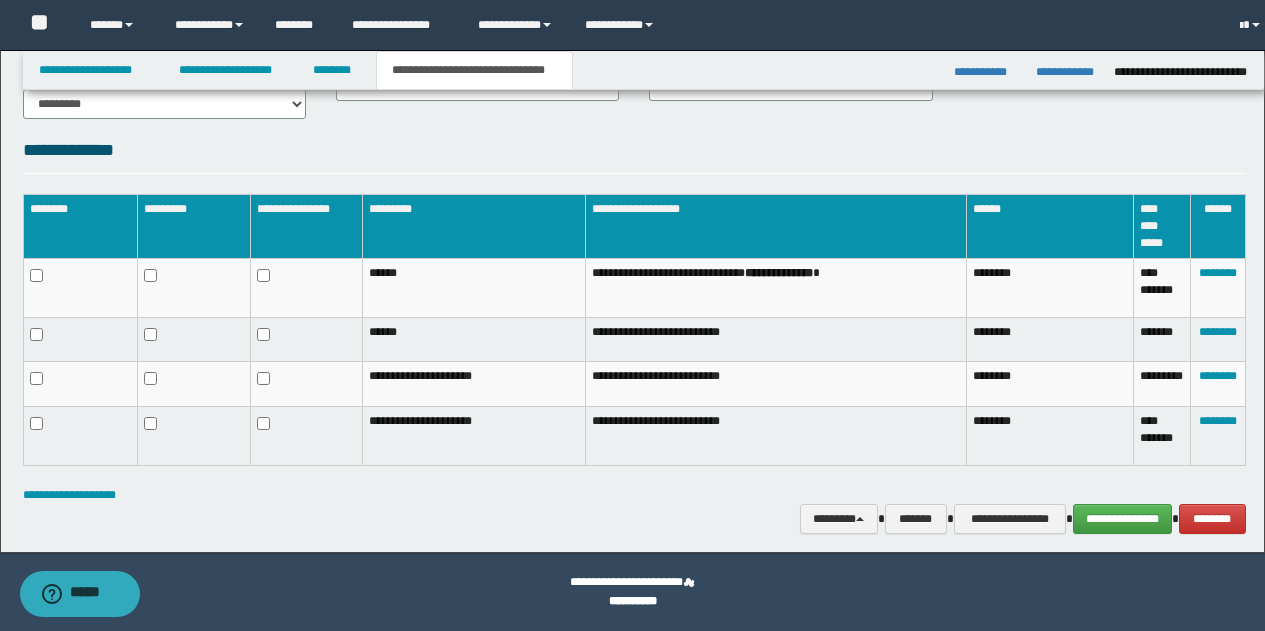 scroll, scrollTop: 345, scrollLeft: 0, axis: vertical 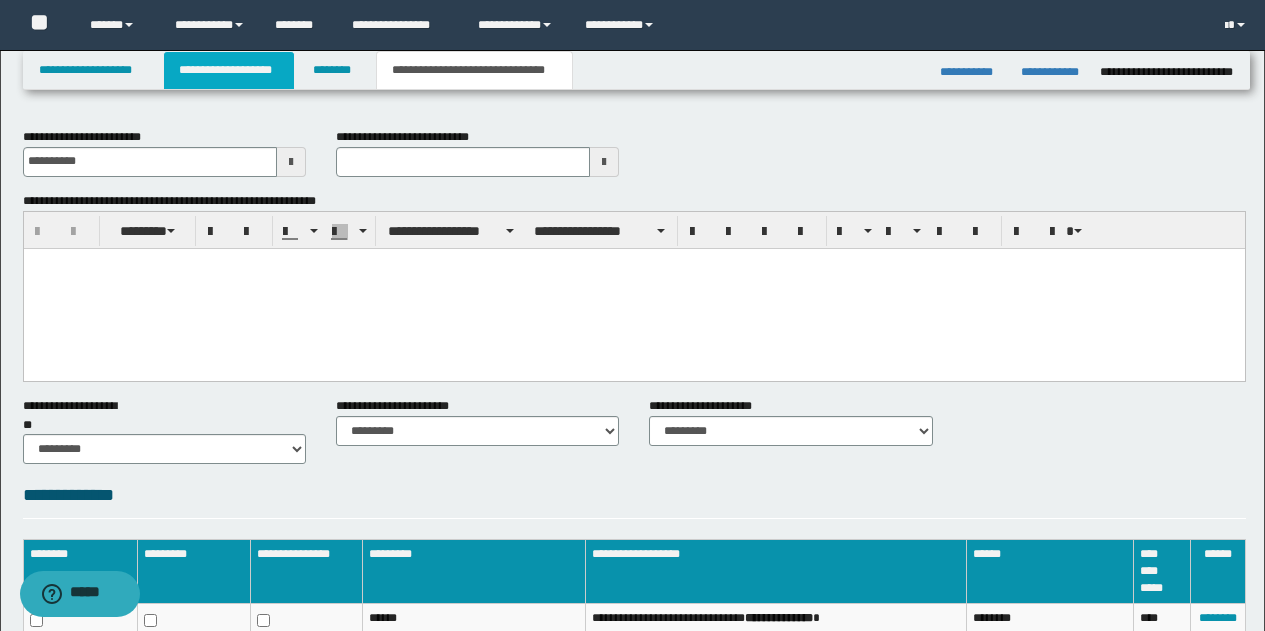 click on "**********" at bounding box center [229, 70] 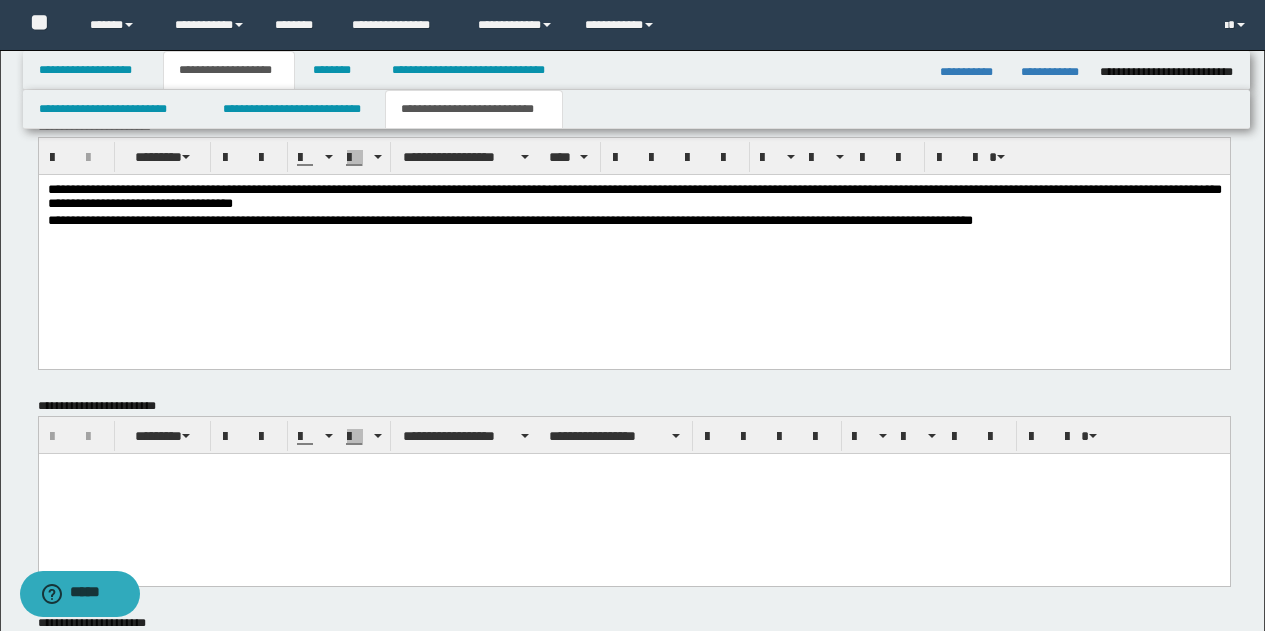 scroll, scrollTop: 716, scrollLeft: 0, axis: vertical 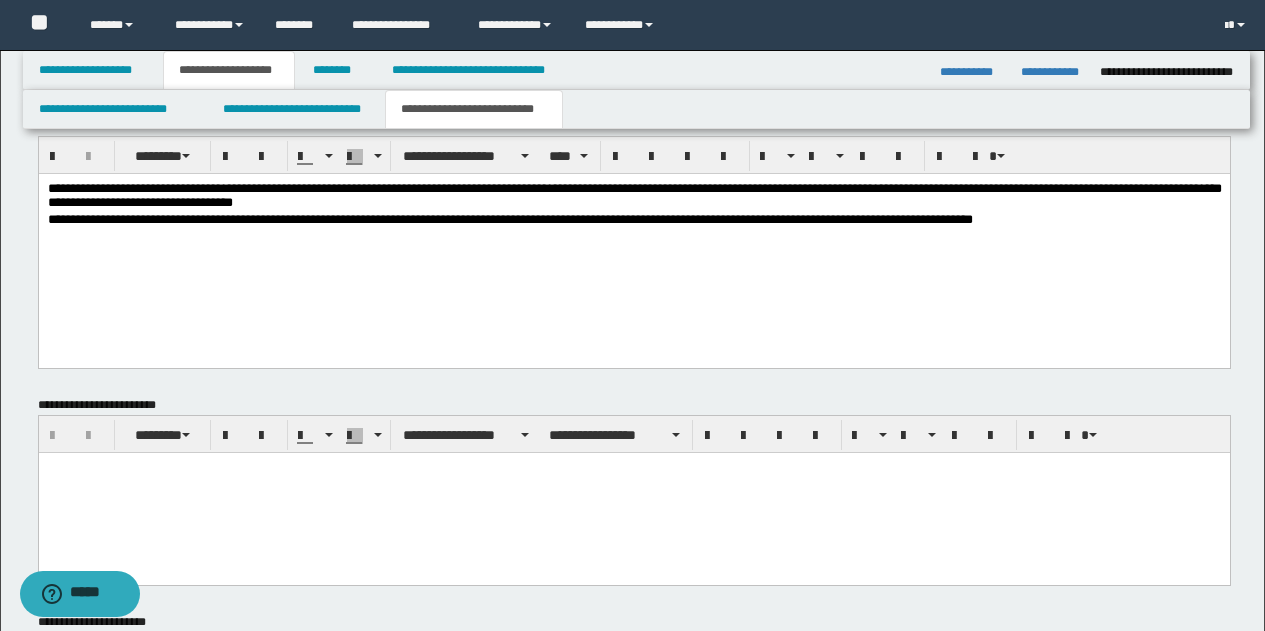 click on "**********" at bounding box center (509, 219) 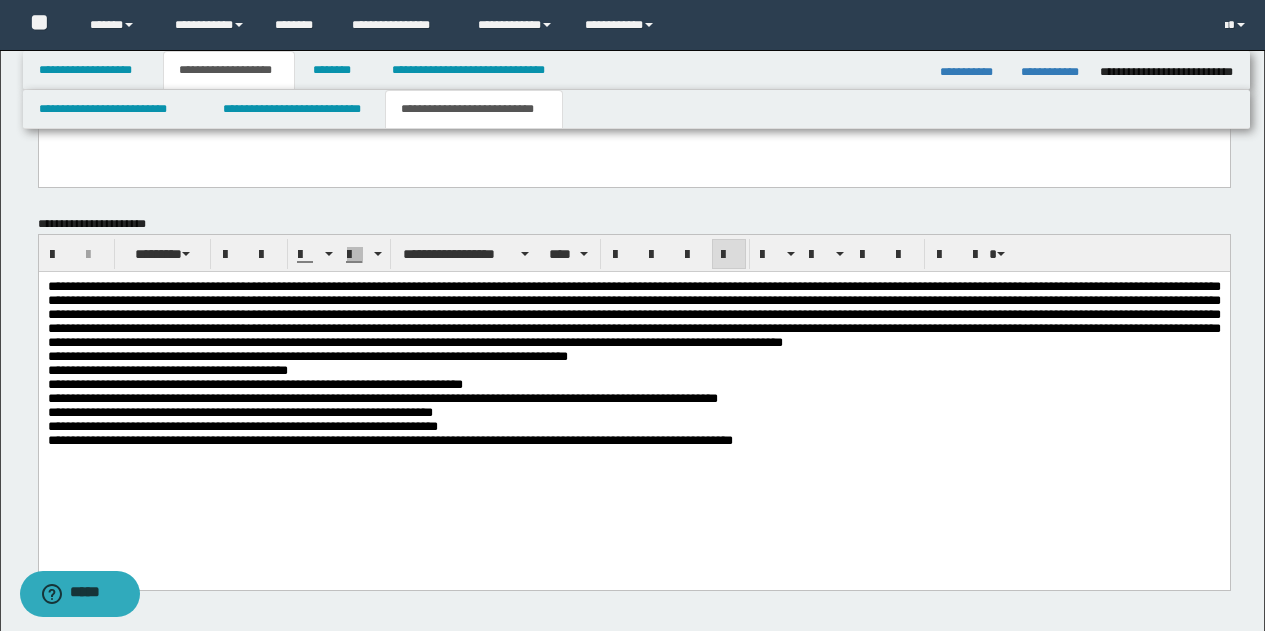 scroll, scrollTop: 1117, scrollLeft: 0, axis: vertical 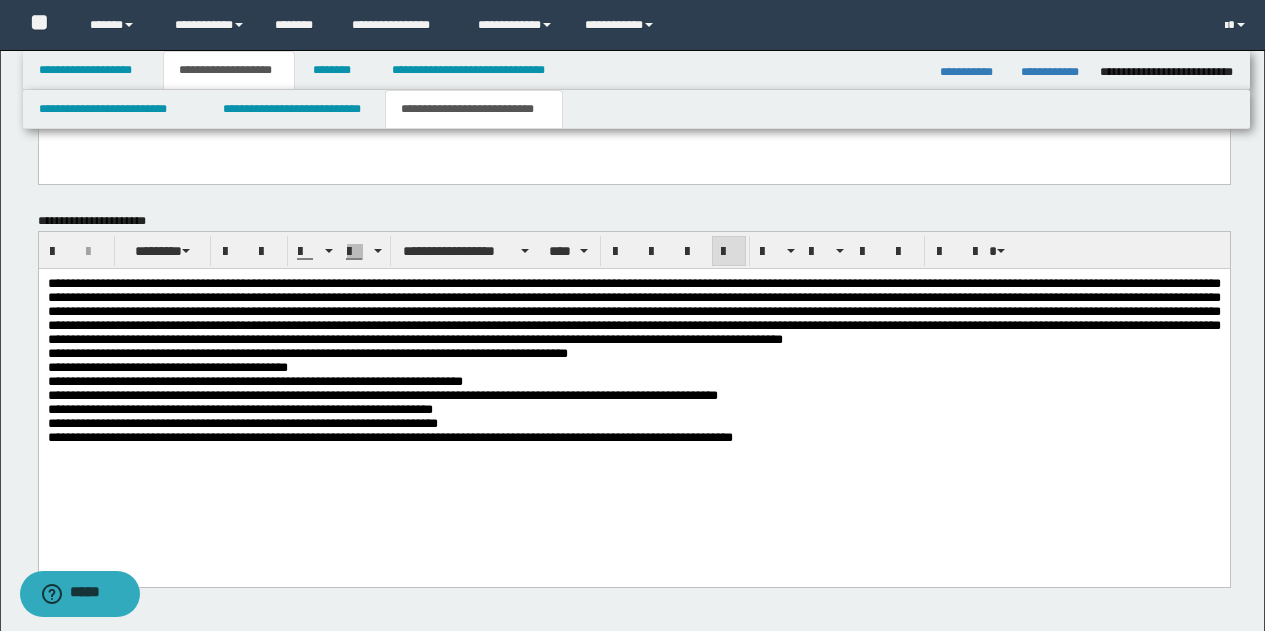 click on "**********" at bounding box center (307, 352) 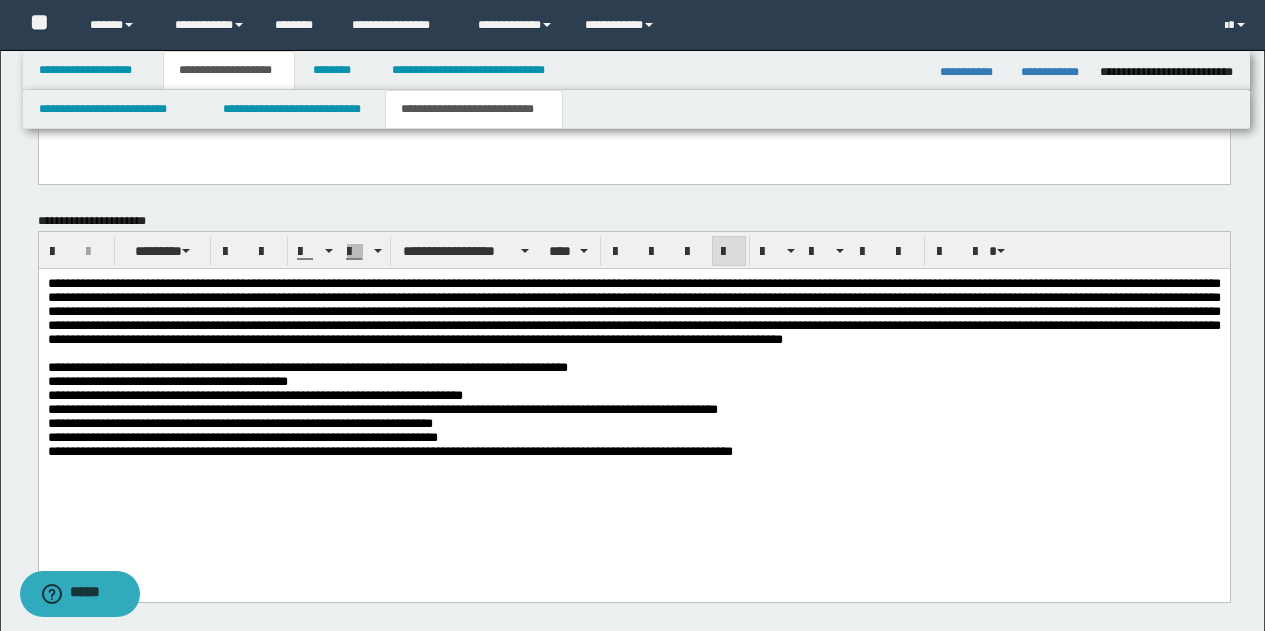 click on "**********" at bounding box center [633, 392] 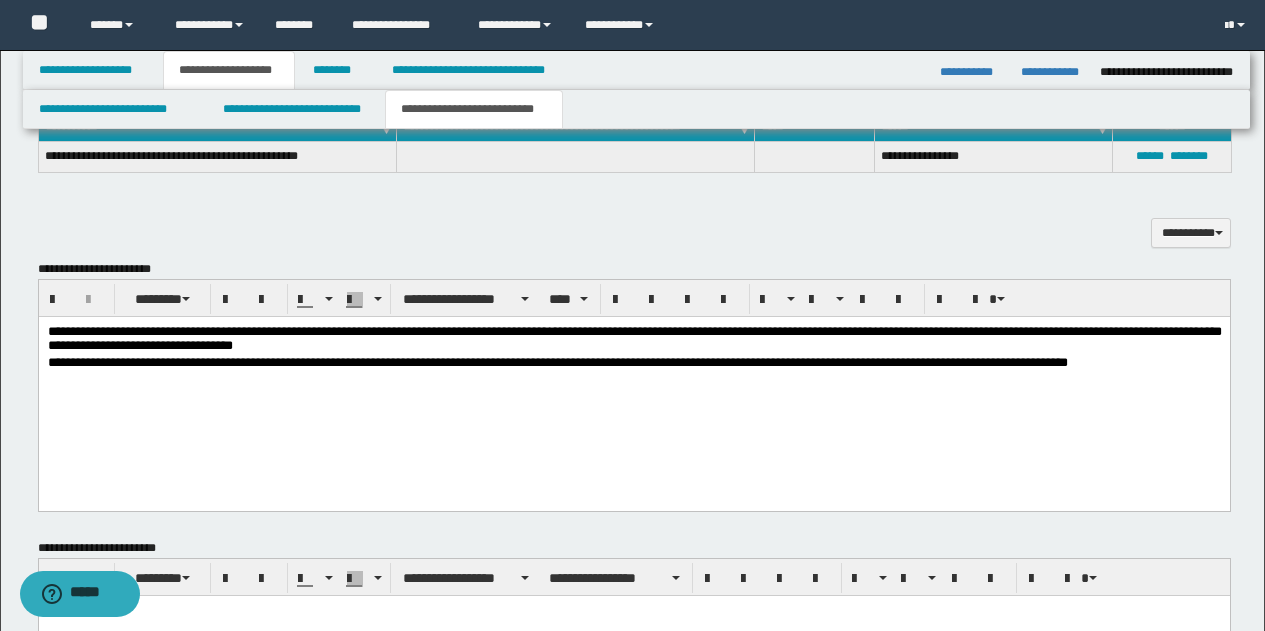 scroll, scrollTop: 580, scrollLeft: 0, axis: vertical 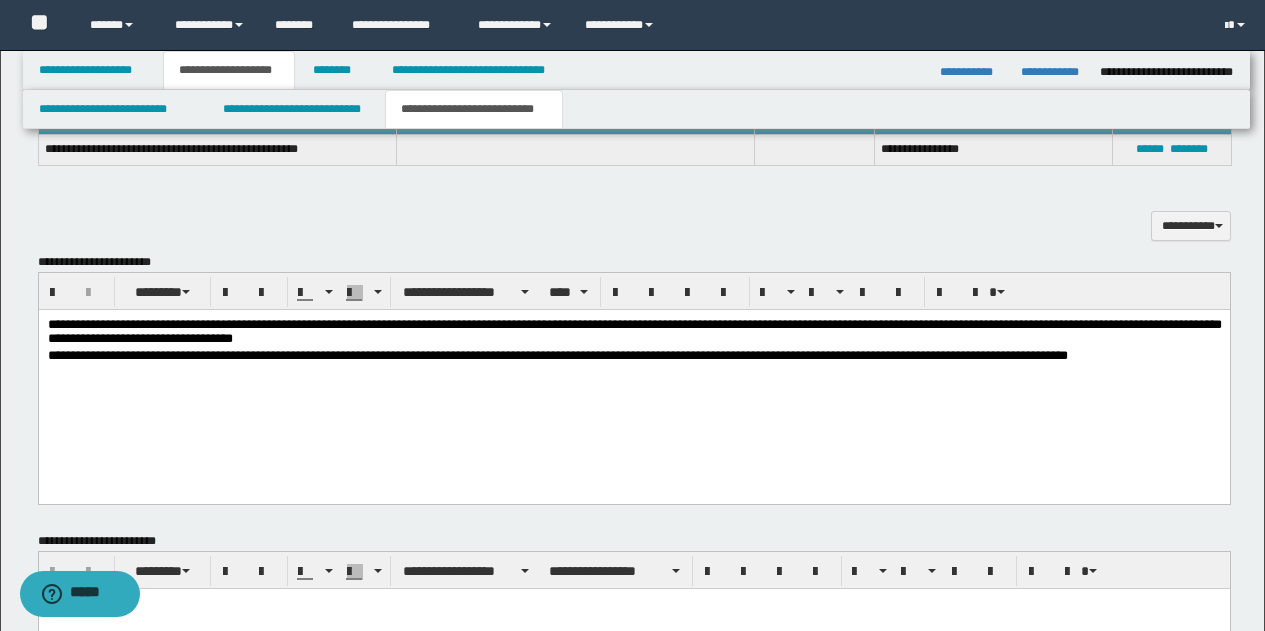 click on "**********" at bounding box center (633, 372) 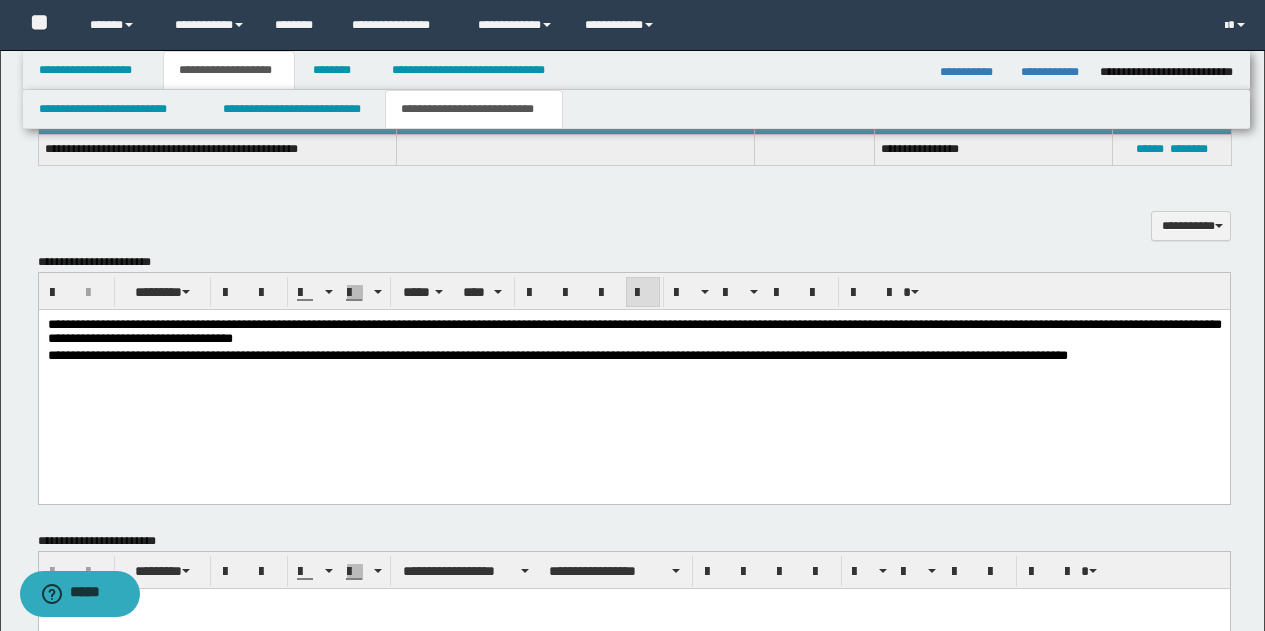 click on "**********" at bounding box center (634, 331) 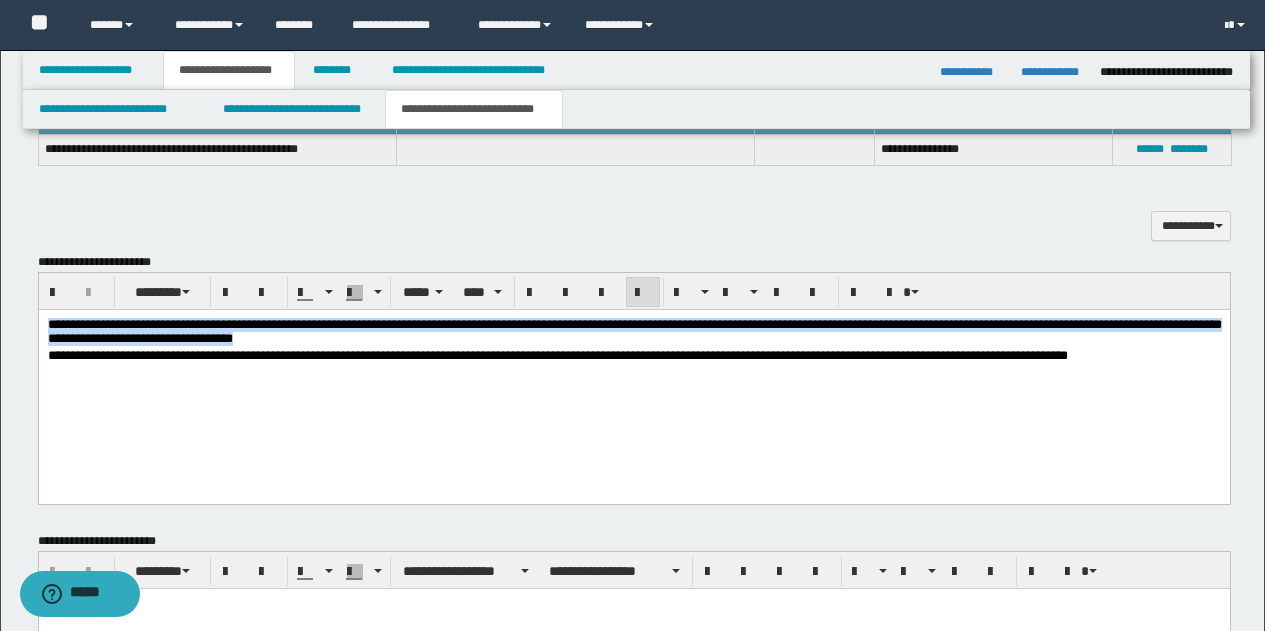 drag, startPoint x: 48, startPoint y: 321, endPoint x: 582, endPoint y: 342, distance: 534.4128 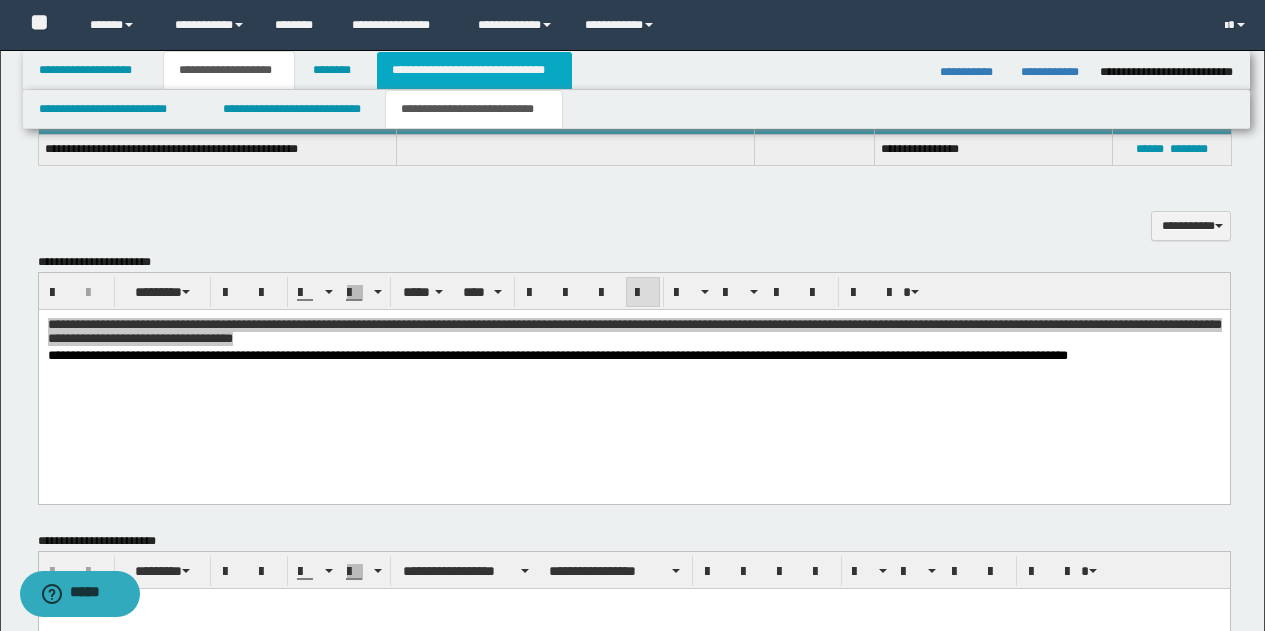 click on "**********" at bounding box center [474, 70] 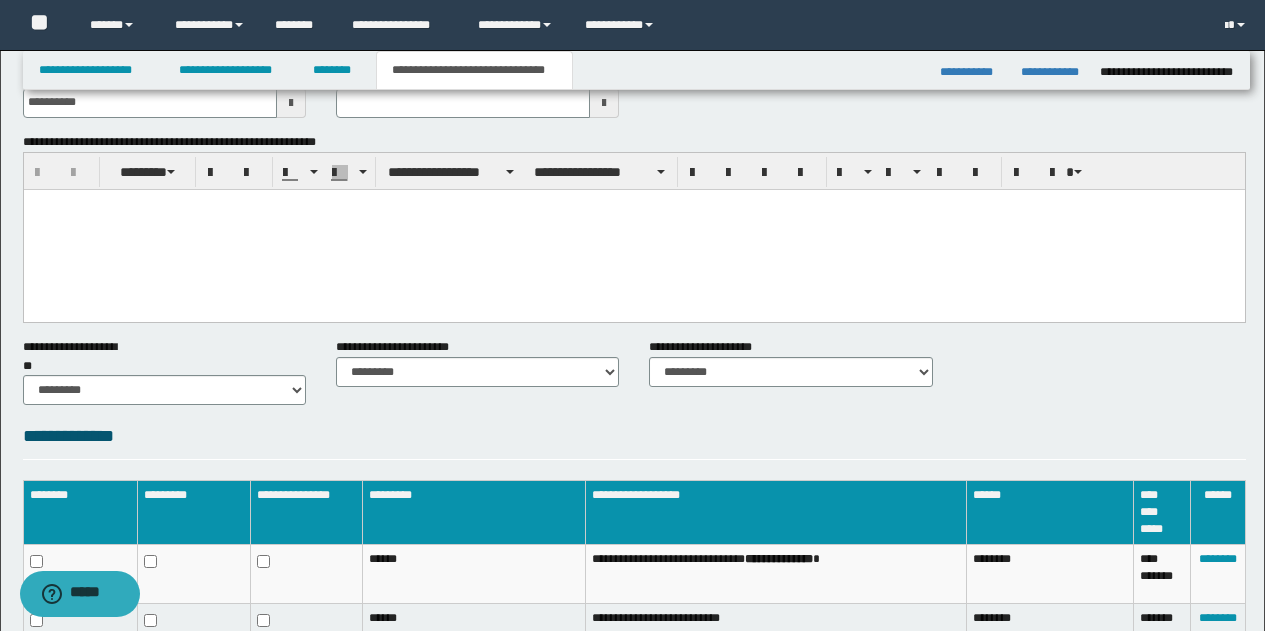 scroll, scrollTop: 0, scrollLeft: 0, axis: both 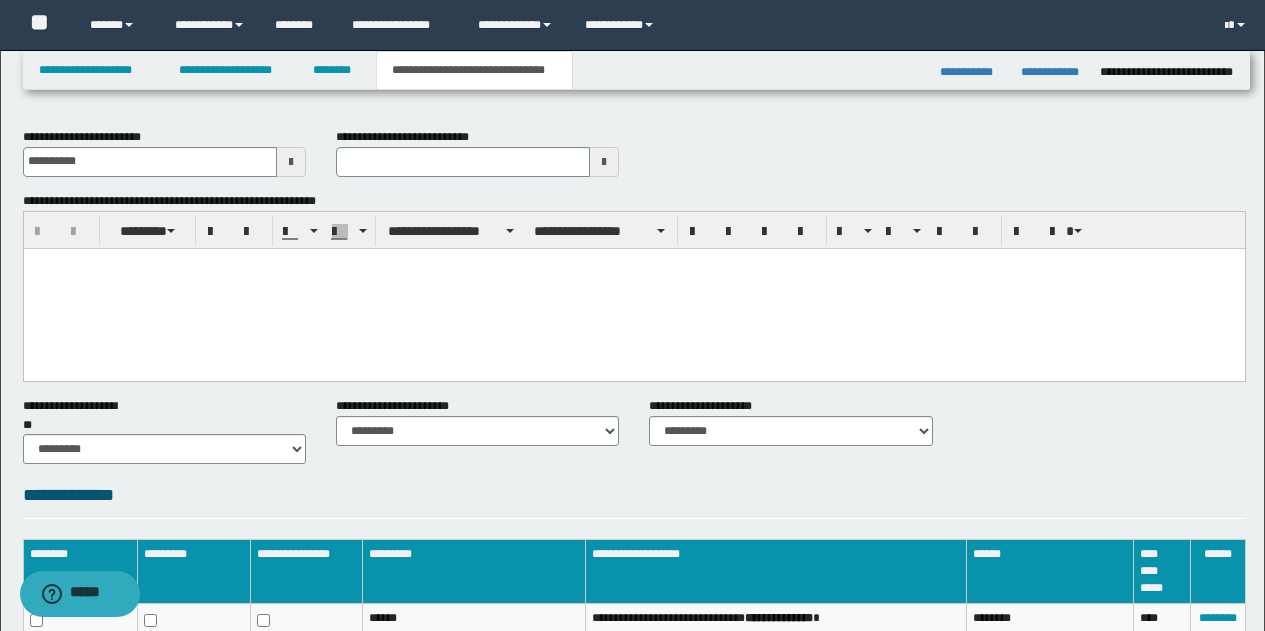click at bounding box center [633, 288] 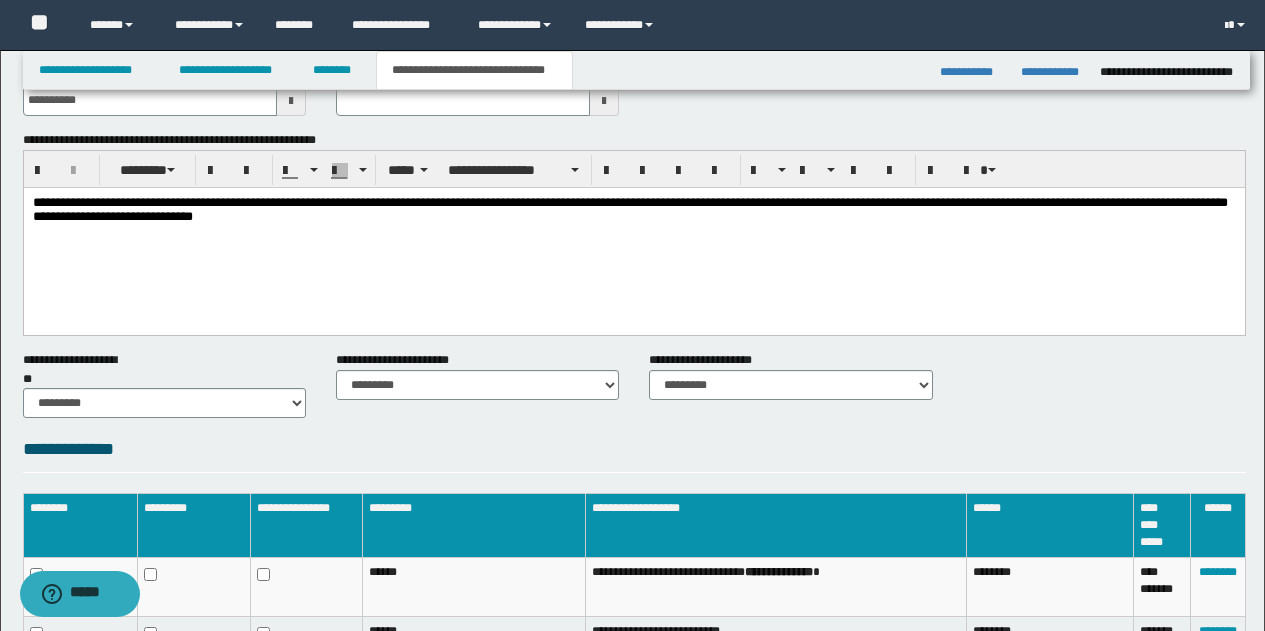 scroll, scrollTop: 65, scrollLeft: 0, axis: vertical 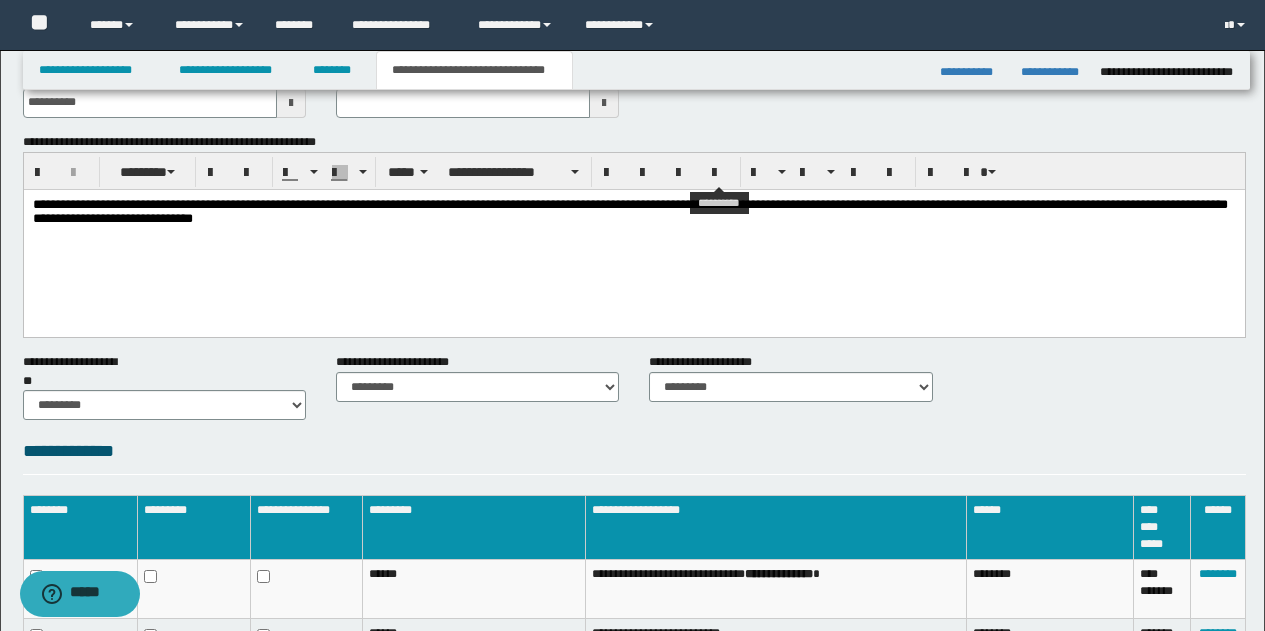 type 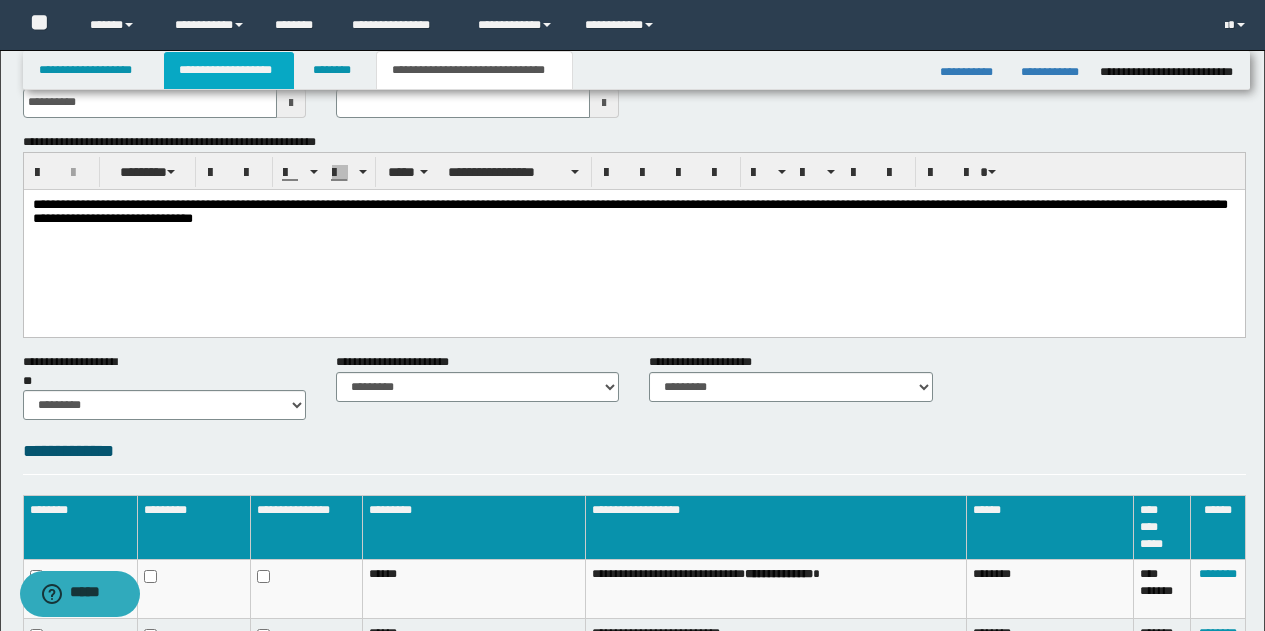click on "**********" at bounding box center (229, 70) 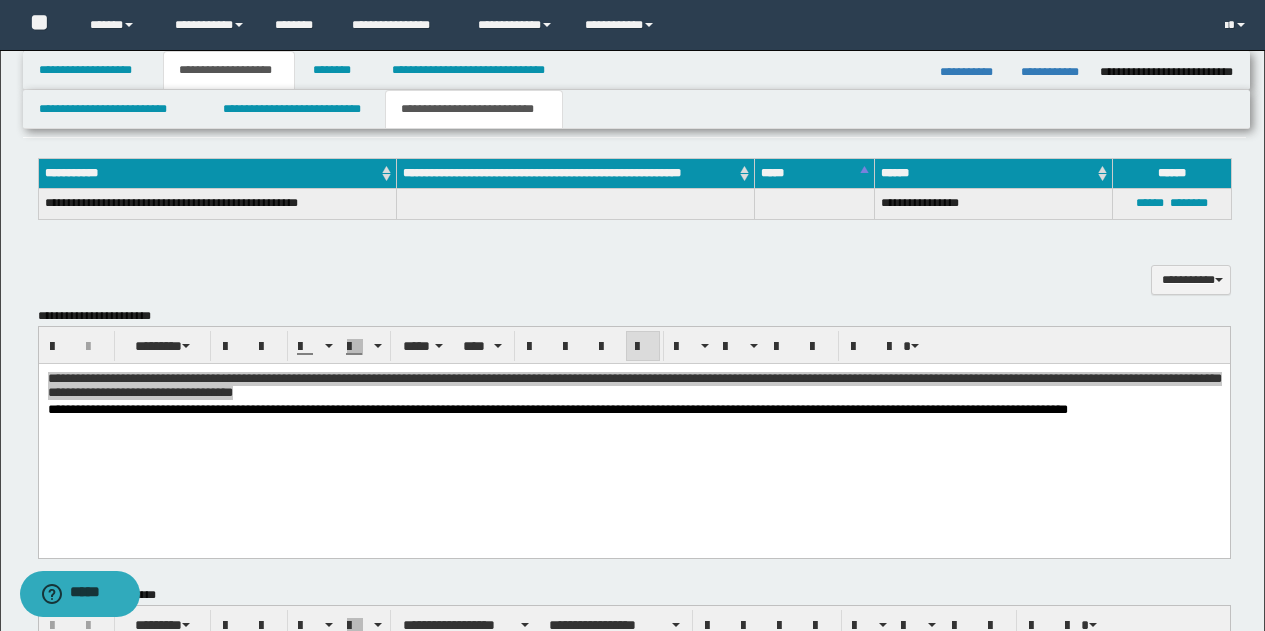 scroll, scrollTop: 529, scrollLeft: 0, axis: vertical 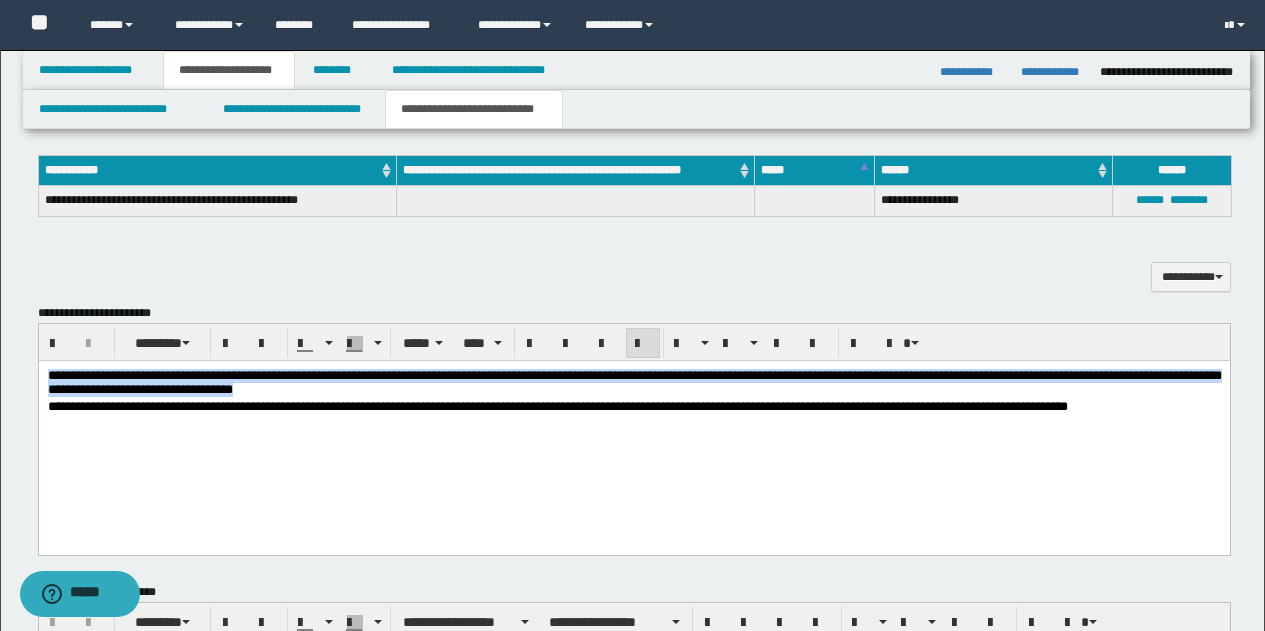 click on "**********" at bounding box center [633, 423] 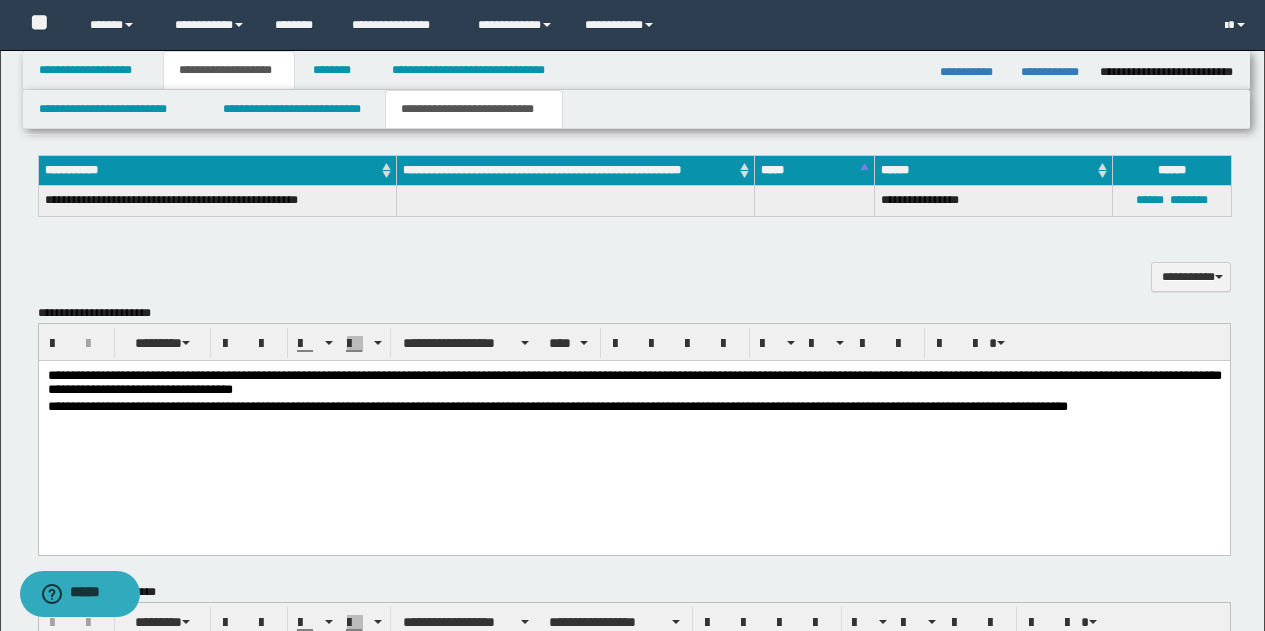 click on "**********" at bounding box center (633, 423) 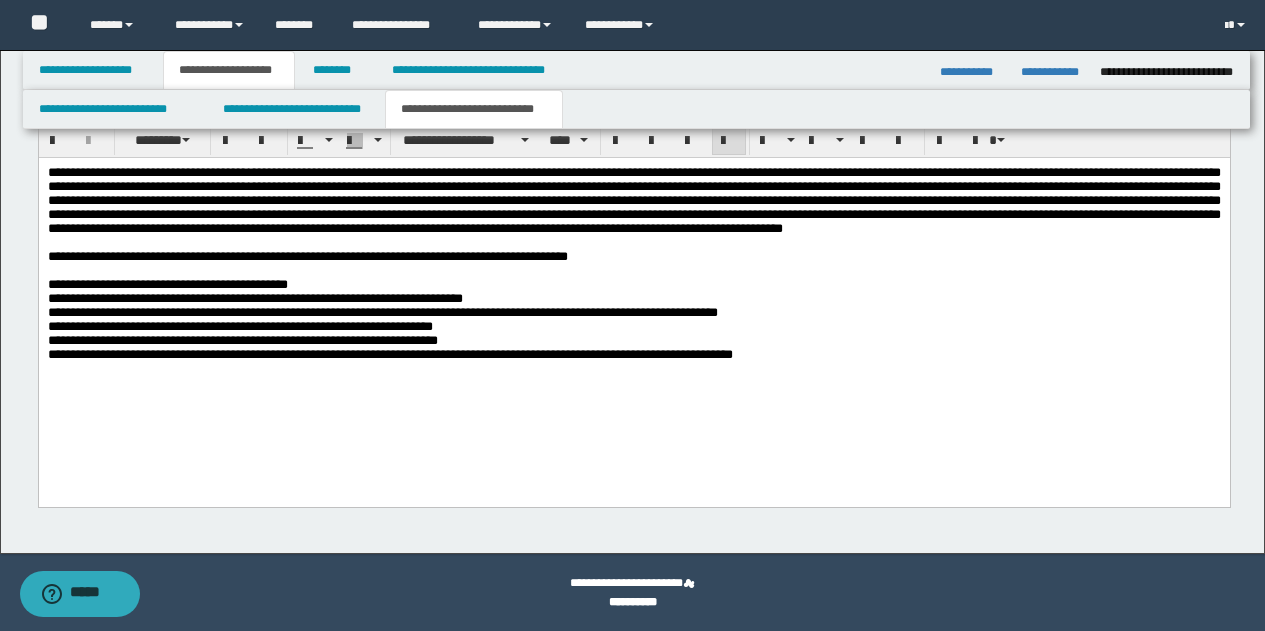 scroll, scrollTop: 1209, scrollLeft: 0, axis: vertical 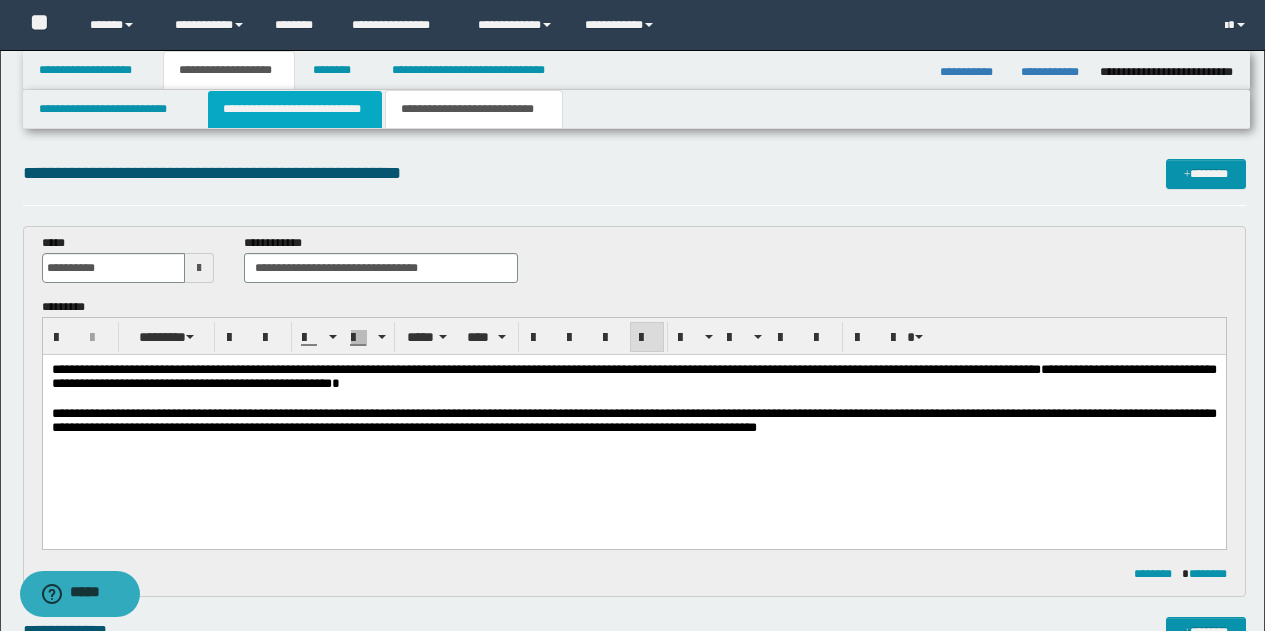 click on "**********" at bounding box center [295, 109] 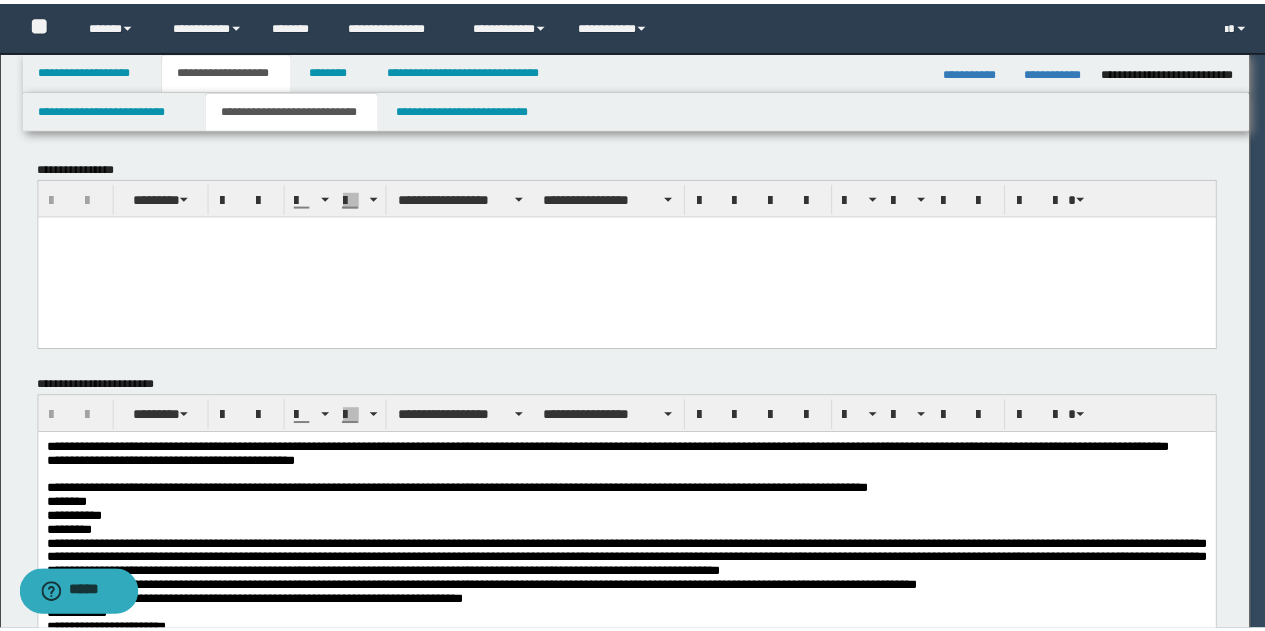 scroll, scrollTop: 0, scrollLeft: 0, axis: both 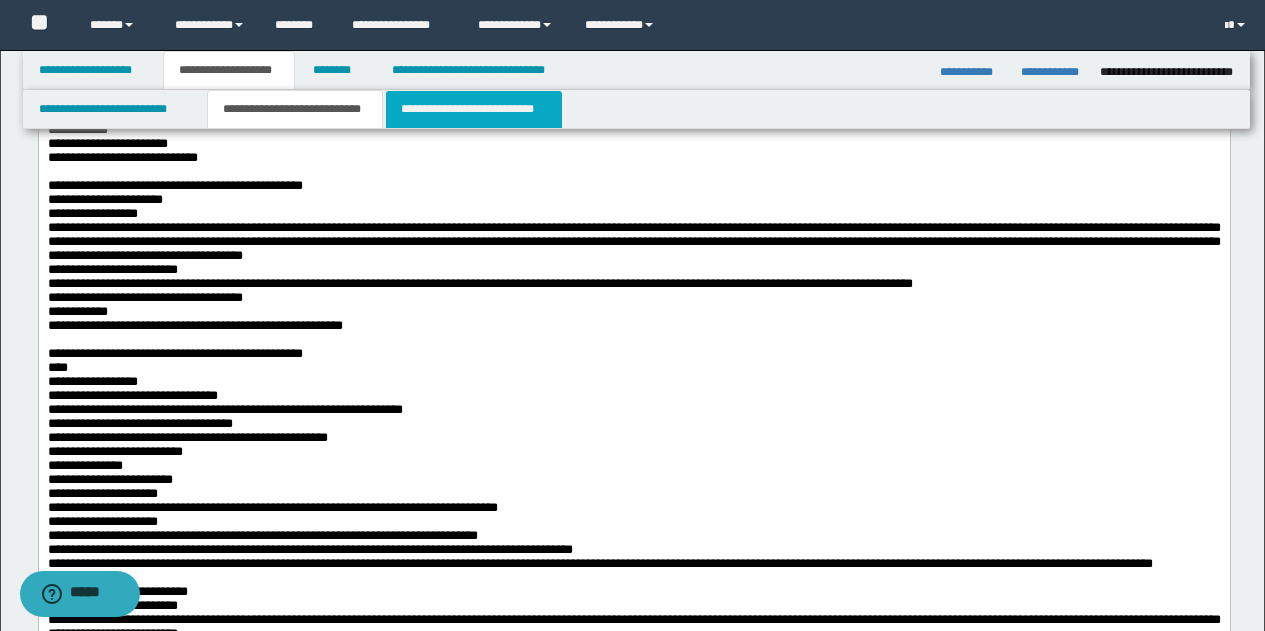 click on "**********" at bounding box center (474, 109) 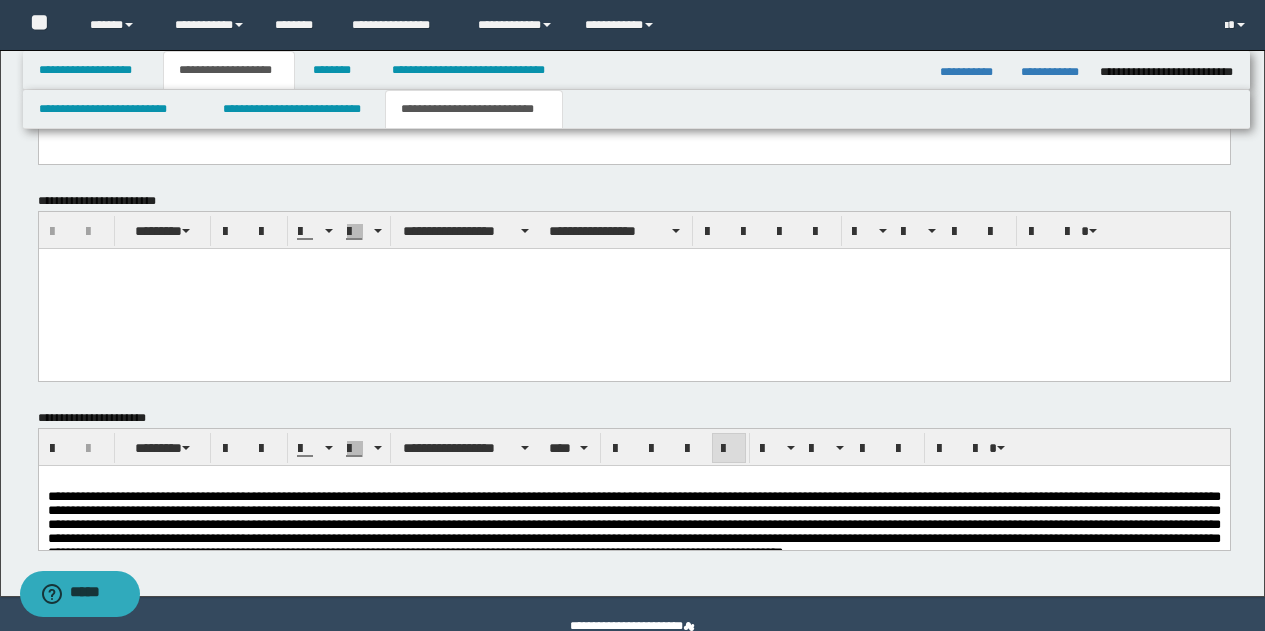 scroll, scrollTop: 947, scrollLeft: 0, axis: vertical 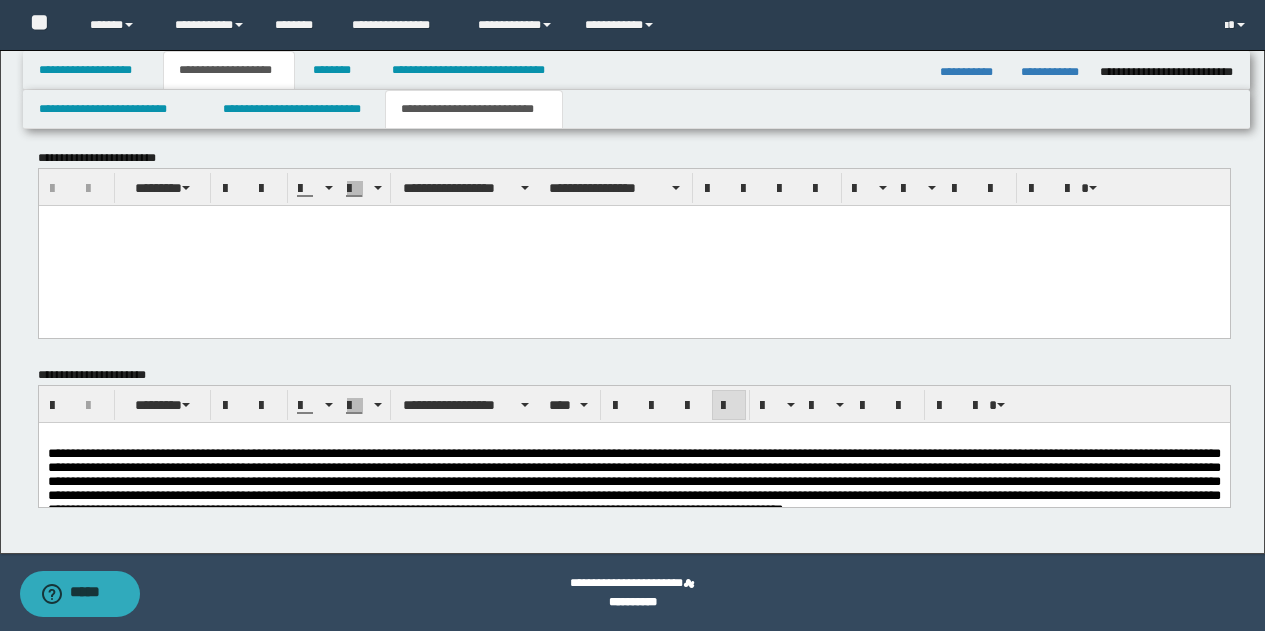click at bounding box center (634, 438) 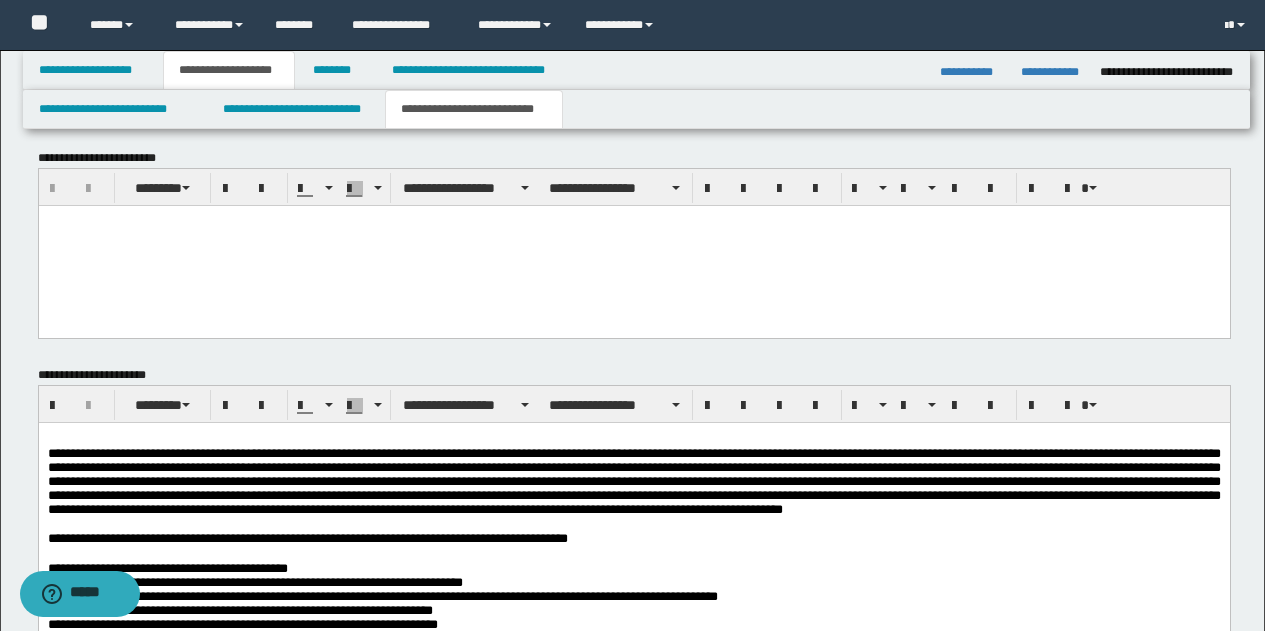 click on "**********" at bounding box center (633, 562) 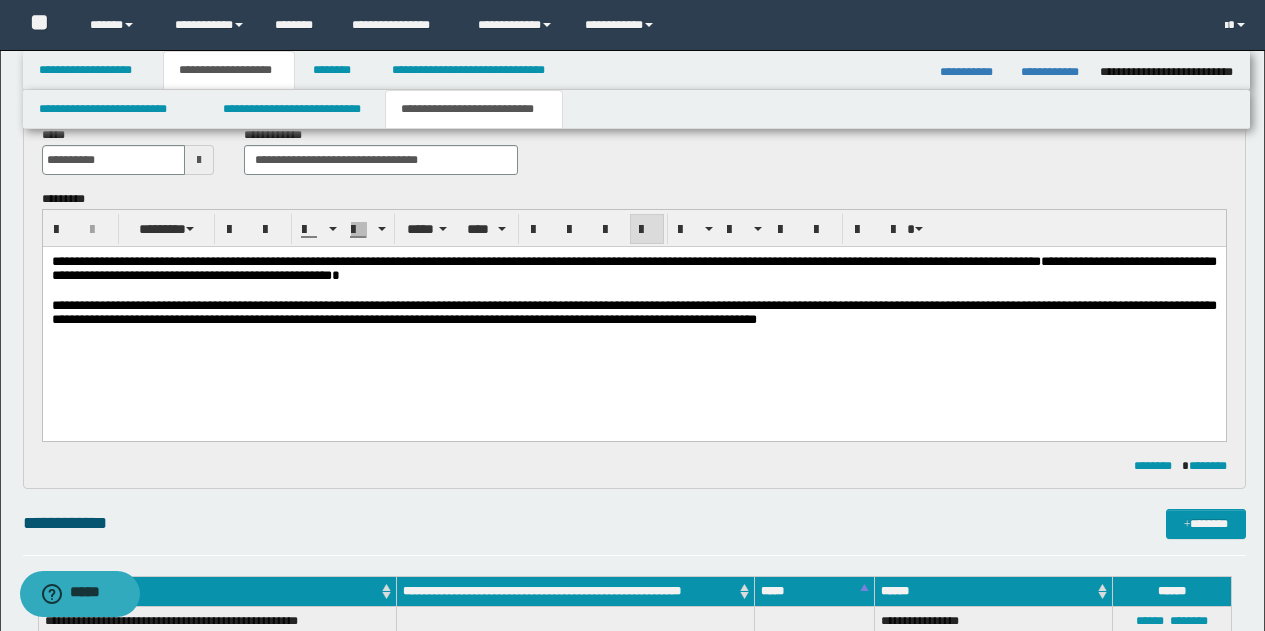 scroll, scrollTop: 0, scrollLeft: 0, axis: both 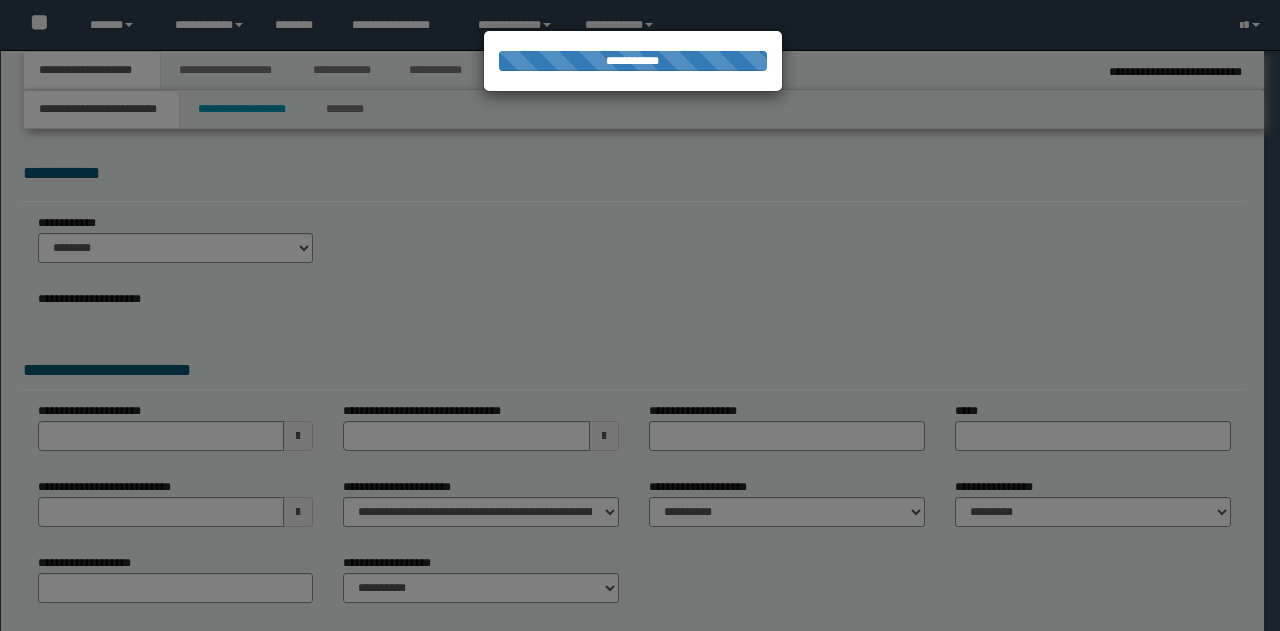 select on "*" 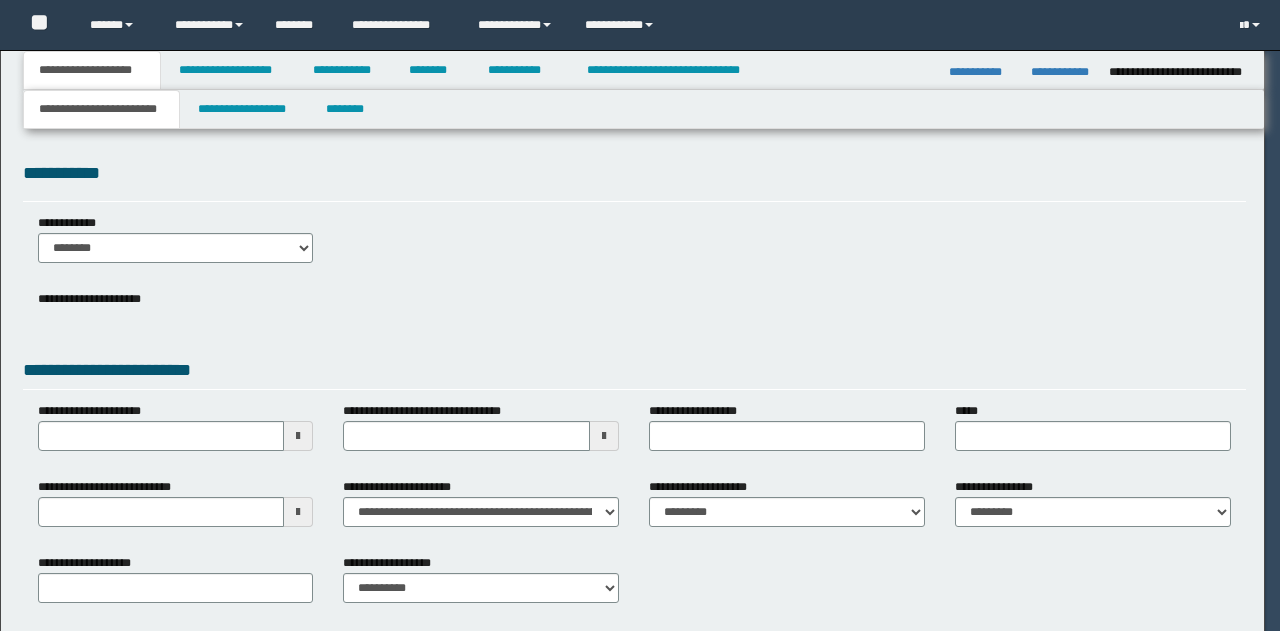 scroll, scrollTop: 0, scrollLeft: 0, axis: both 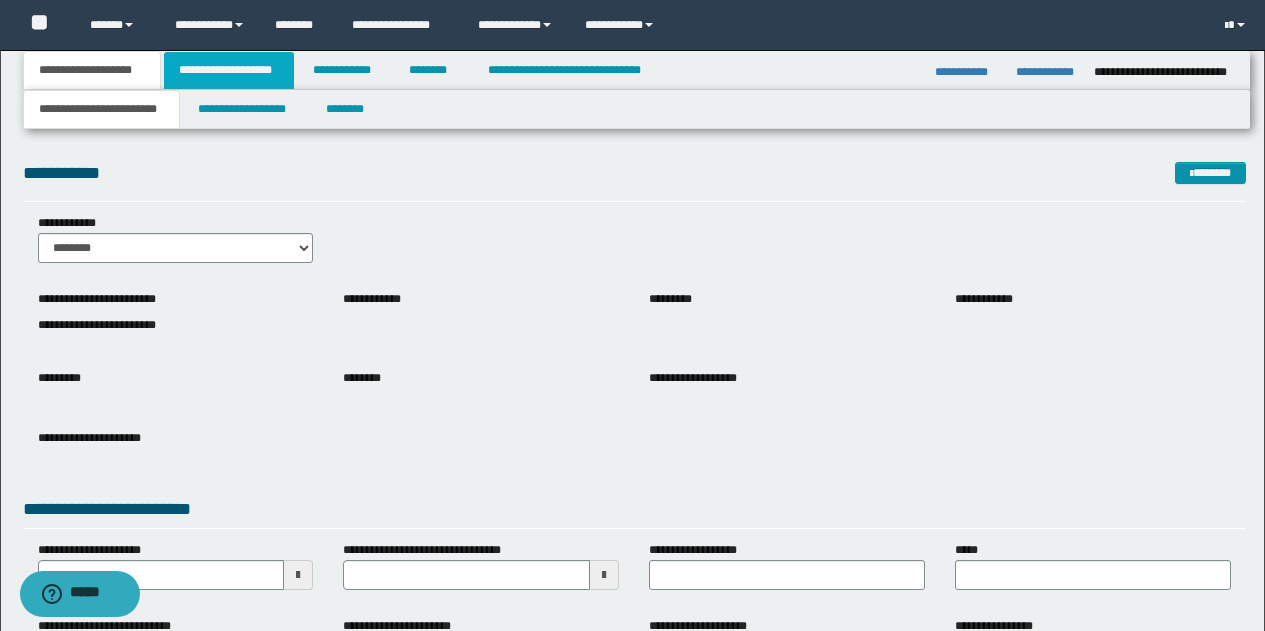 click on "**********" at bounding box center [229, 70] 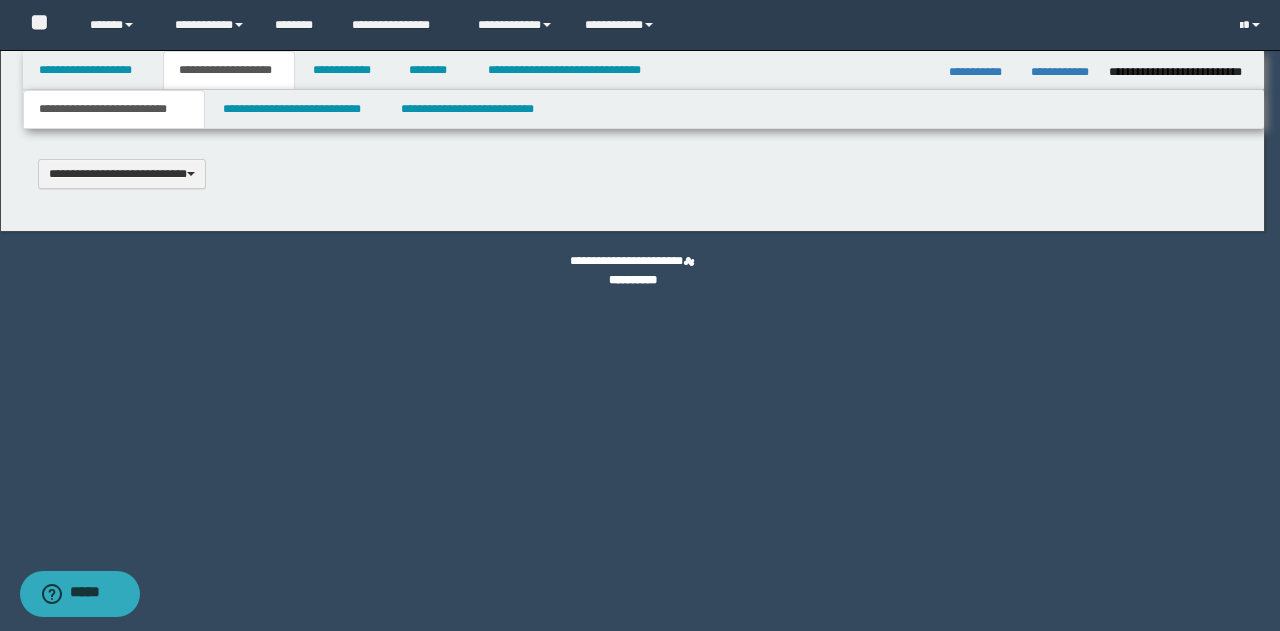 type 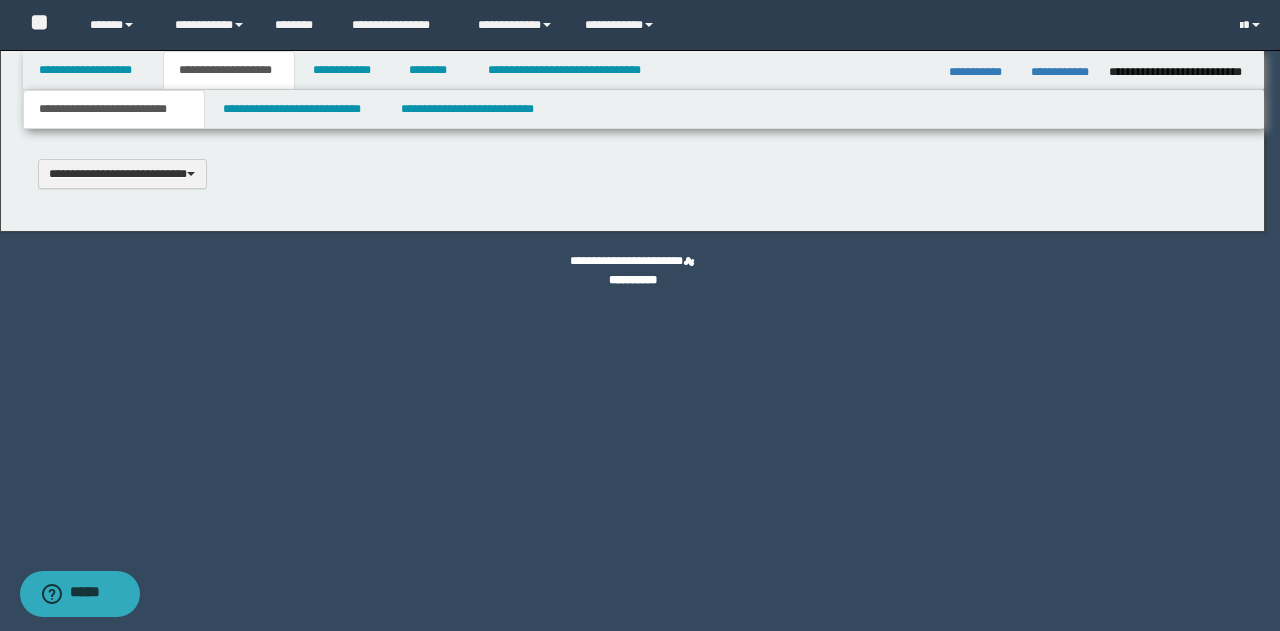 select on "*" 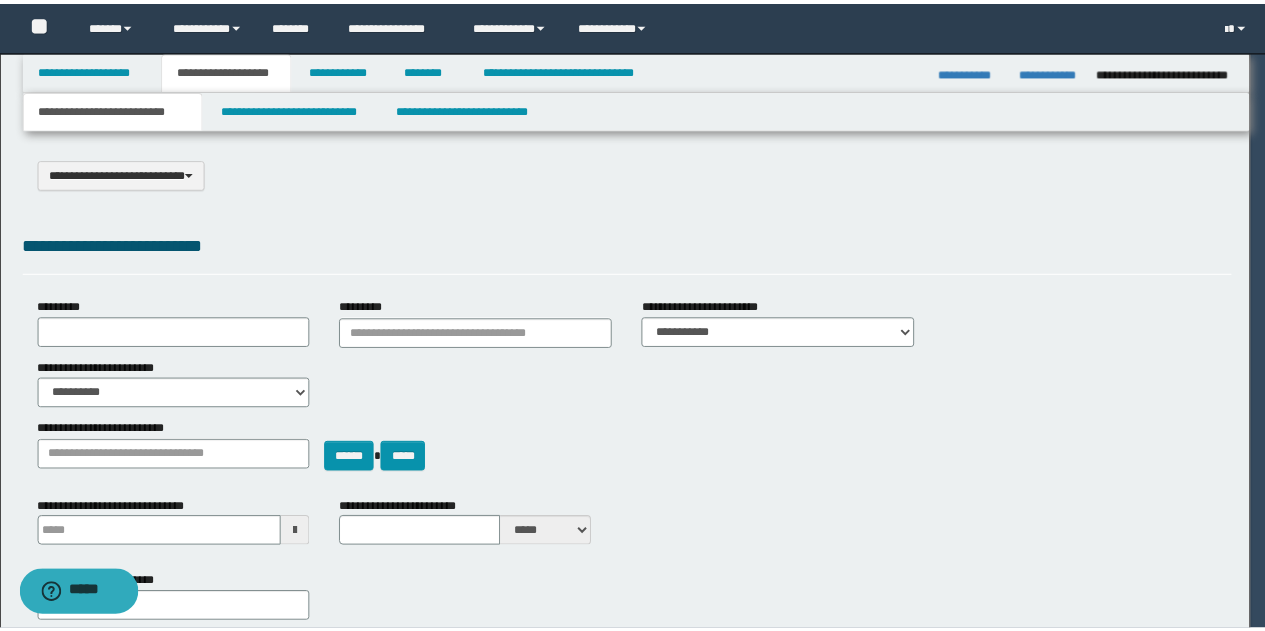 scroll, scrollTop: 0, scrollLeft: 0, axis: both 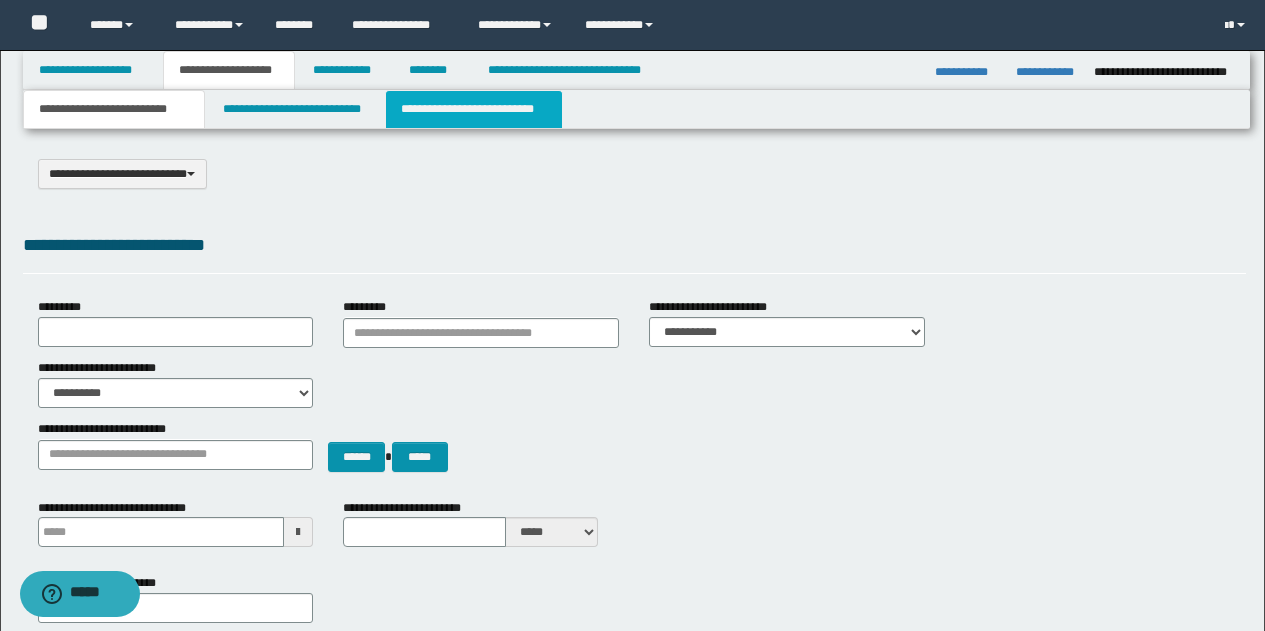 click on "**********" at bounding box center (474, 109) 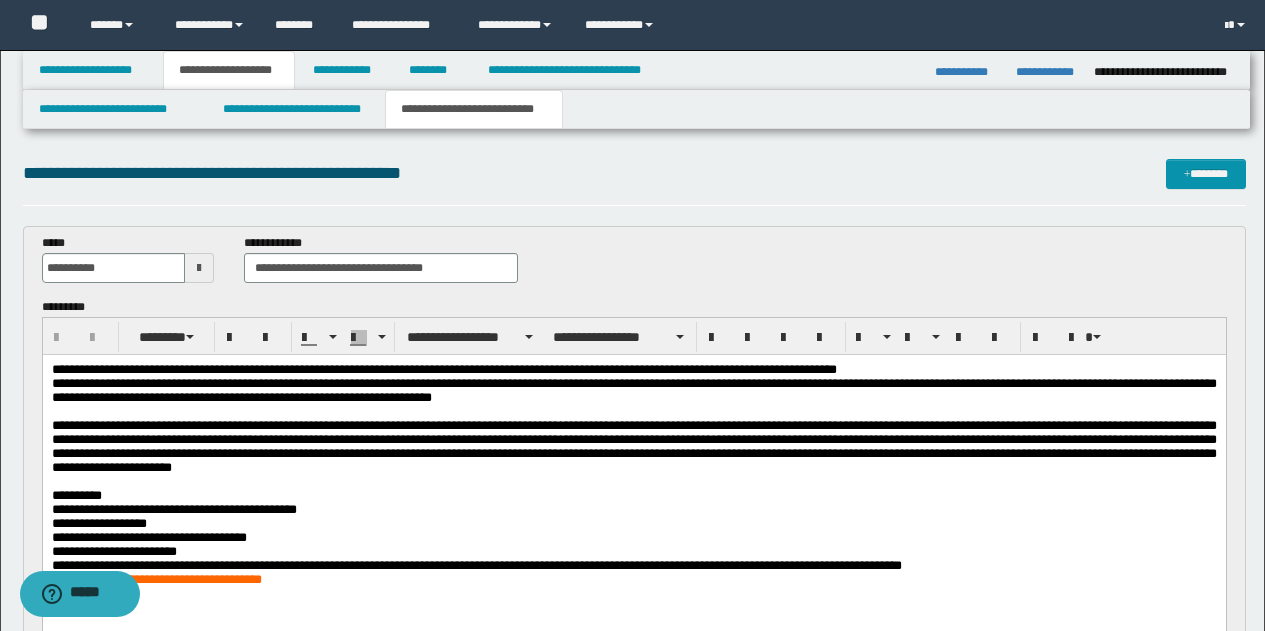 scroll, scrollTop: 0, scrollLeft: 0, axis: both 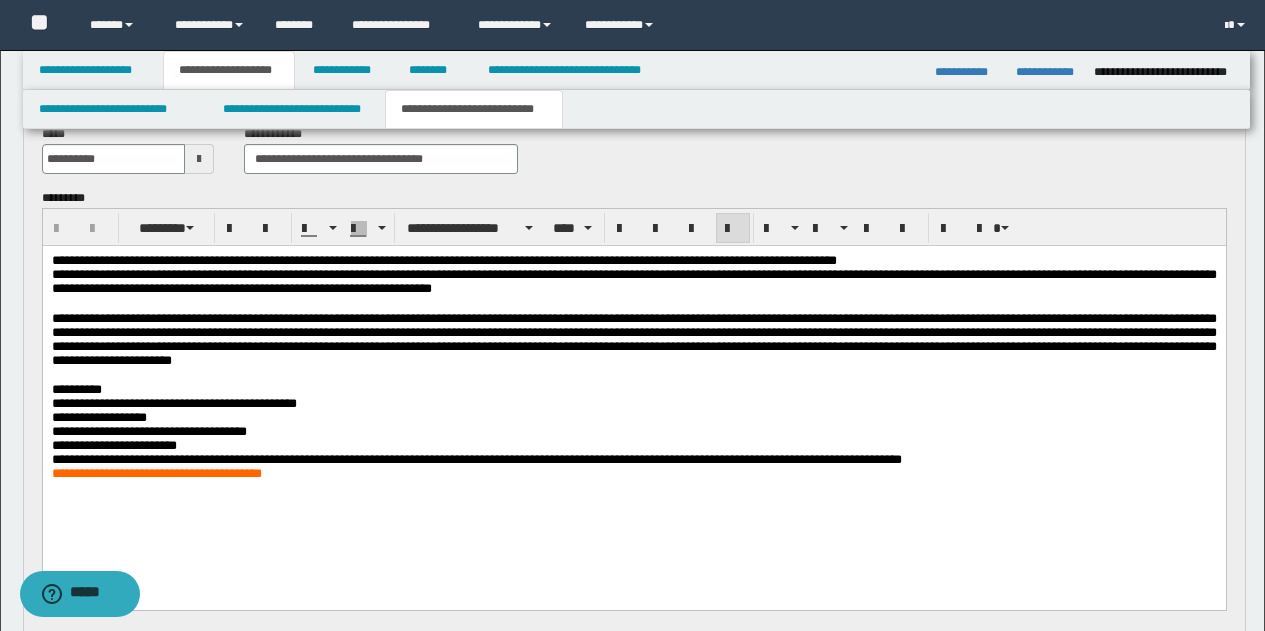 click on "**********" at bounding box center [633, 339] 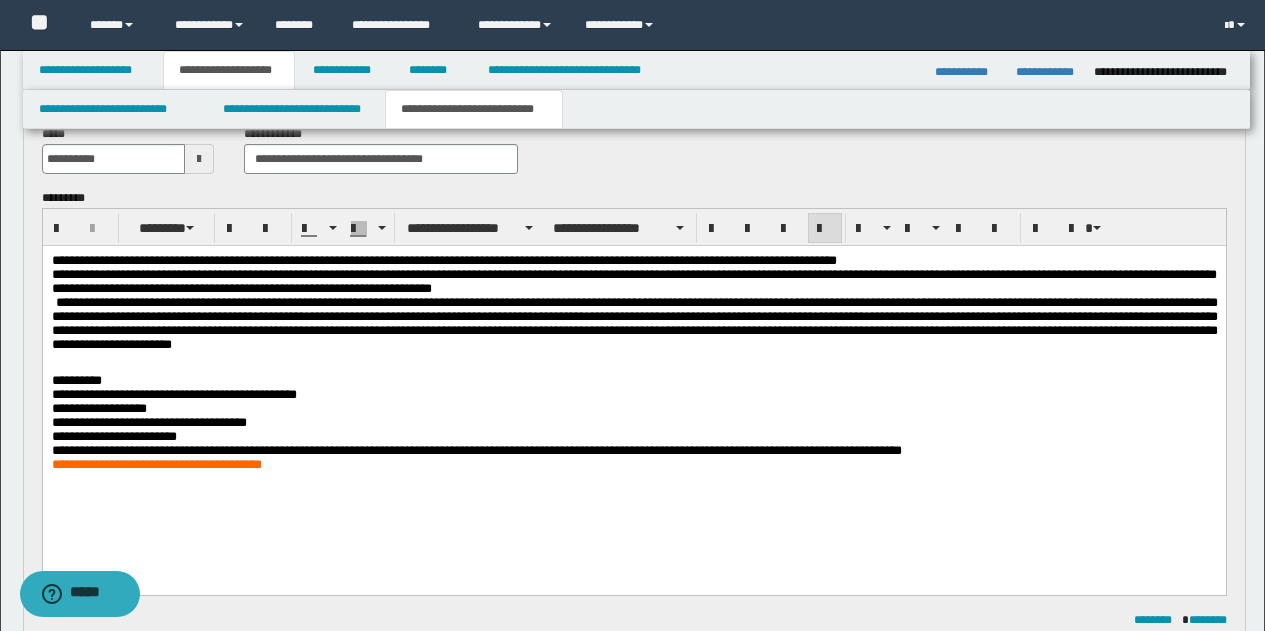 type 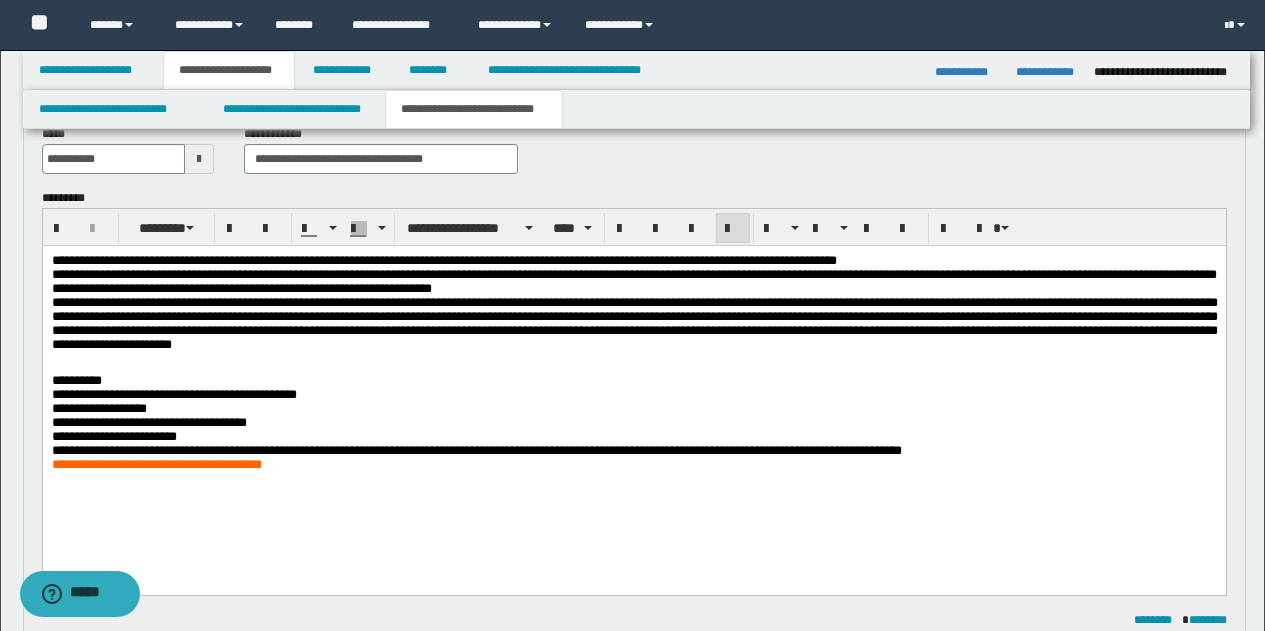 click on "**********" at bounding box center [634, 323] 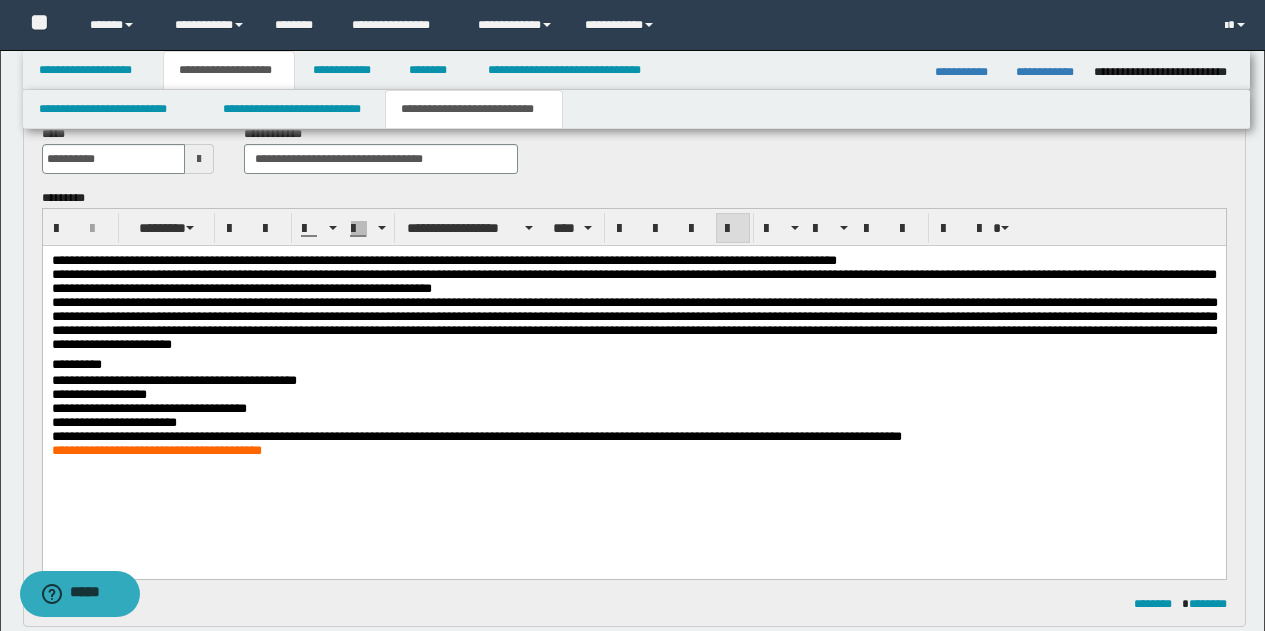 click on "**********" at bounding box center (633, 381) 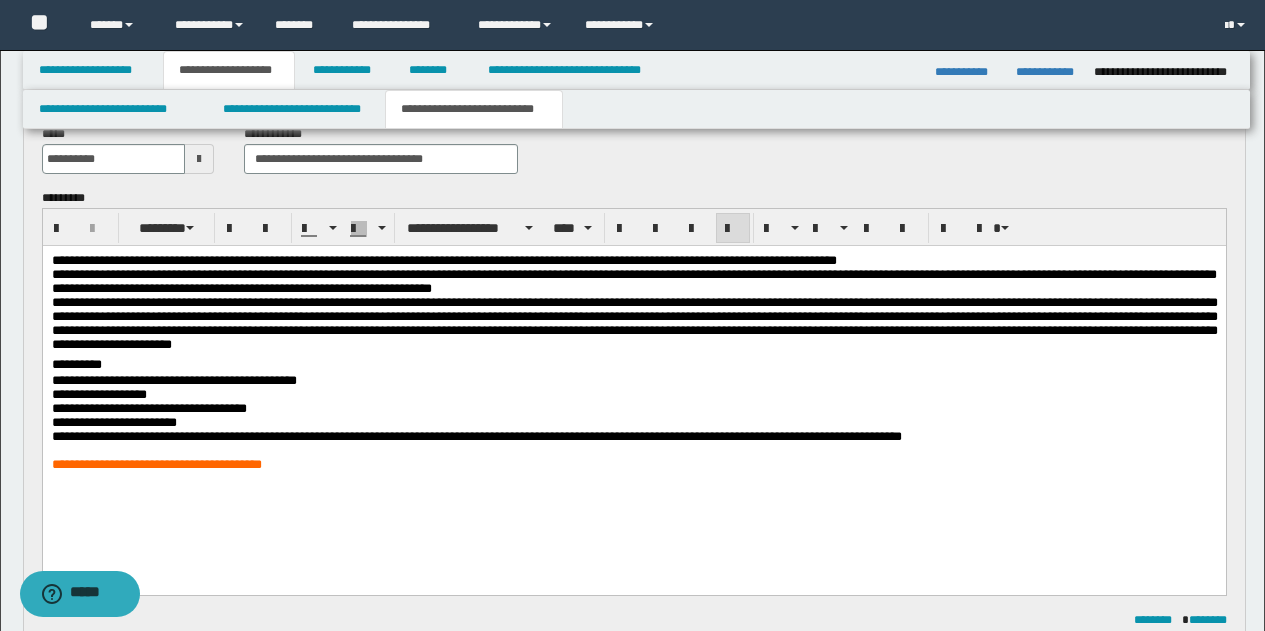 click on "**********" at bounding box center (634, 400) 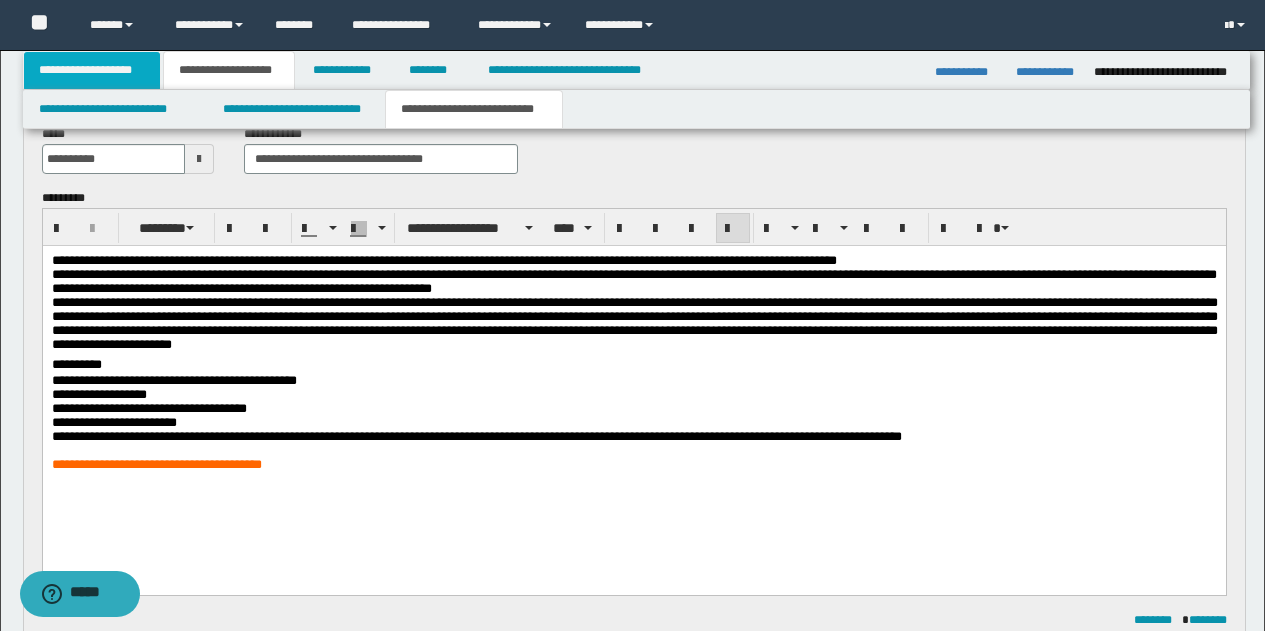 click on "**********" at bounding box center (92, 70) 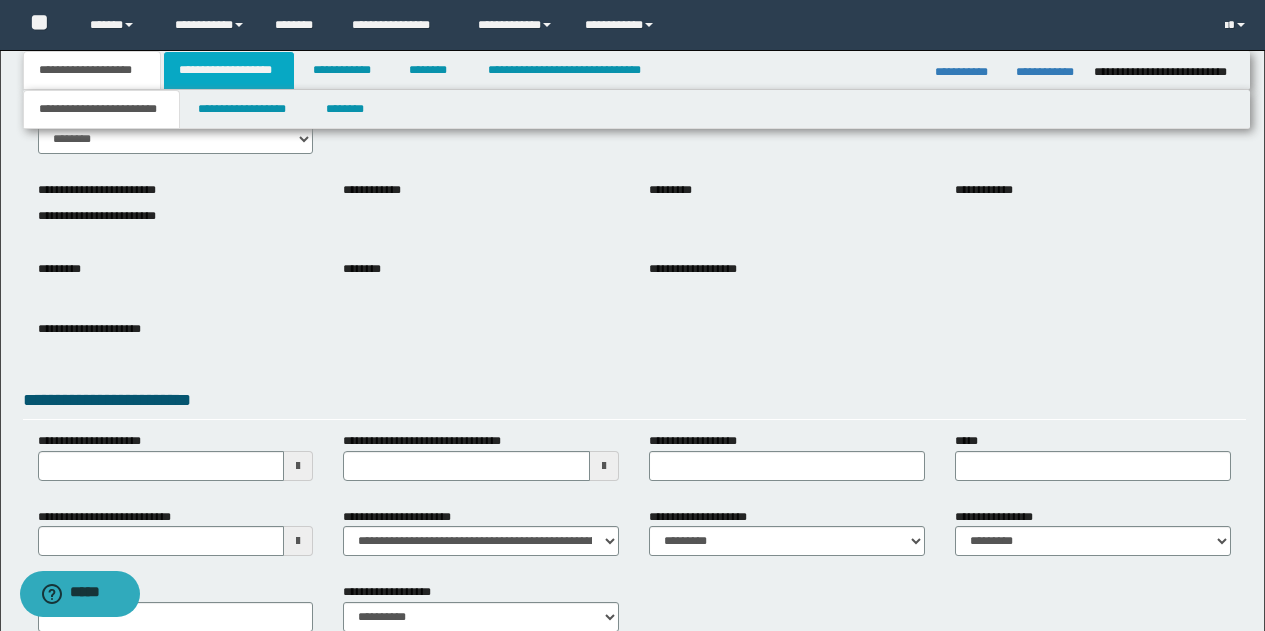 click on "**********" at bounding box center (229, 70) 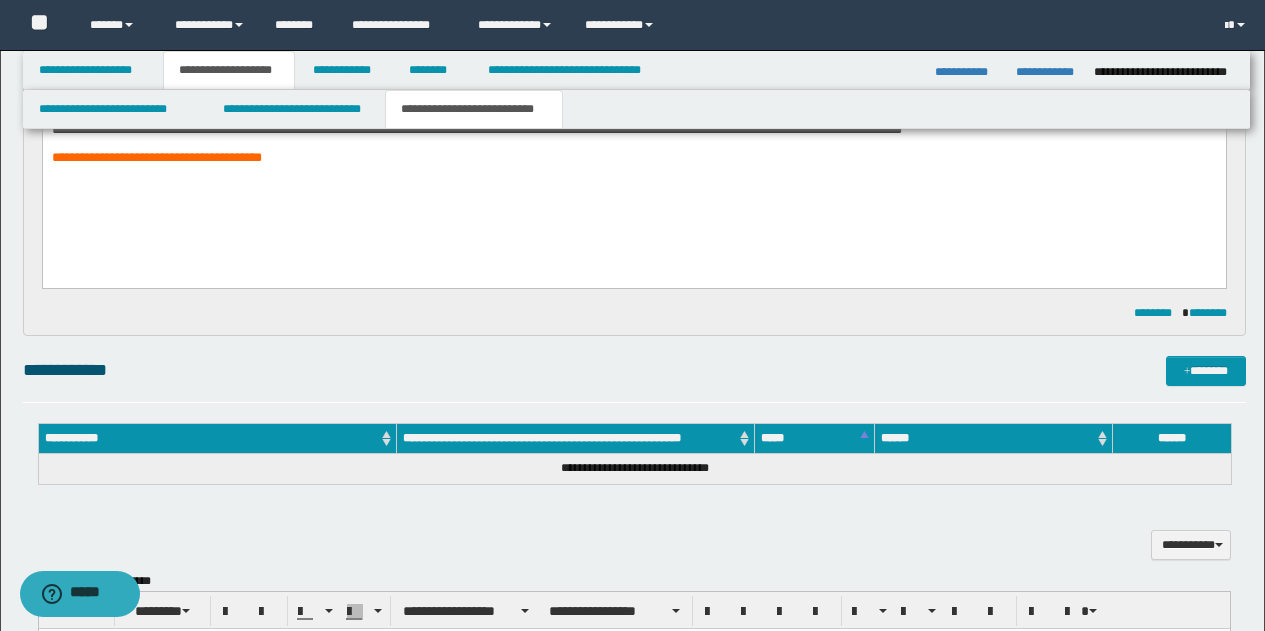 scroll, scrollTop: 418, scrollLeft: 0, axis: vertical 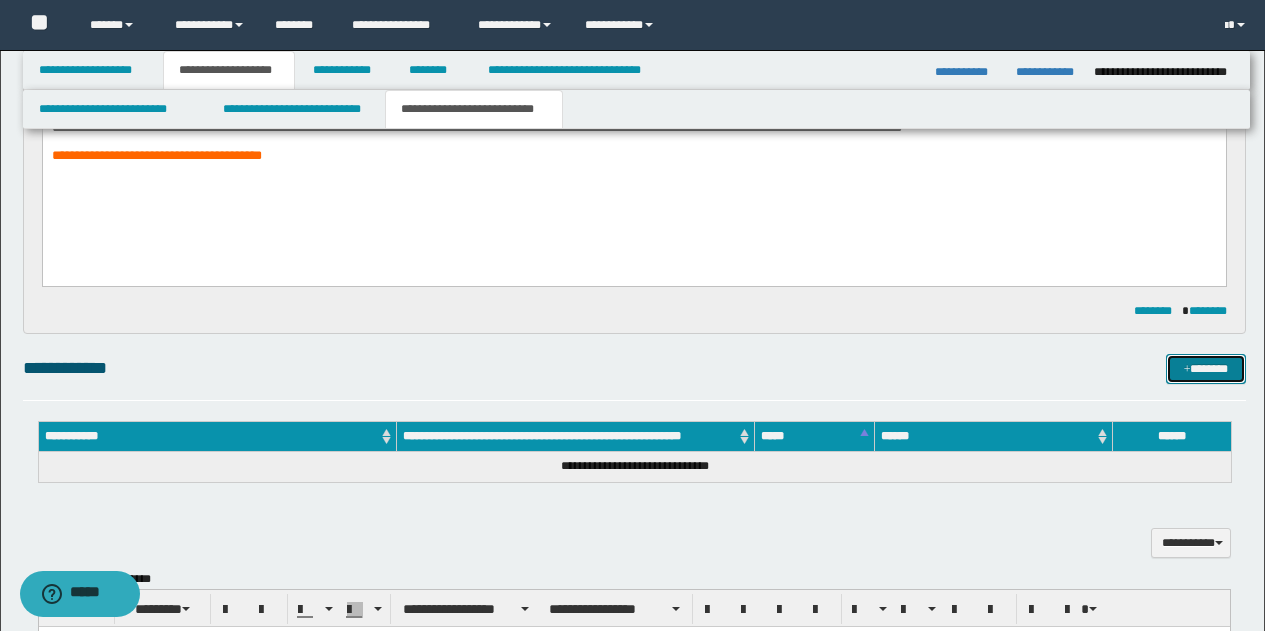 click on "*******" at bounding box center [1206, 369] 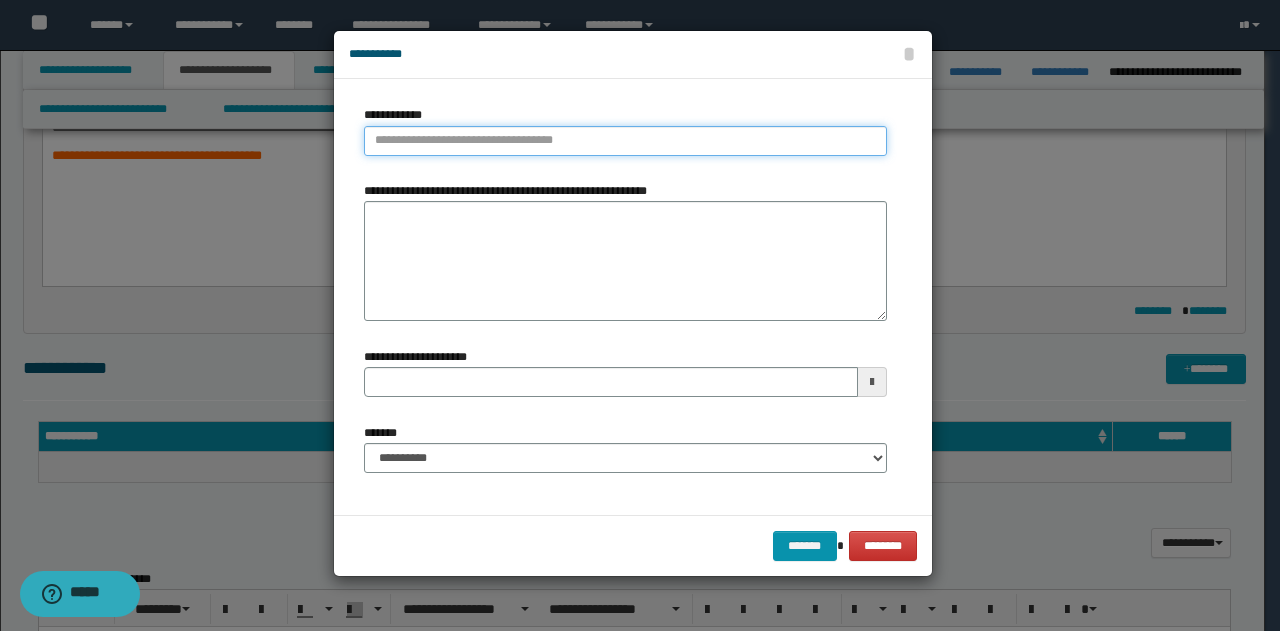 click on "**********" at bounding box center [625, 141] 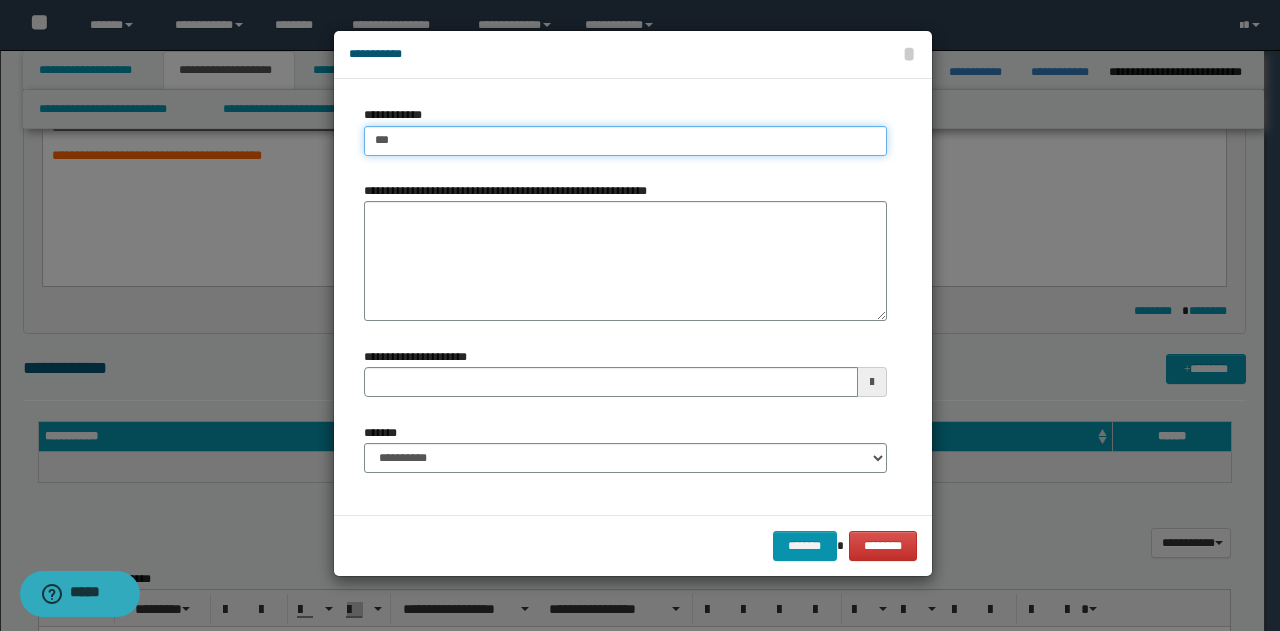 type on "****" 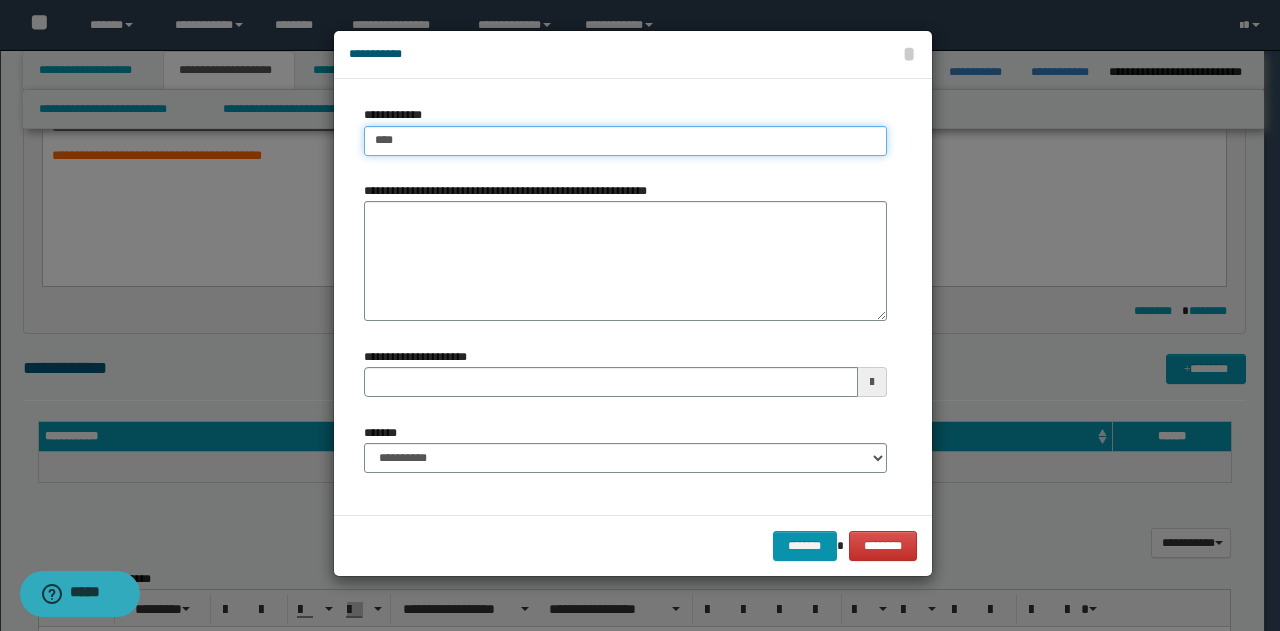 type on "****" 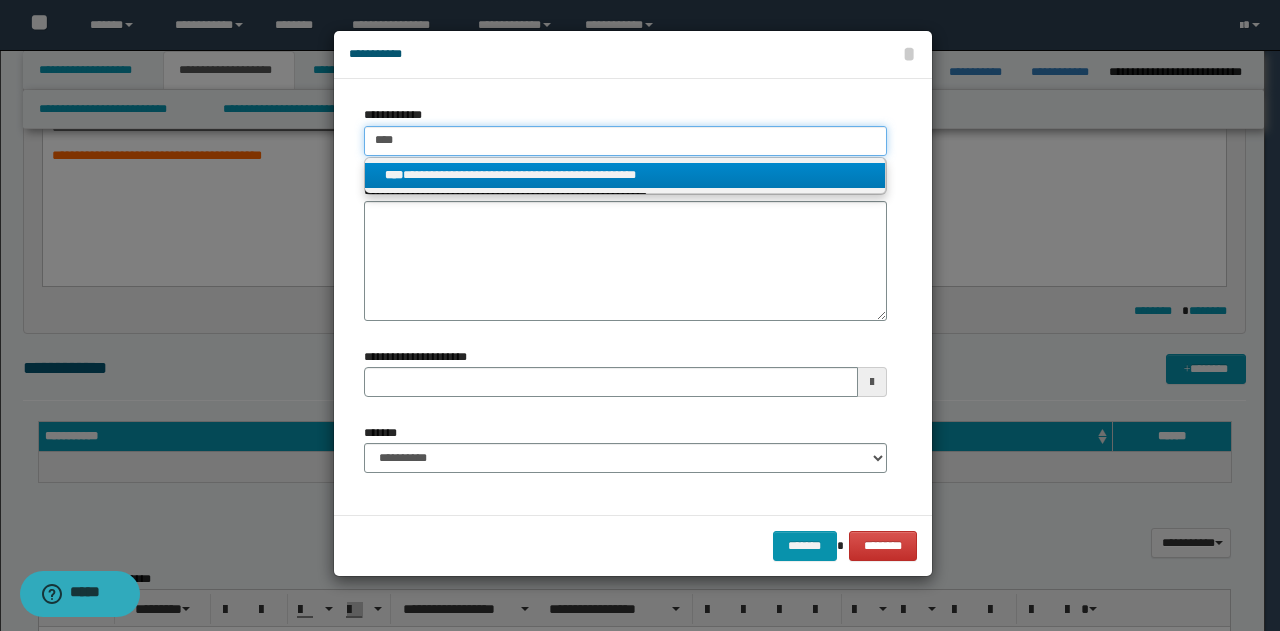 type on "****" 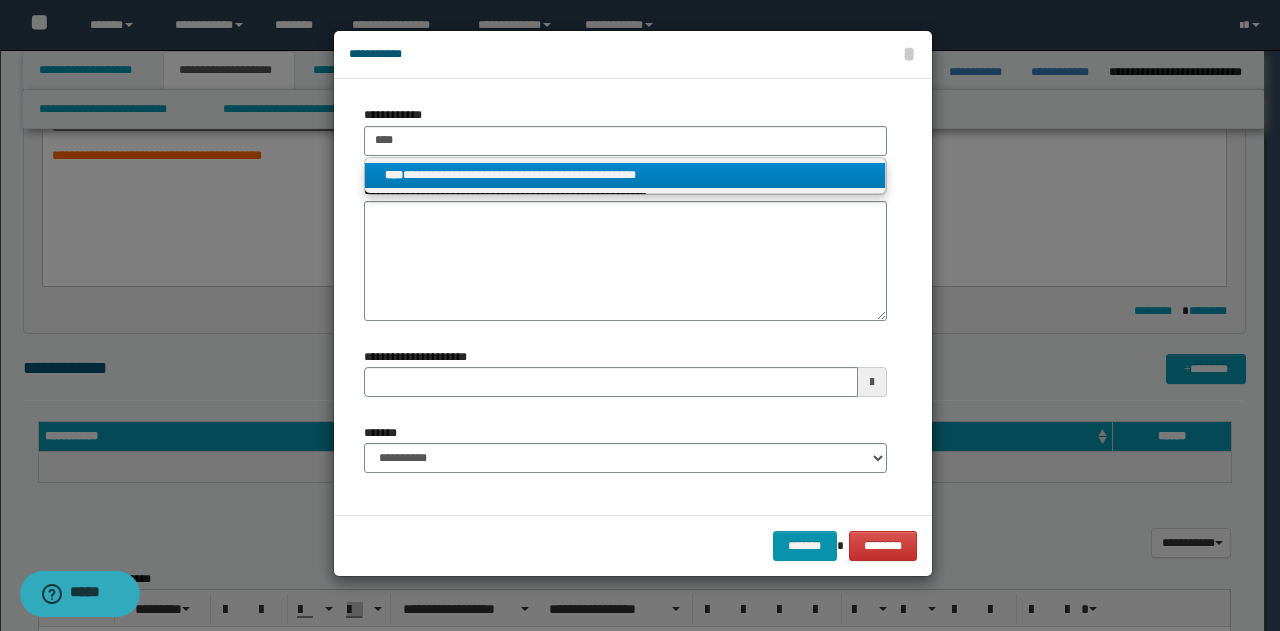 click on "**********" at bounding box center (625, 175) 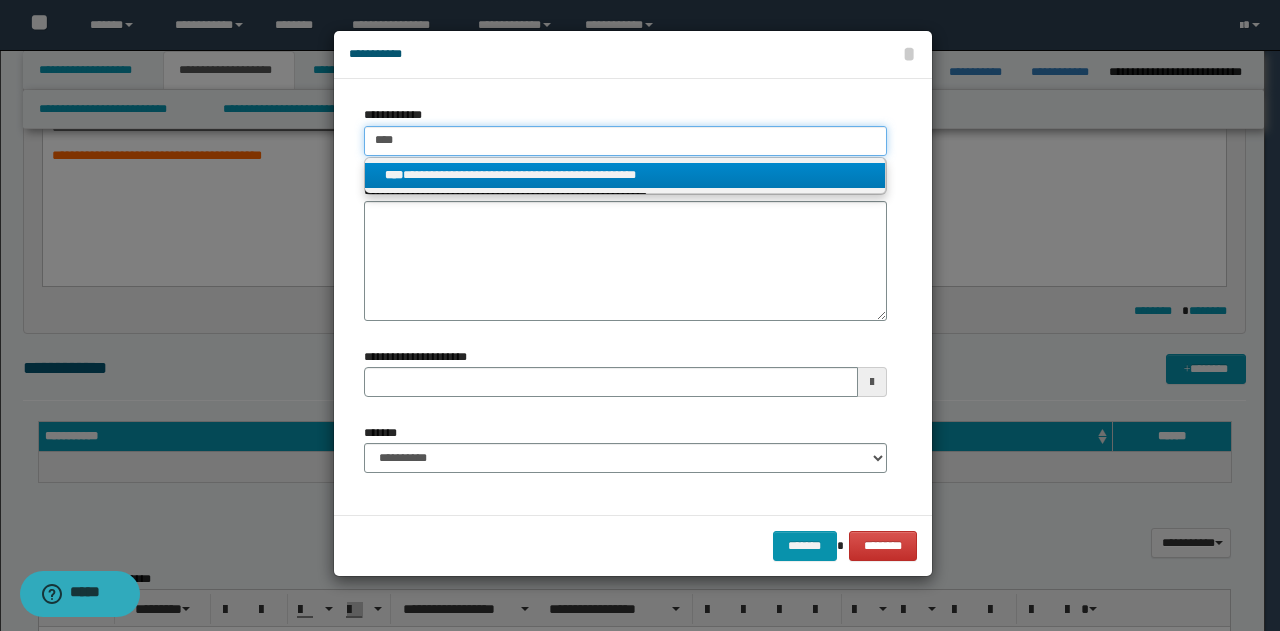 type 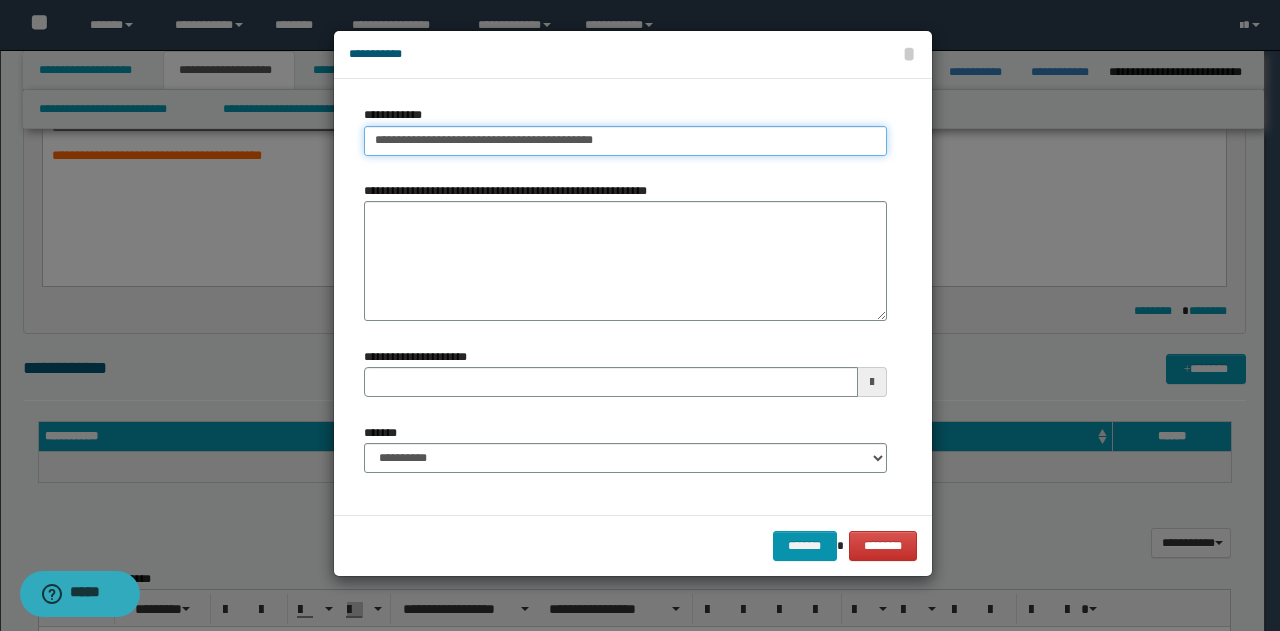 type 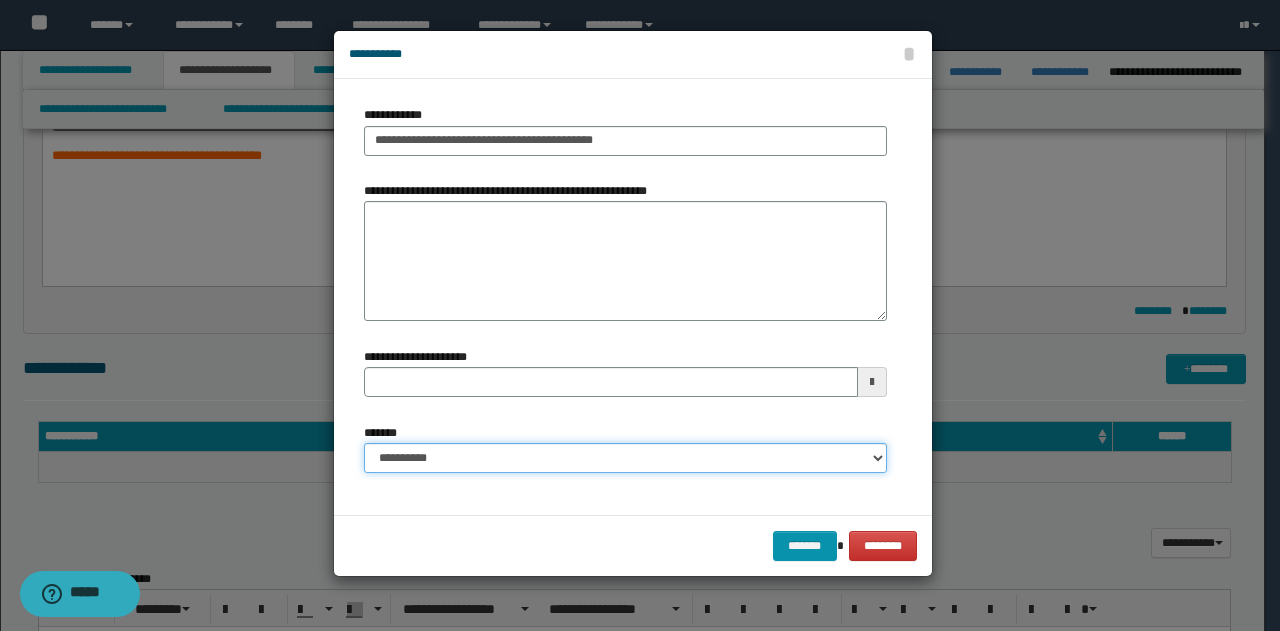 click on "**********" at bounding box center [625, 458] 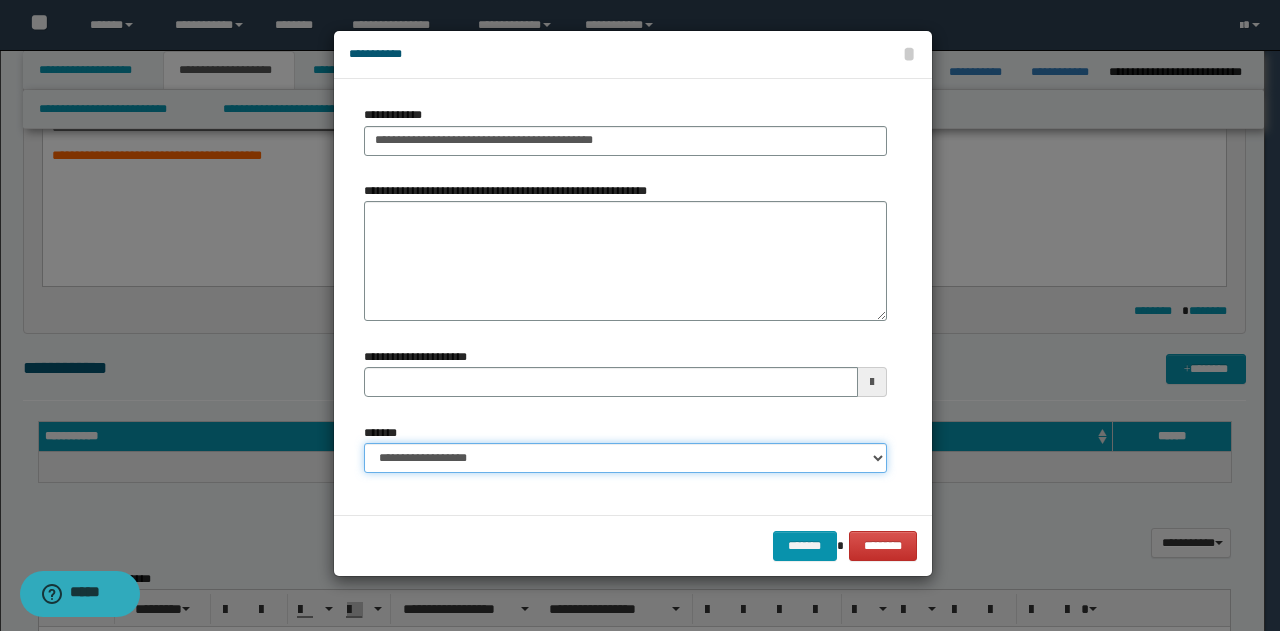 click on "**********" at bounding box center (625, 458) 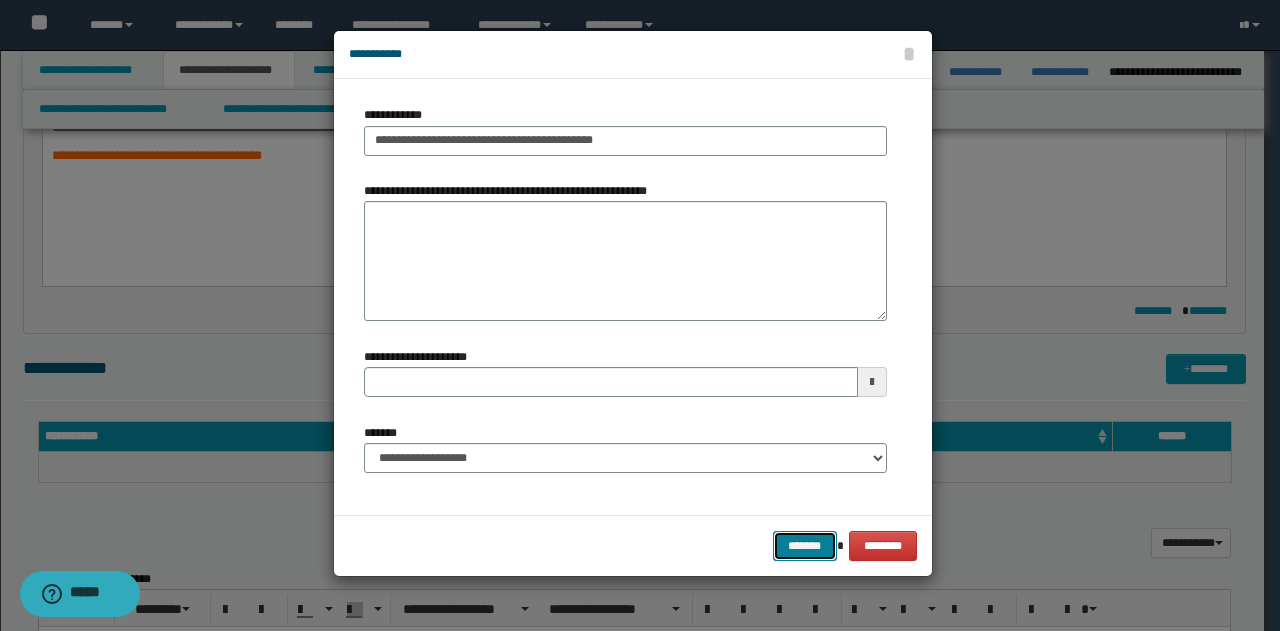 click on "*******" at bounding box center [805, 546] 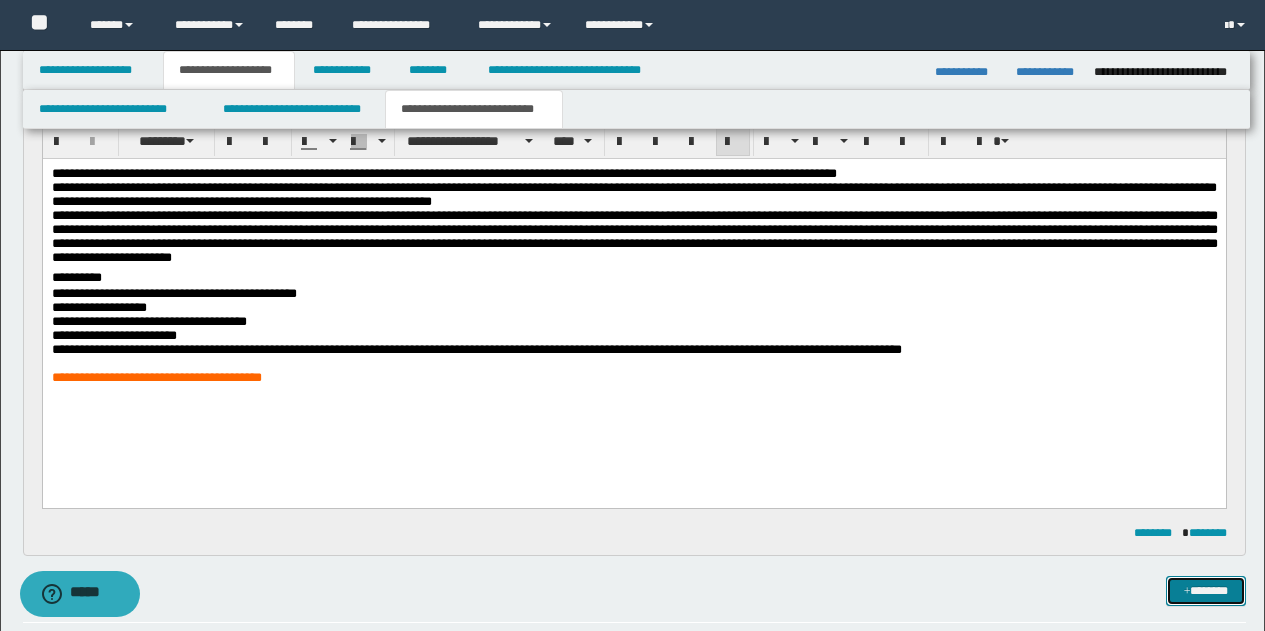 scroll, scrollTop: 199, scrollLeft: 0, axis: vertical 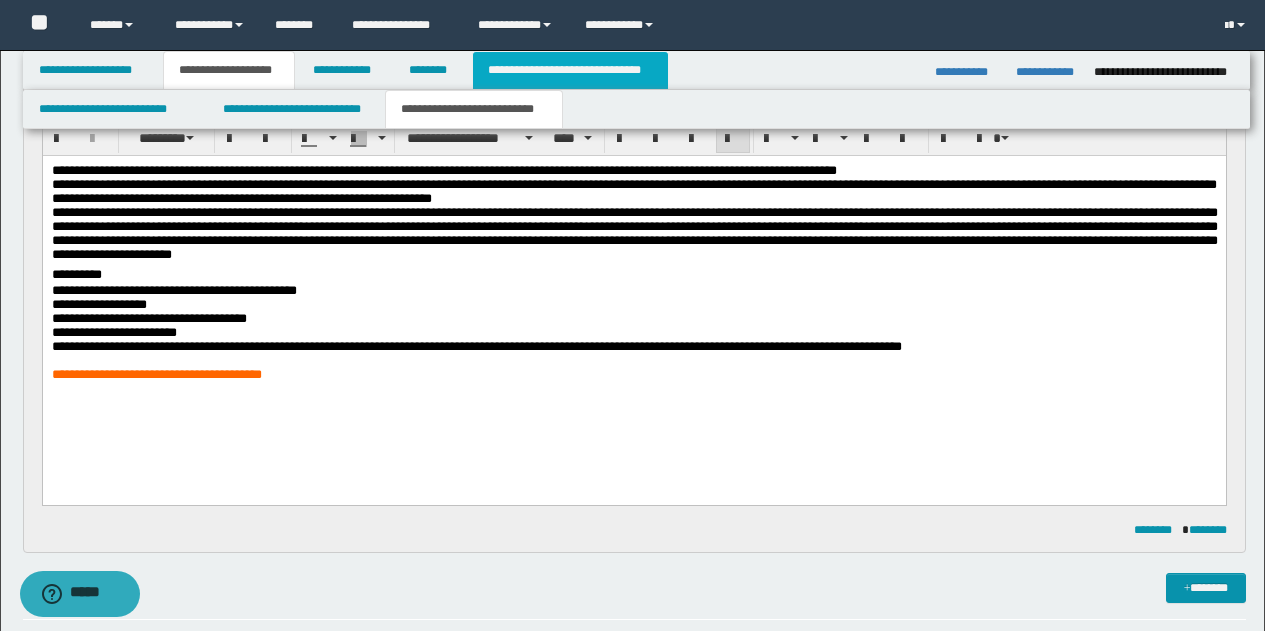 click on "**********" at bounding box center [570, 70] 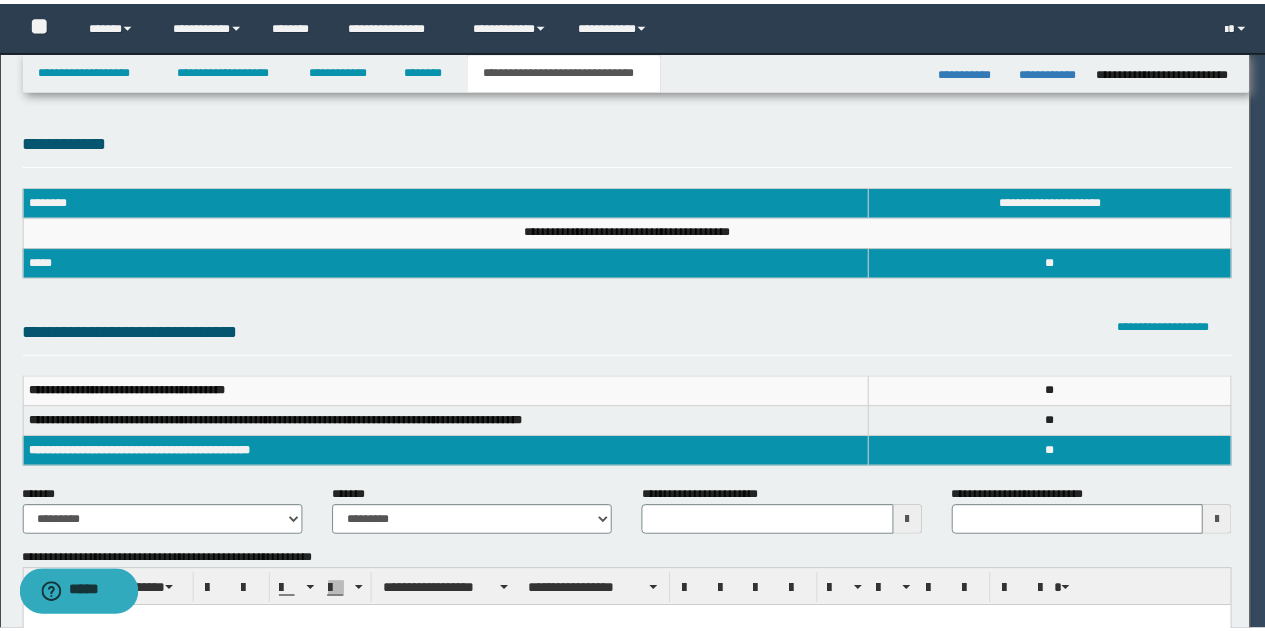 scroll, scrollTop: 0, scrollLeft: 0, axis: both 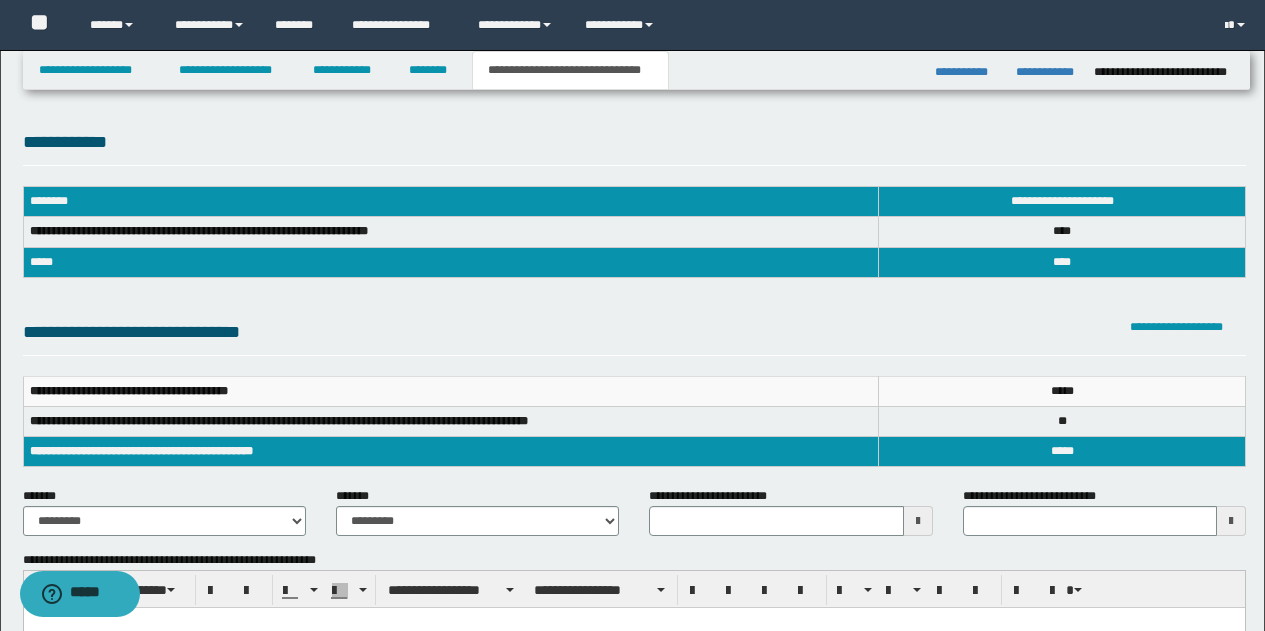 click at bounding box center (918, 521) 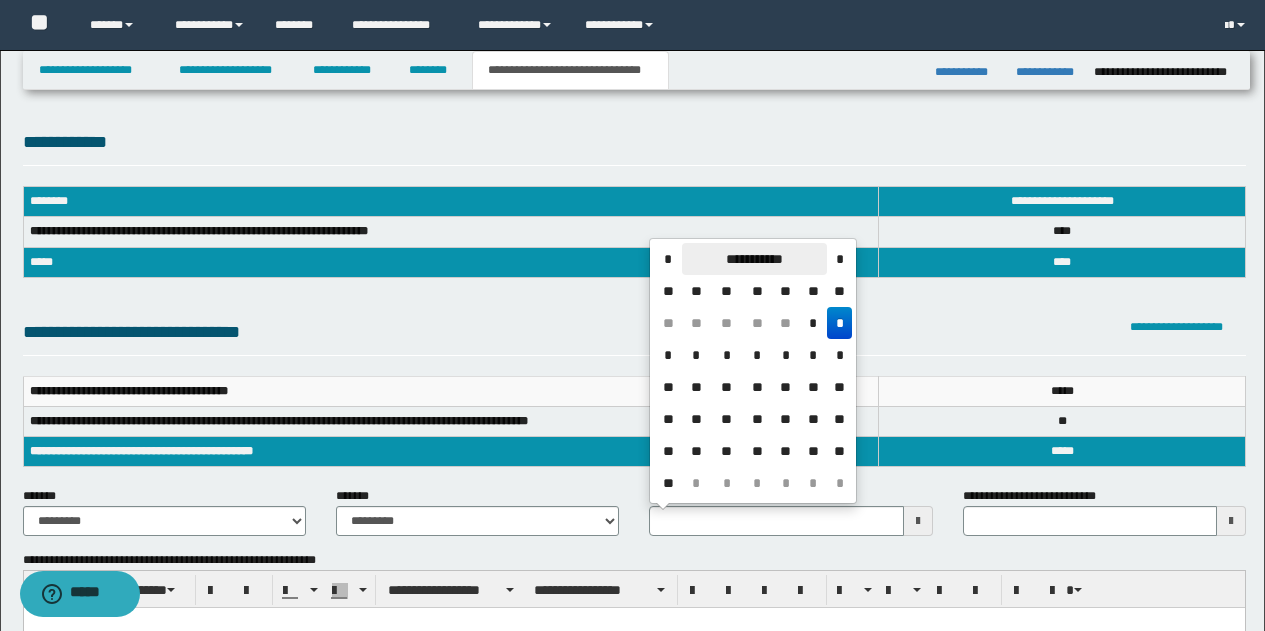 click on "**********" at bounding box center [754, 259] 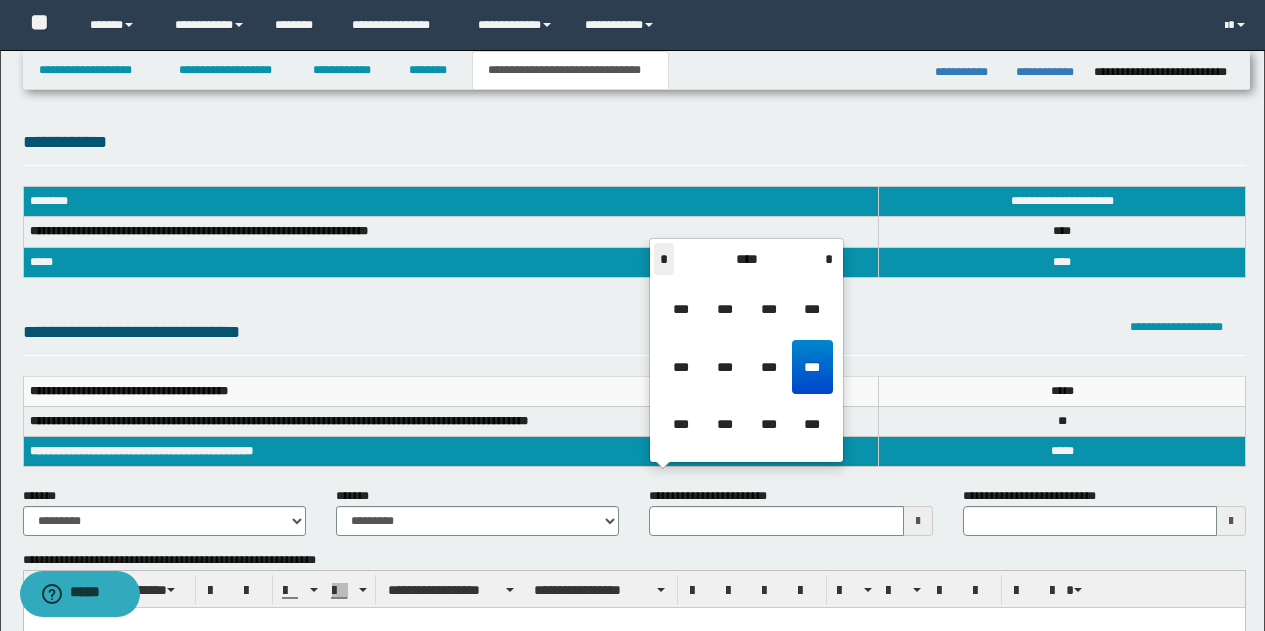 click on "*" at bounding box center (664, 259) 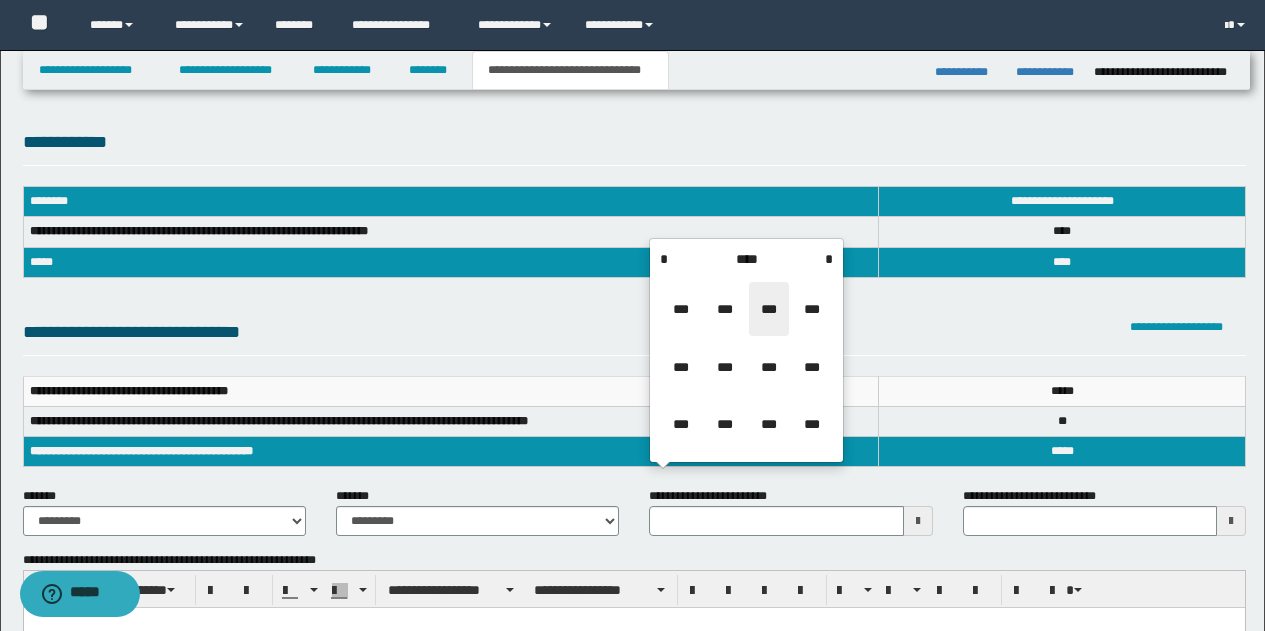 click on "***" at bounding box center [769, 309] 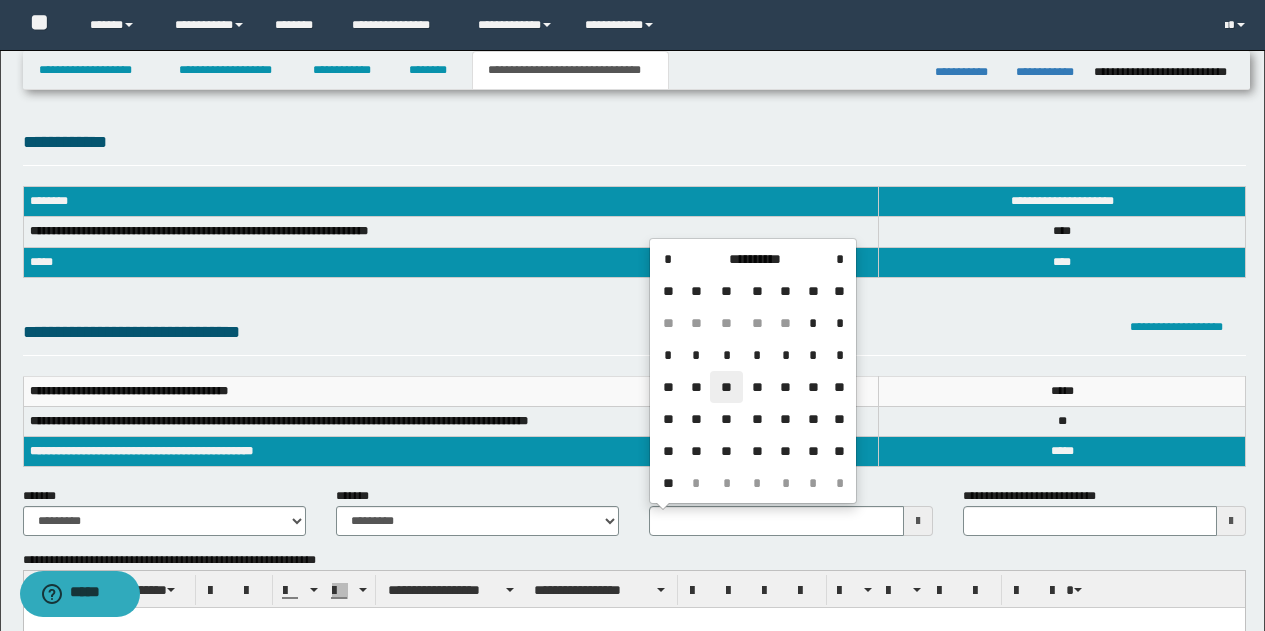 click on "**" at bounding box center (726, 387) 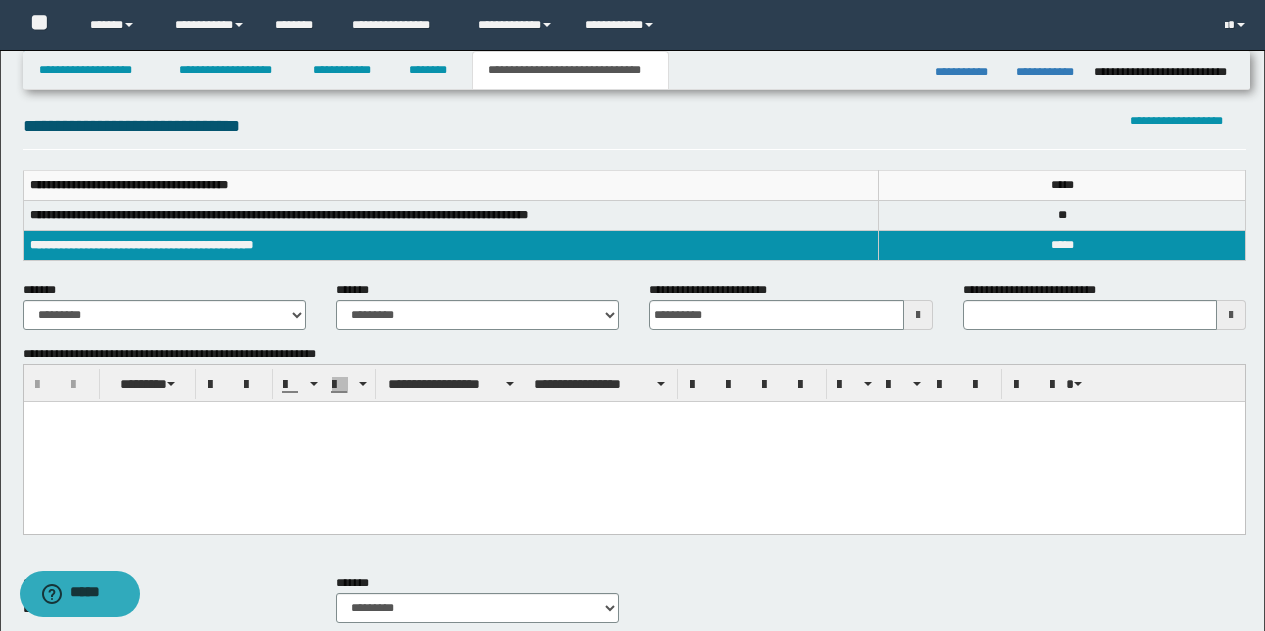 scroll, scrollTop: 209, scrollLeft: 0, axis: vertical 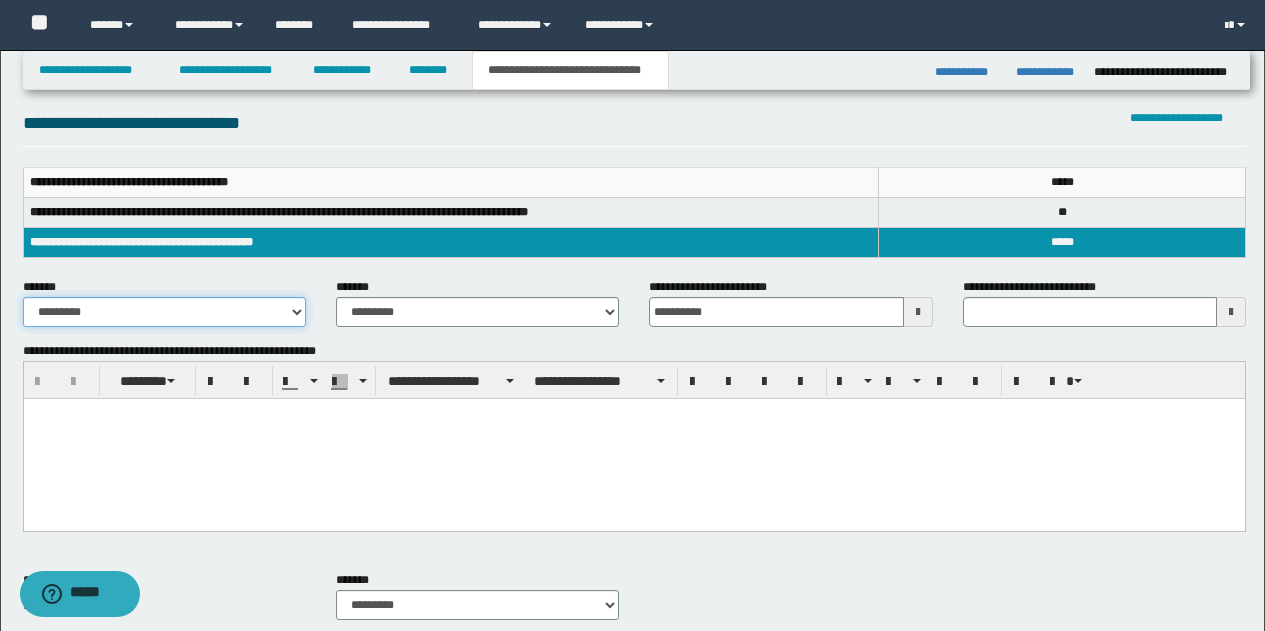 click on "**********" at bounding box center (164, 312) 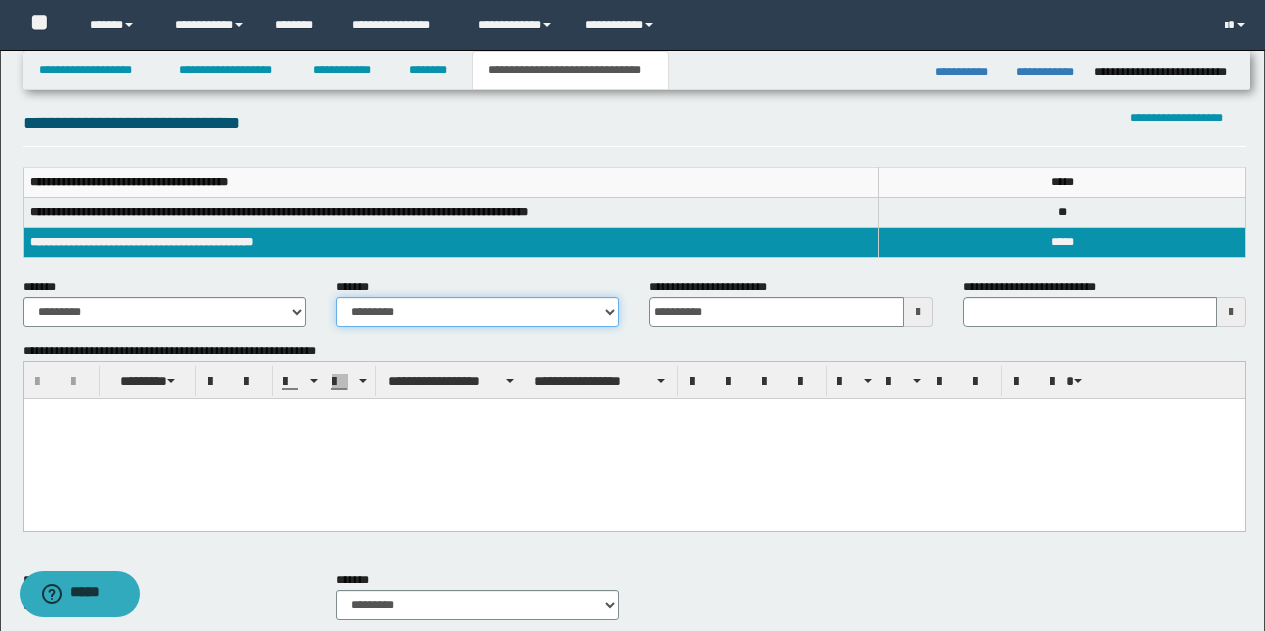 click on "**********" at bounding box center [477, 312] 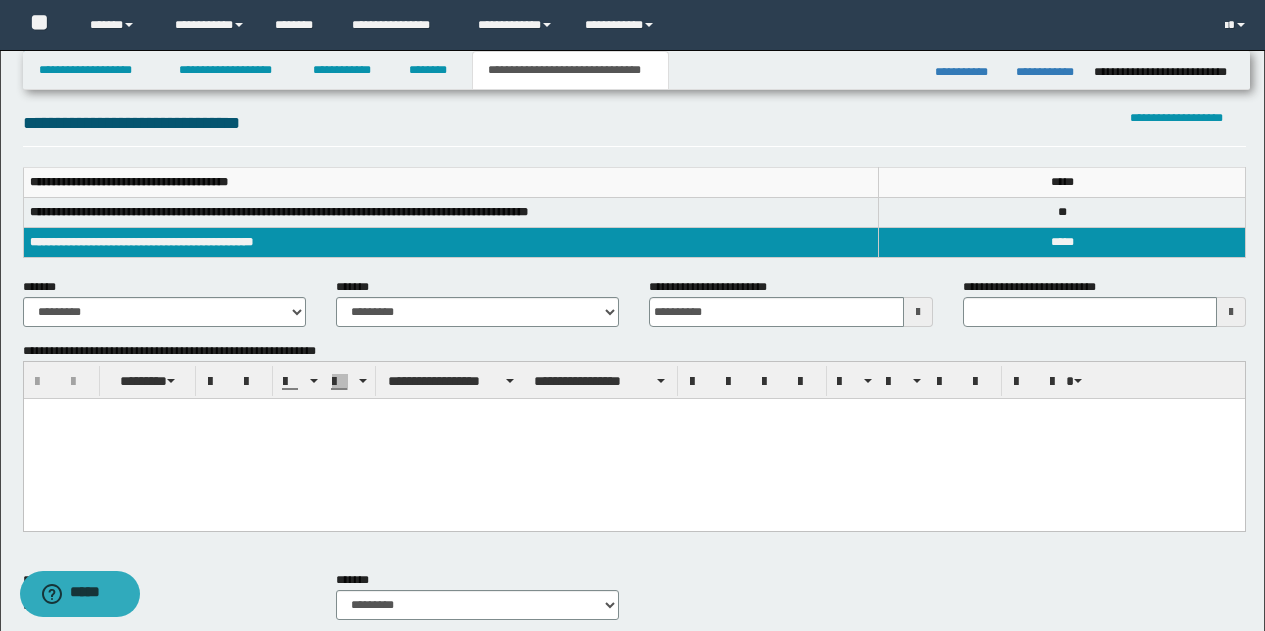 click at bounding box center (633, 439) 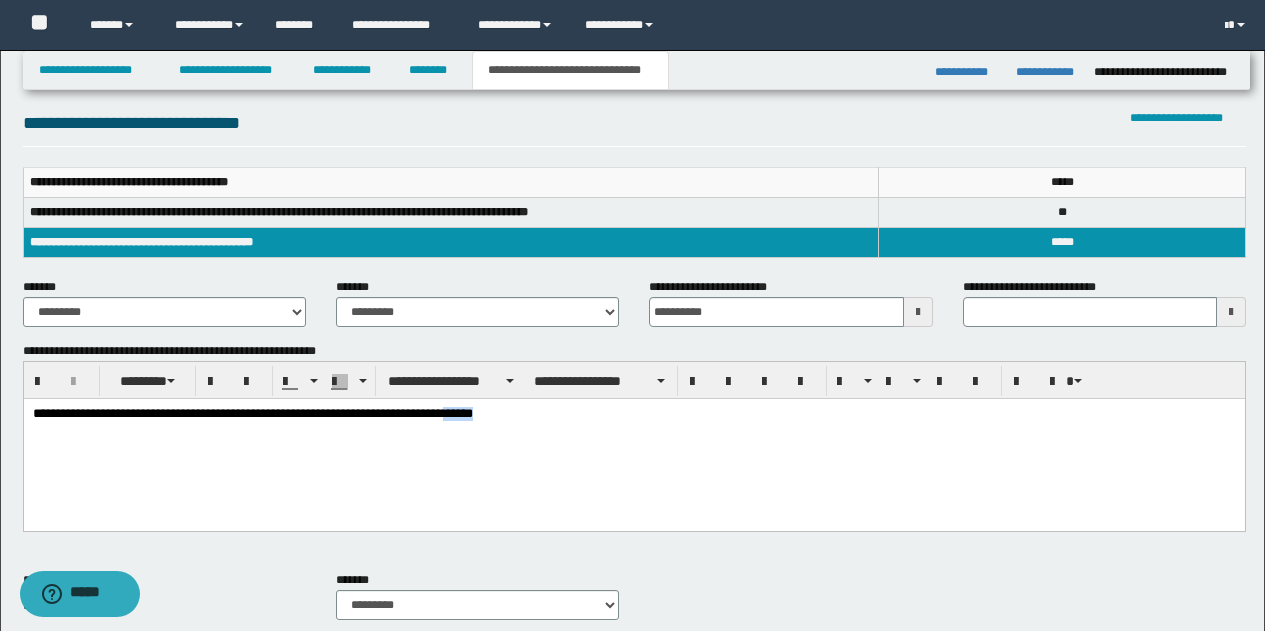 drag, startPoint x: 451, startPoint y: 414, endPoint x: 498, endPoint y: 415, distance: 47.010635 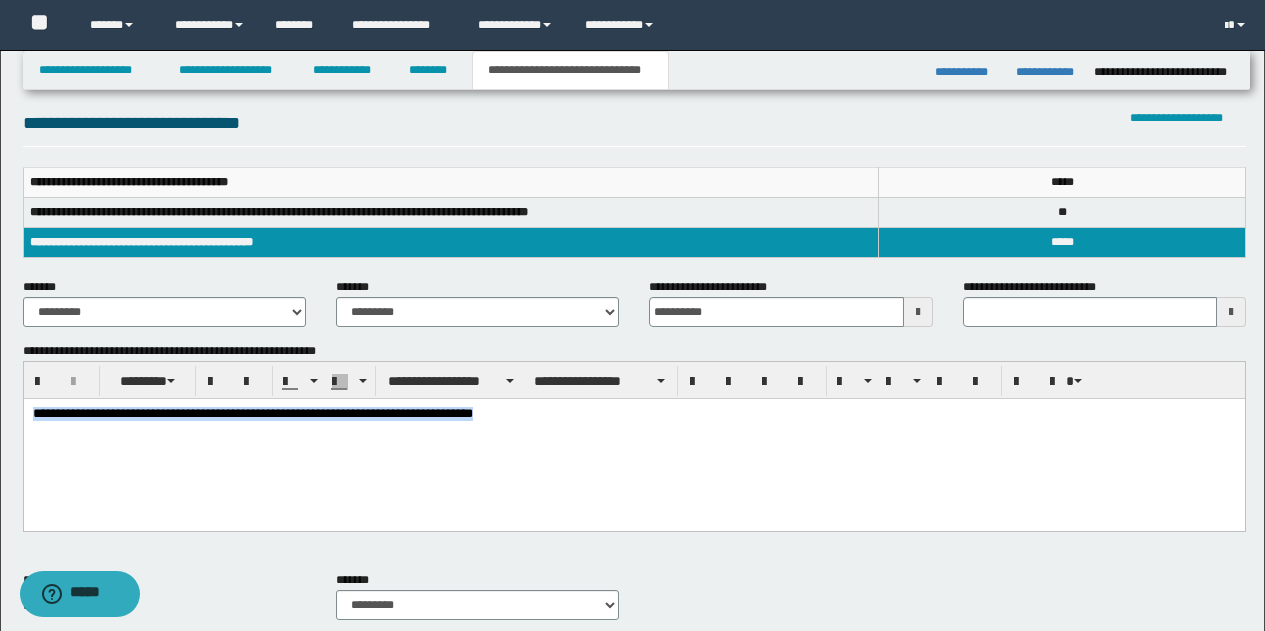 drag, startPoint x: 34, startPoint y: 413, endPoint x: 526, endPoint y: 404, distance: 492.0823 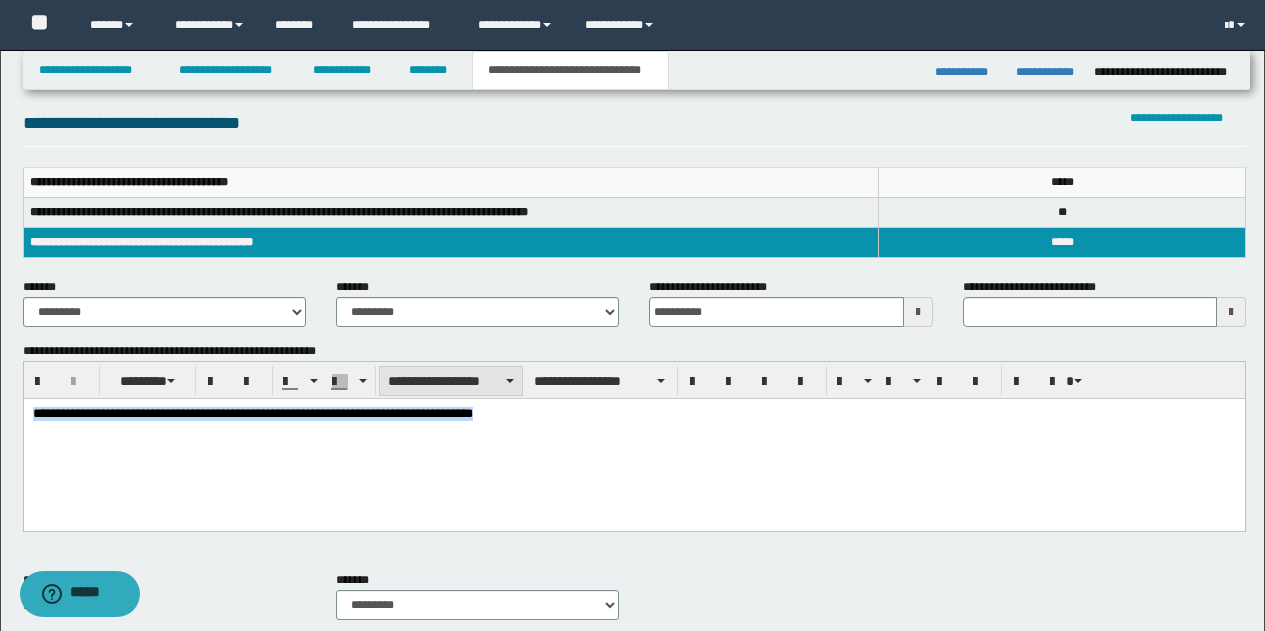 click at bounding box center (510, 381) 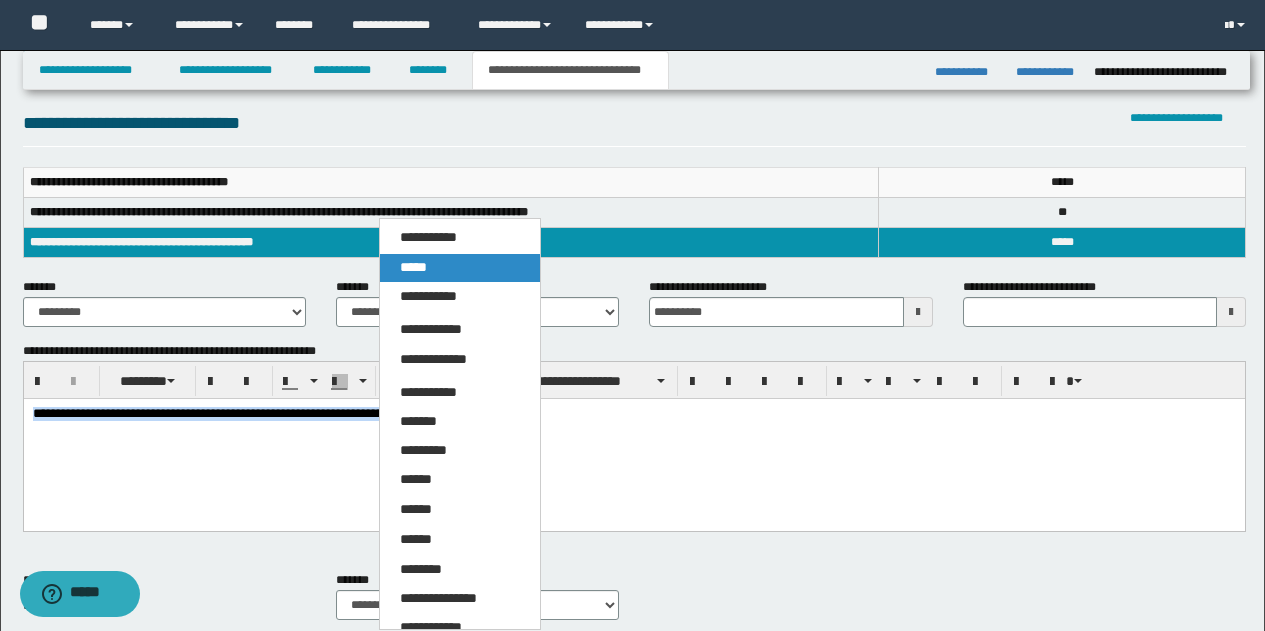 click on "*****" at bounding box center (413, 267) 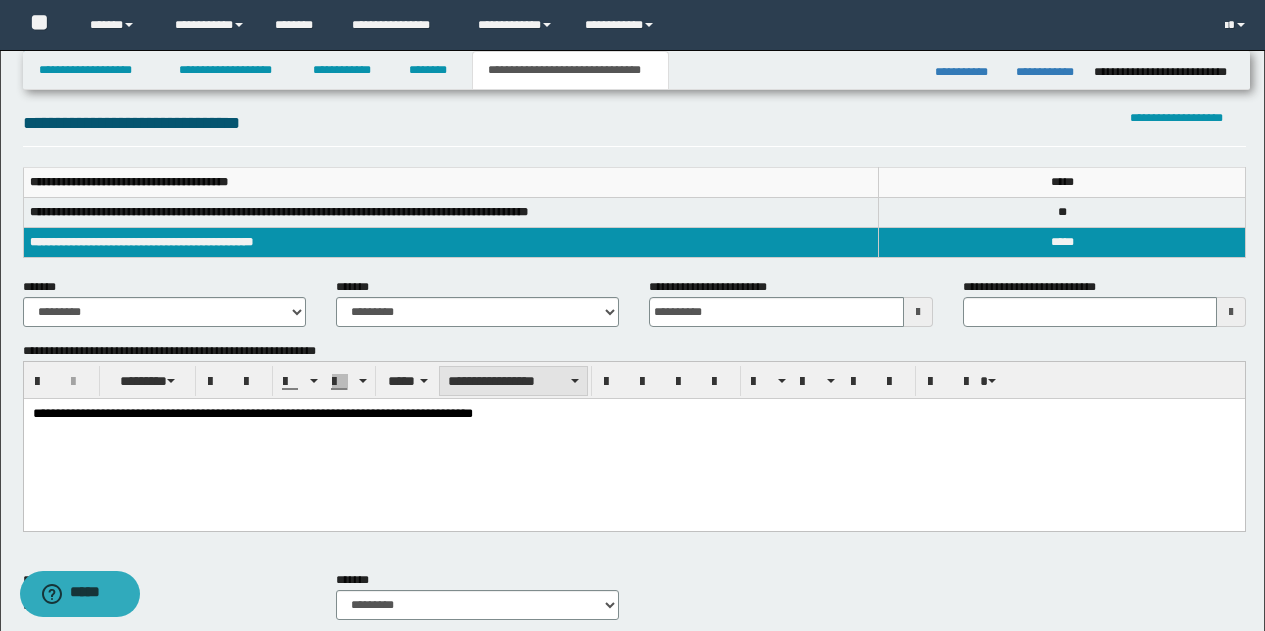 click on "**********" at bounding box center (513, 381) 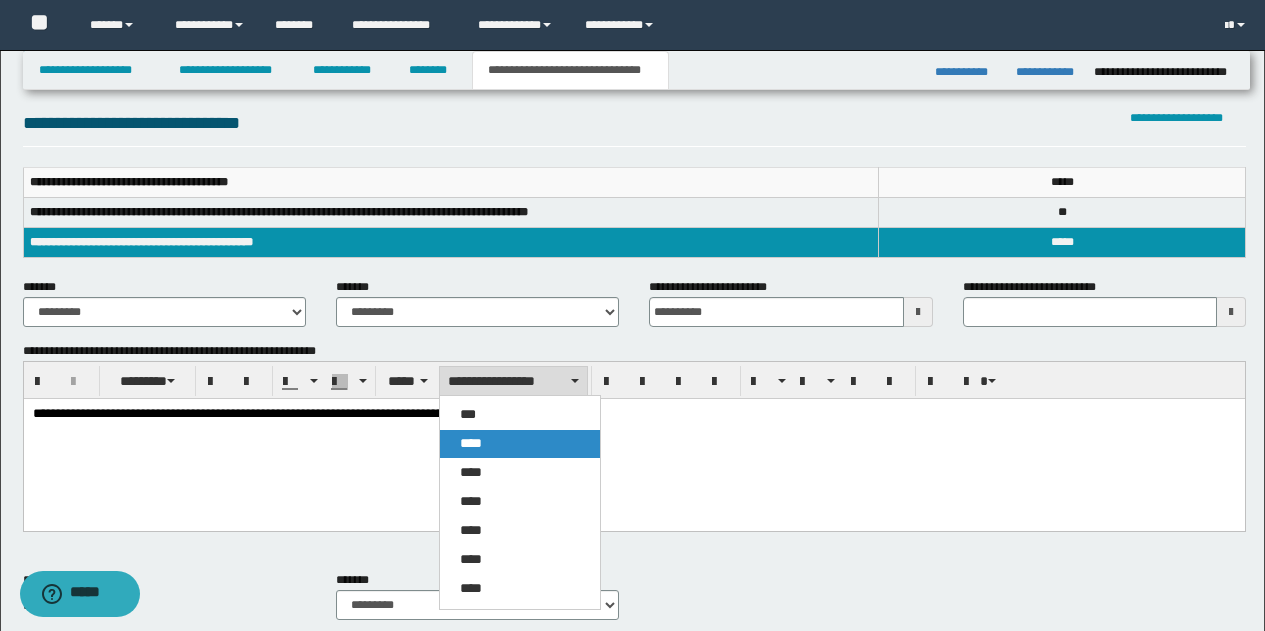 click on "****" at bounding box center (471, 443) 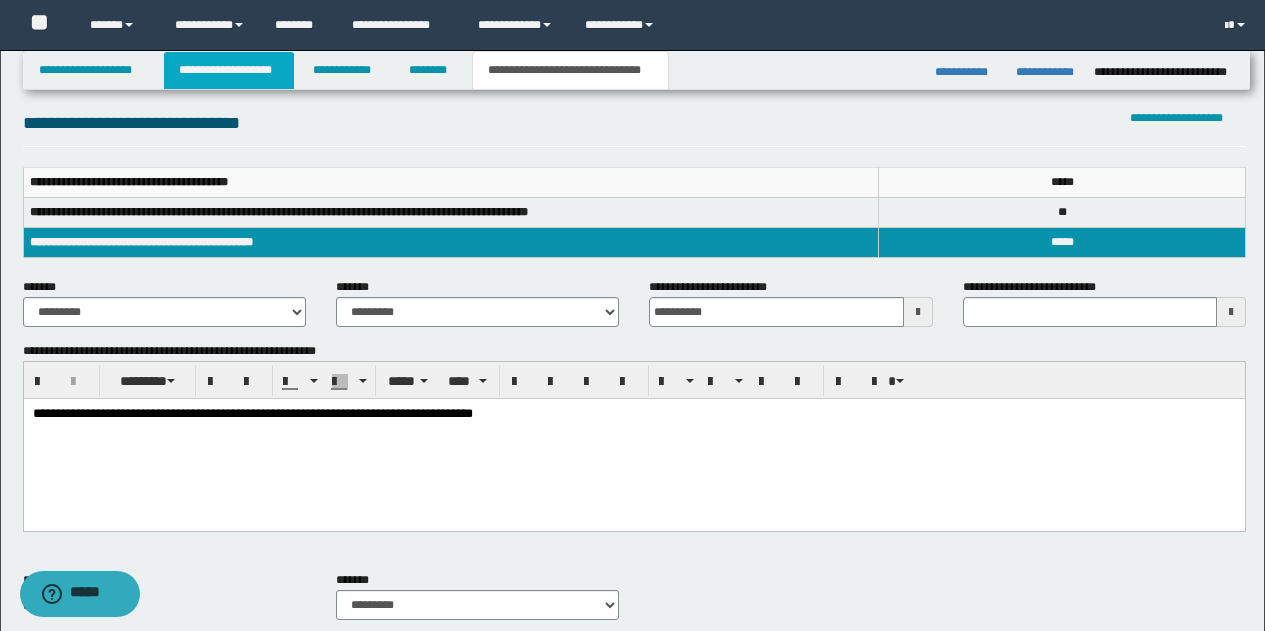 click on "**********" at bounding box center [229, 70] 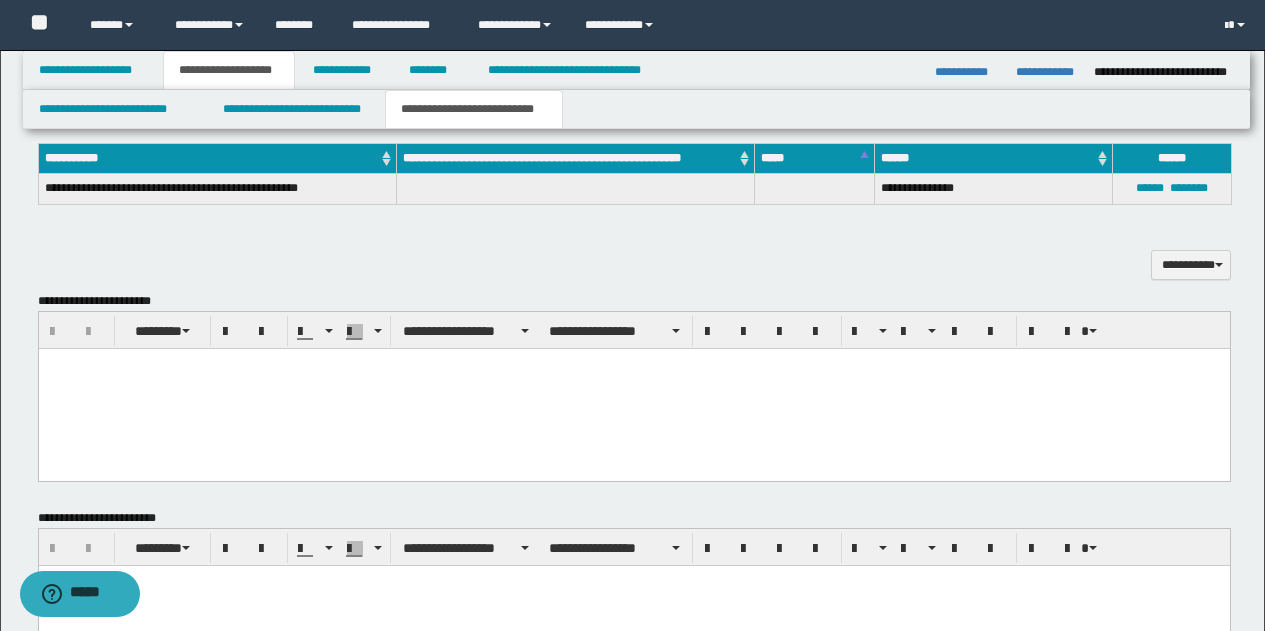 scroll, scrollTop: 701, scrollLeft: 0, axis: vertical 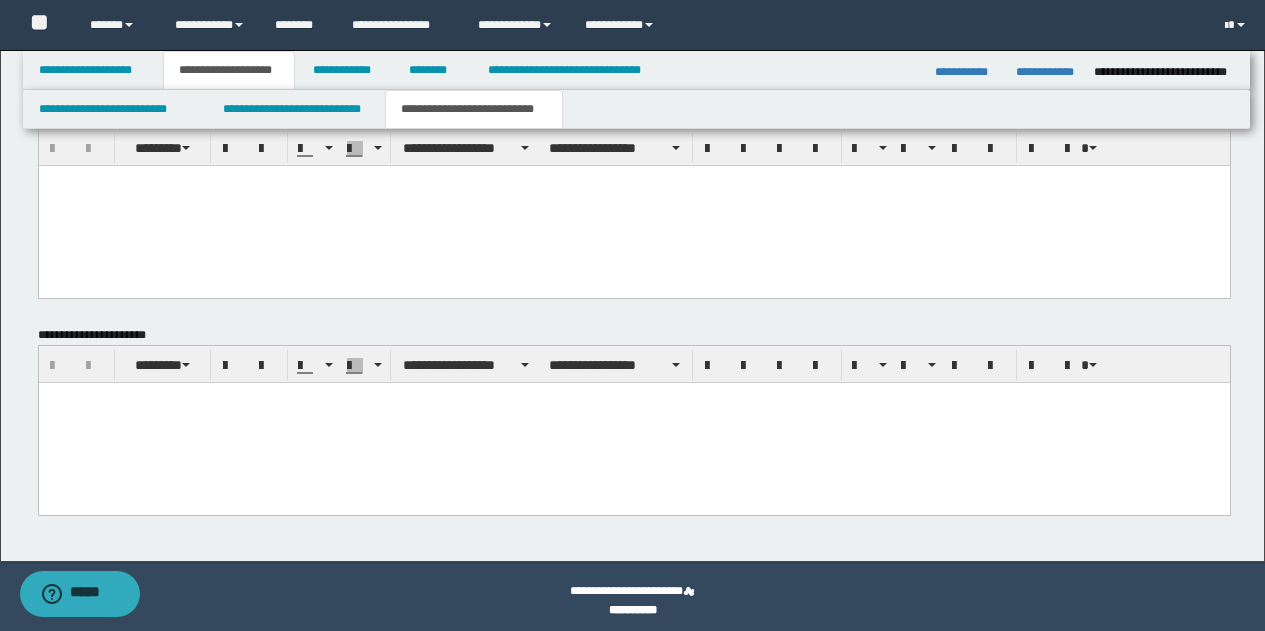 click at bounding box center [633, 422] 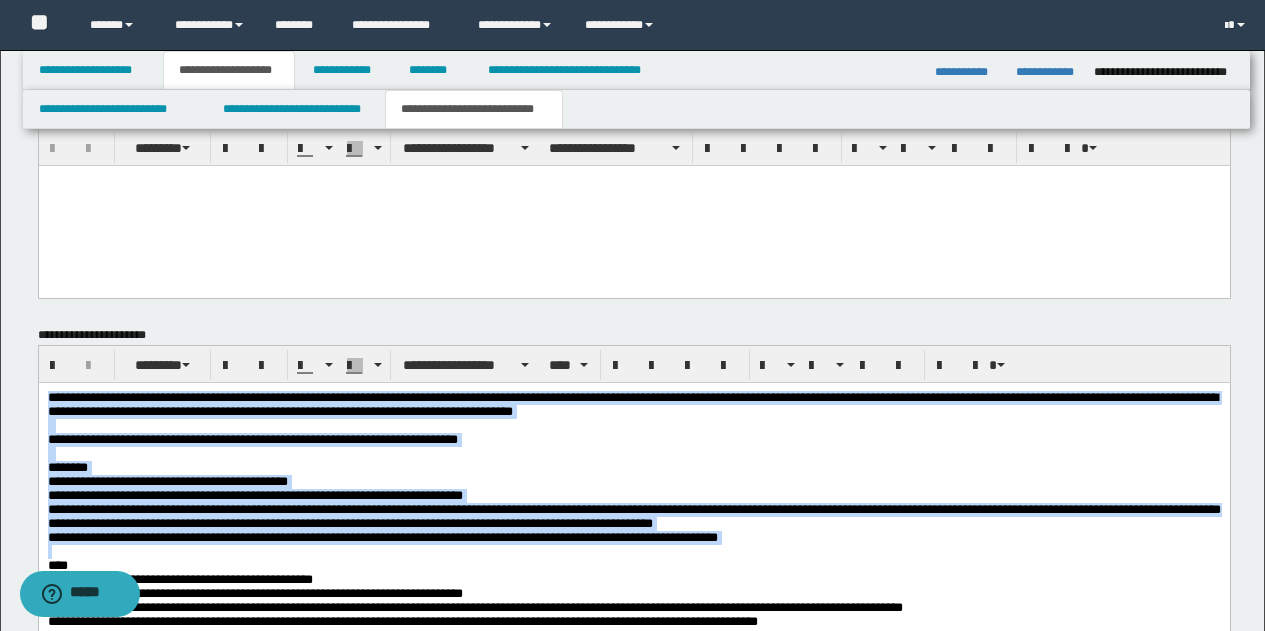 drag, startPoint x: 48, startPoint y: 395, endPoint x: 898, endPoint y: 566, distance: 867.02997 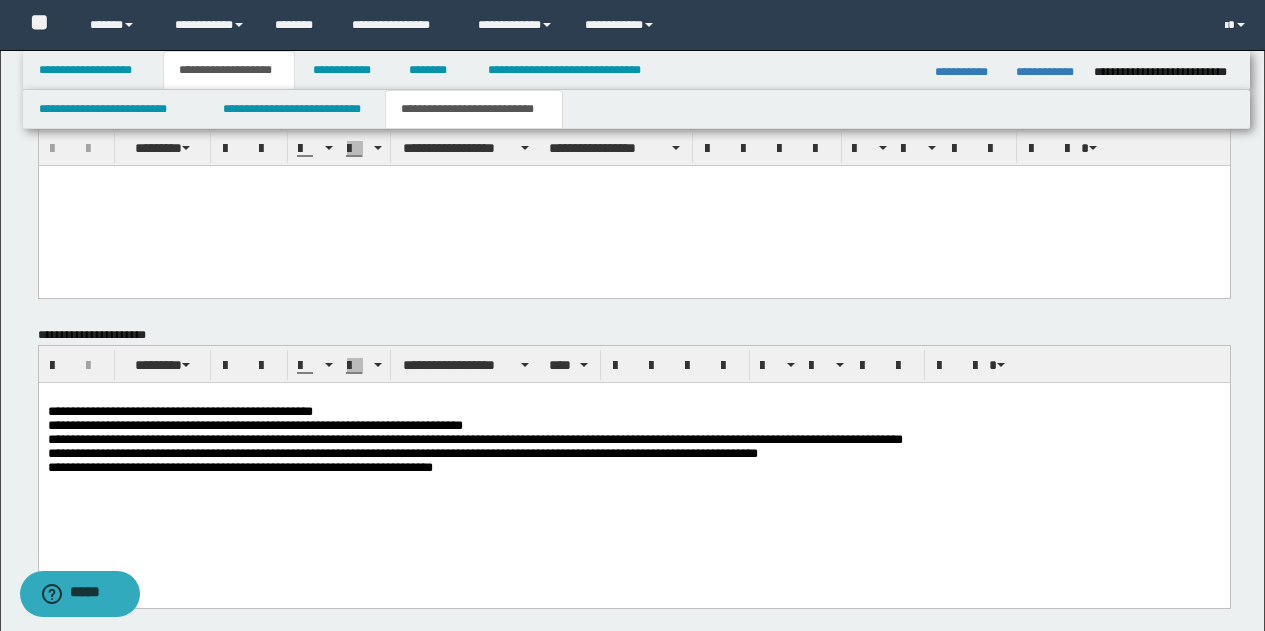 click on "**********" at bounding box center (633, 464) 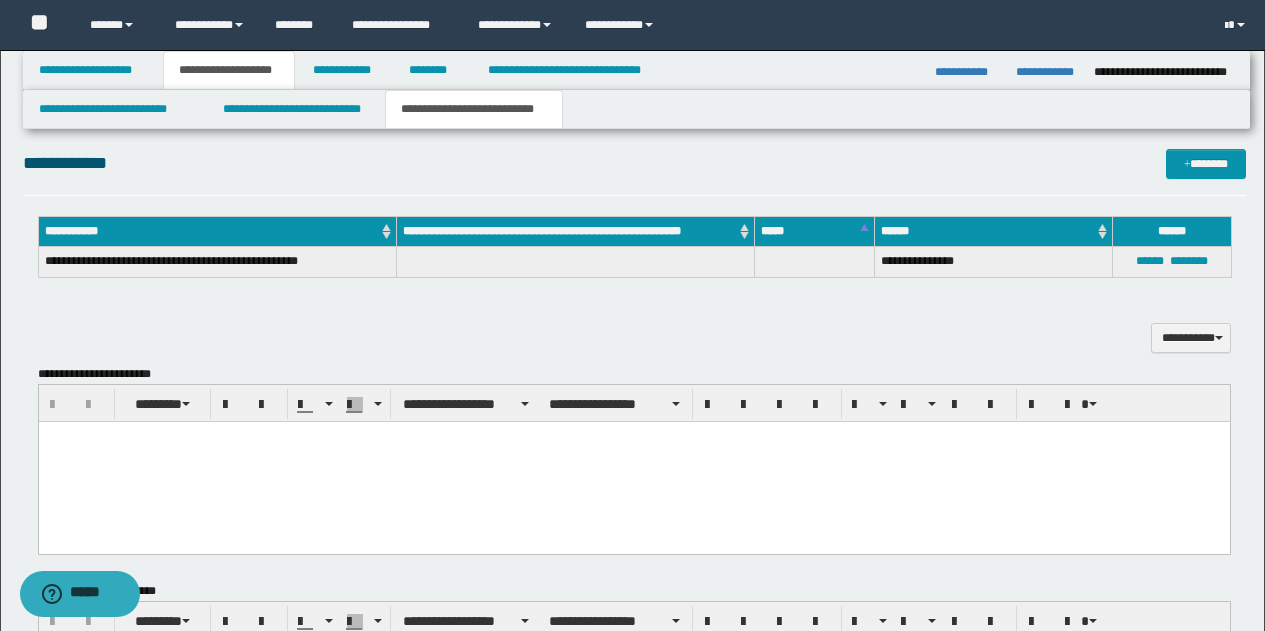 scroll, scrollTop: 624, scrollLeft: 0, axis: vertical 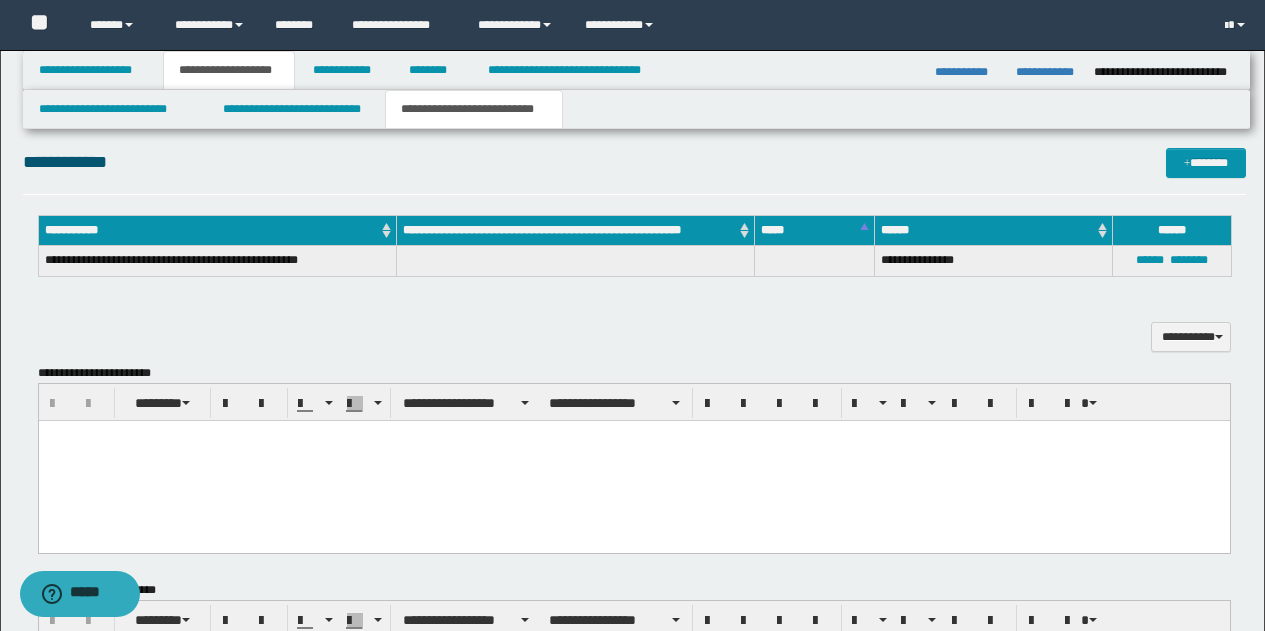 click at bounding box center [633, 461] 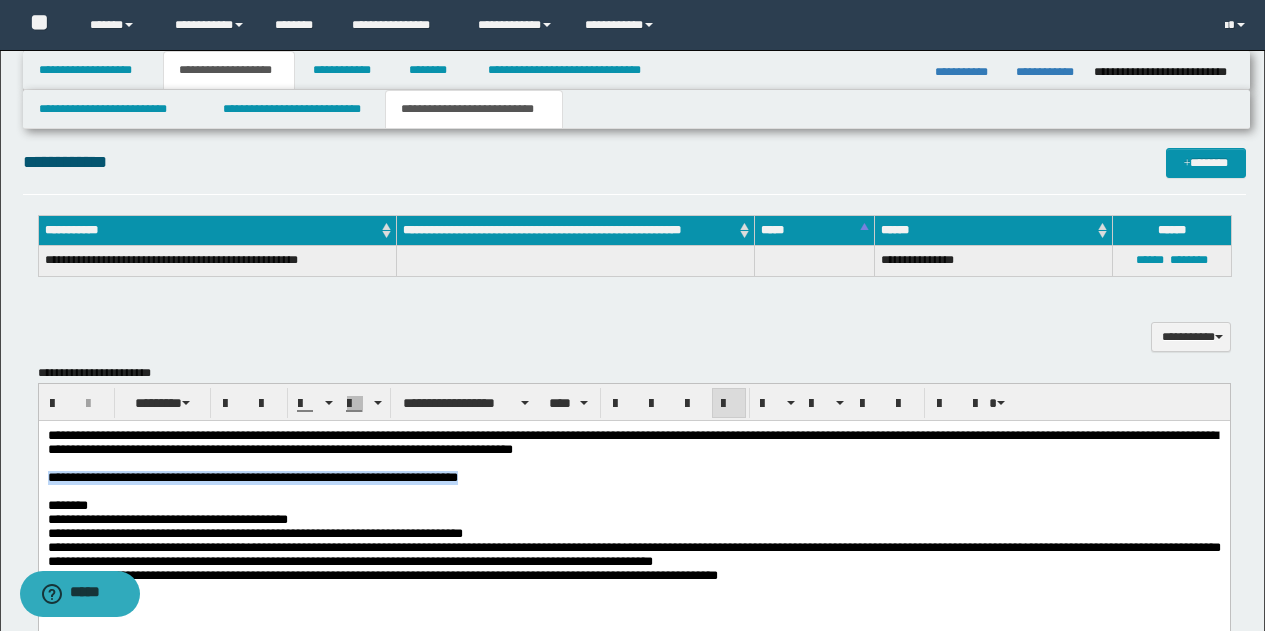 drag, startPoint x: 48, startPoint y: 477, endPoint x: 586, endPoint y: 483, distance: 538.03345 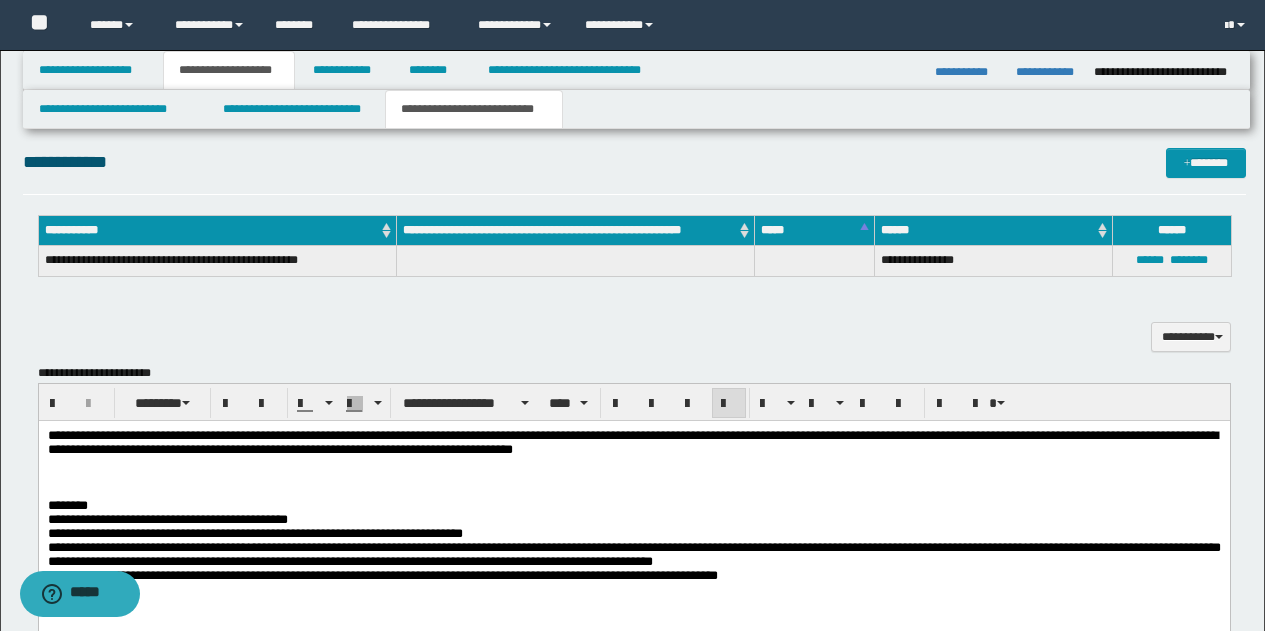 drag, startPoint x: 99, startPoint y: 509, endPoint x: 41, endPoint y: 945, distance: 439.84088 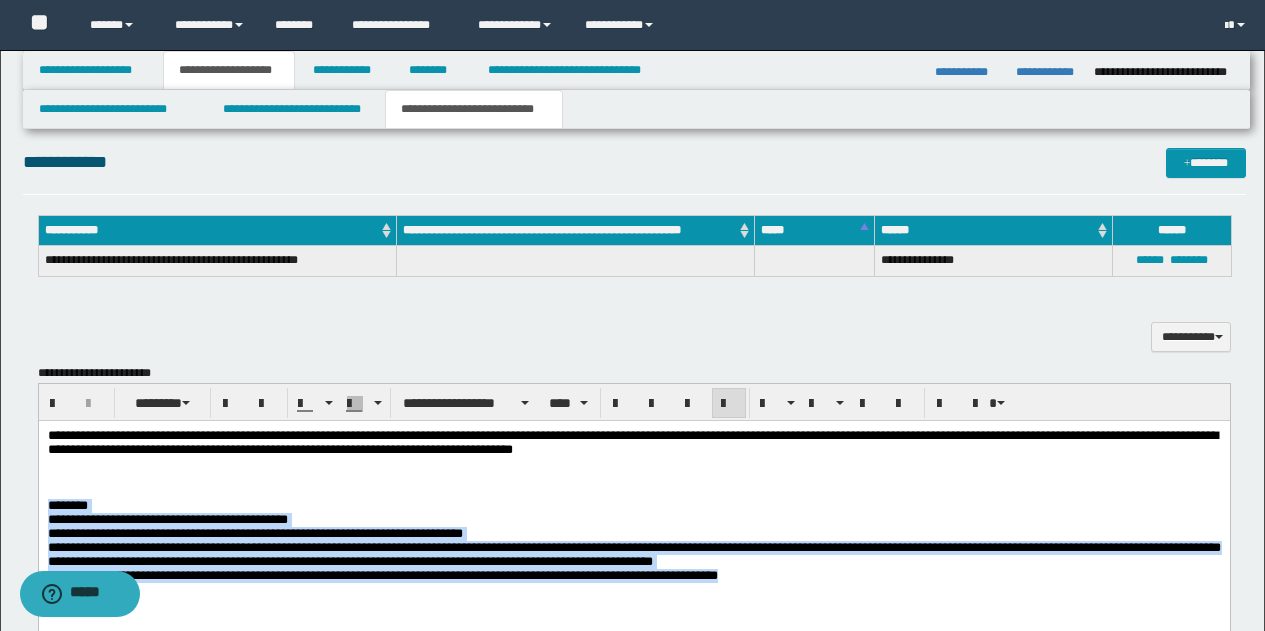 drag, startPoint x: 49, startPoint y: 512, endPoint x: 959, endPoint y: 594, distance: 913.687 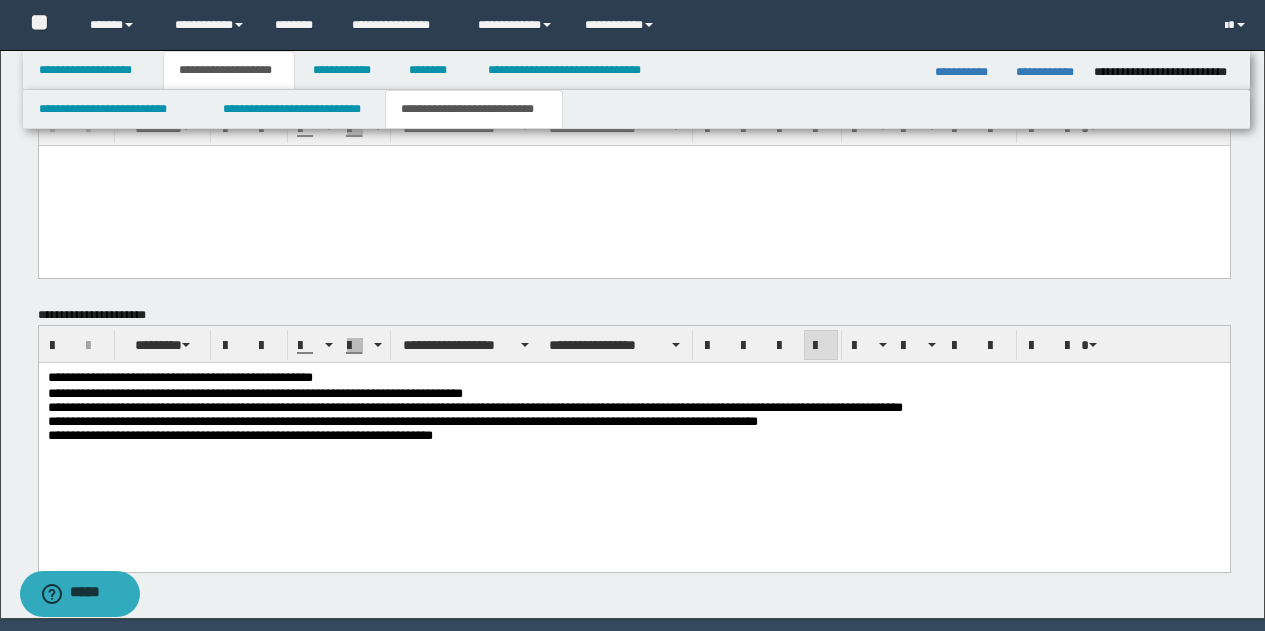 scroll, scrollTop: 1137, scrollLeft: 0, axis: vertical 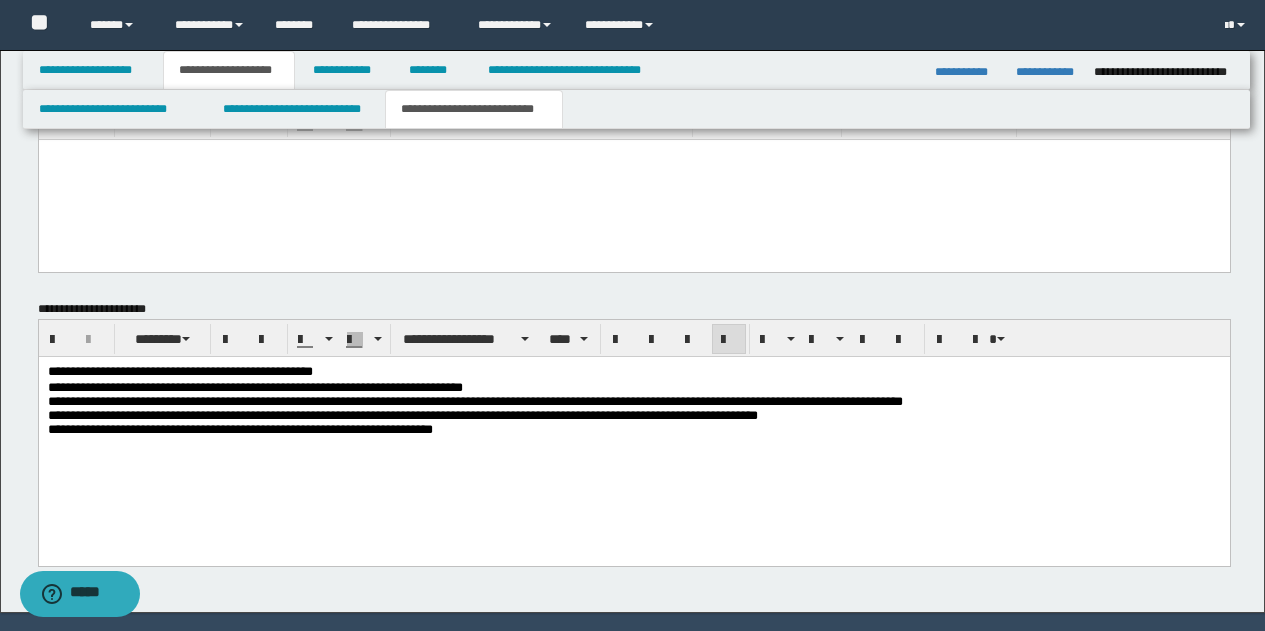 click on "**********" at bounding box center (633, 432) 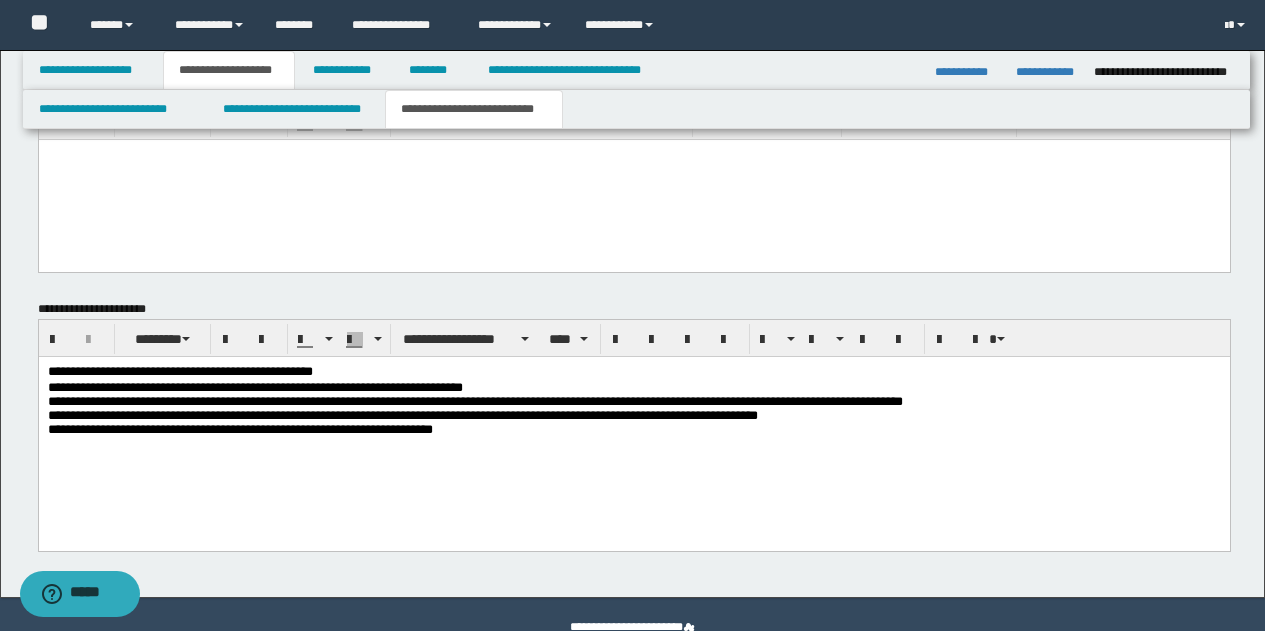 click on "**********" at bounding box center (633, 425) 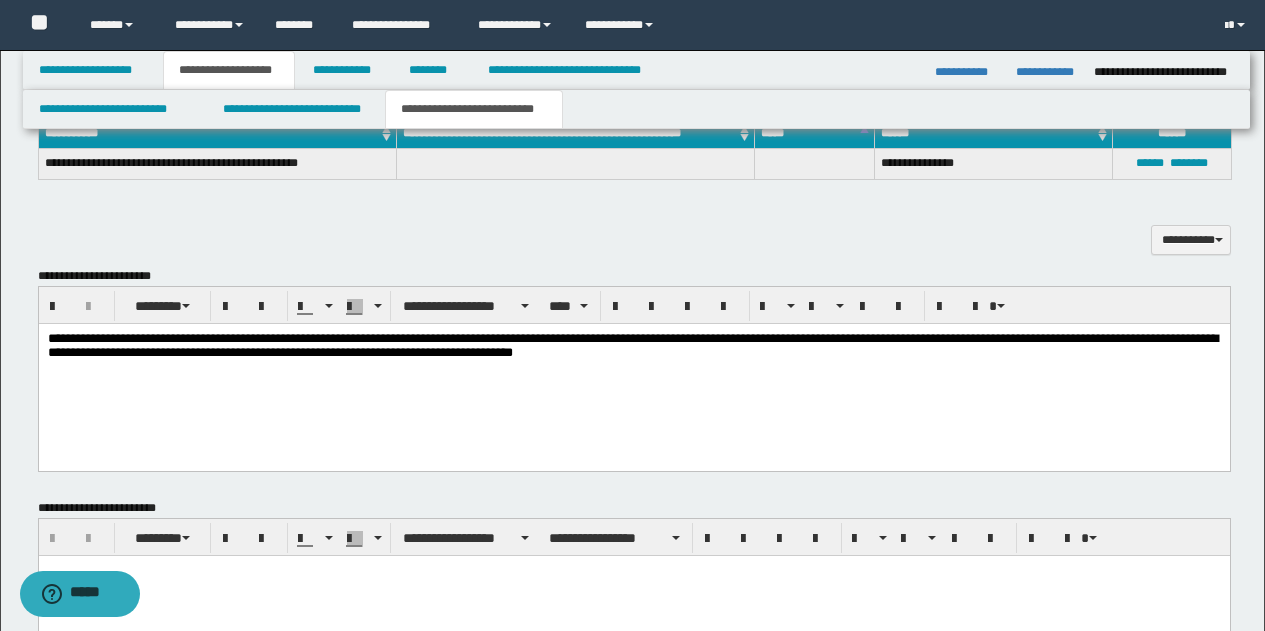 scroll, scrollTop: 723, scrollLeft: 0, axis: vertical 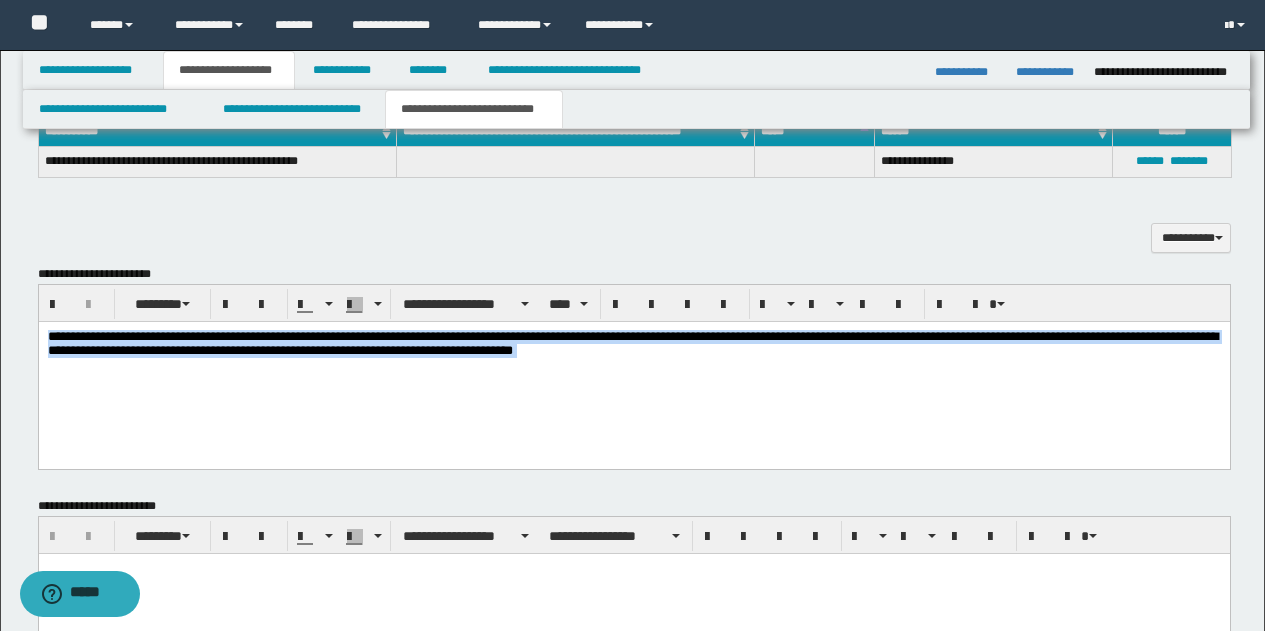 drag, startPoint x: 48, startPoint y: 338, endPoint x: 1037, endPoint y: 437, distance: 993.9426 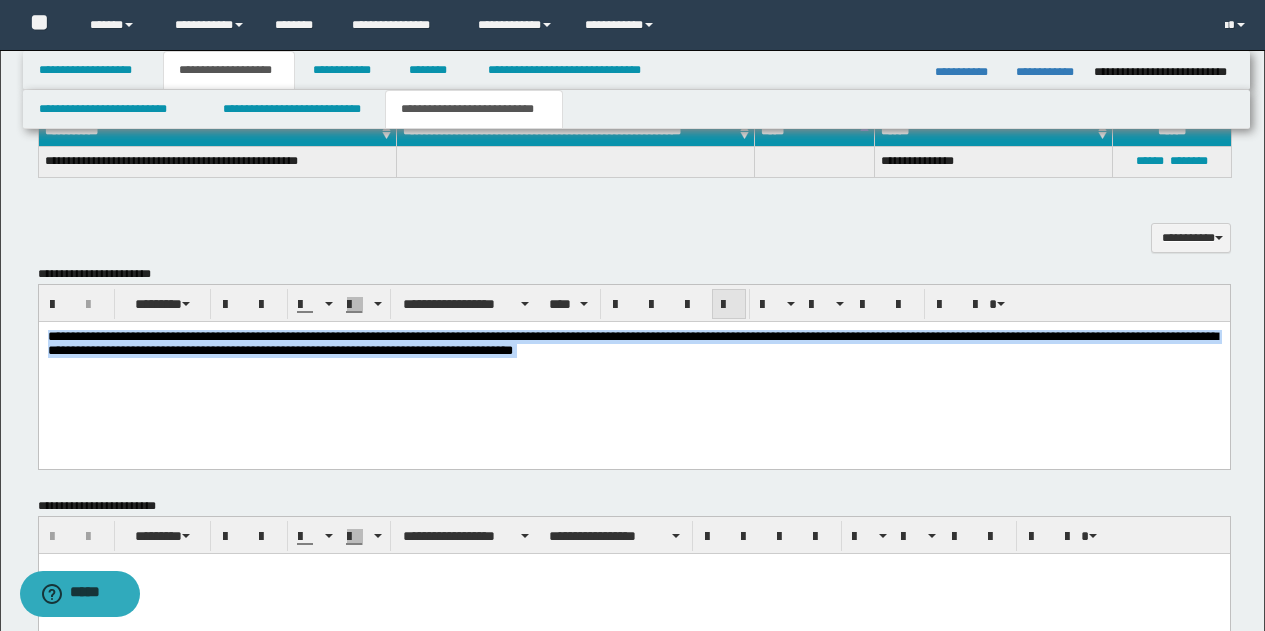 click at bounding box center [729, 304] 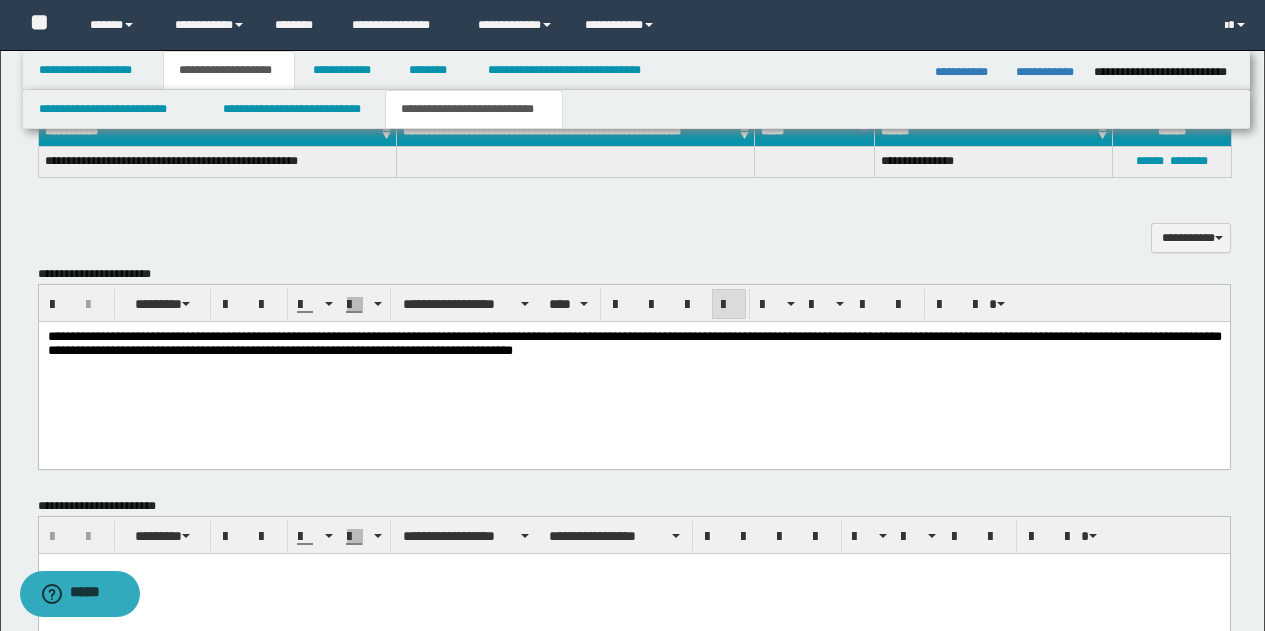 click on "**********" at bounding box center (633, 370) 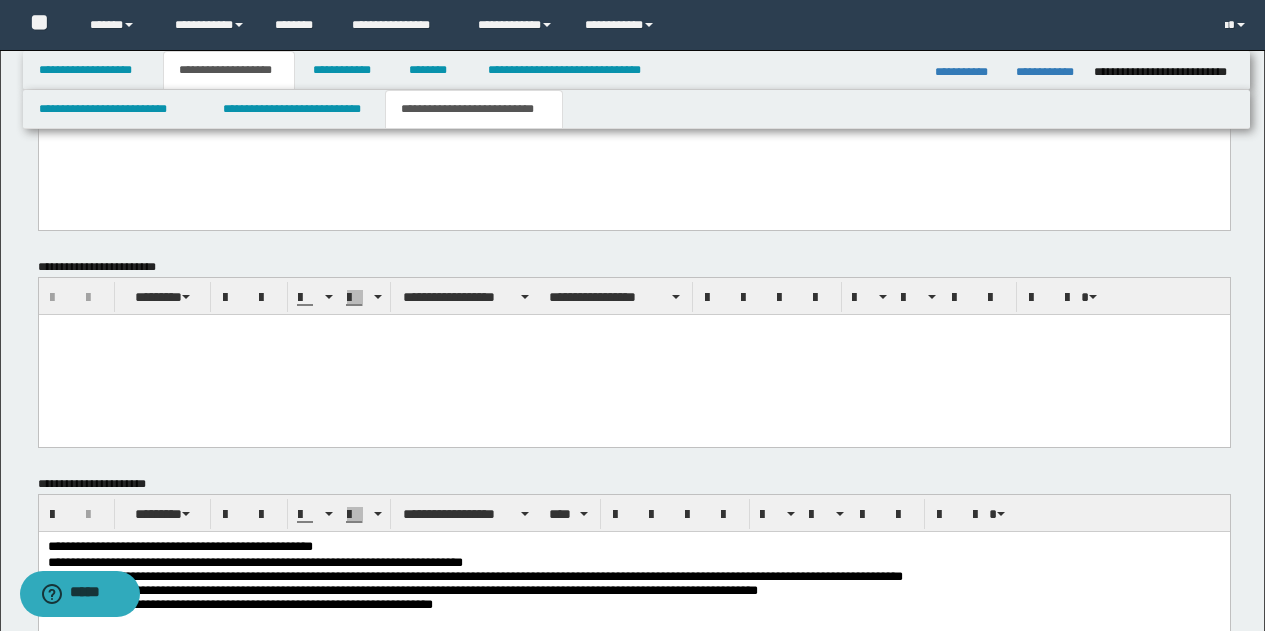 scroll, scrollTop: 965, scrollLeft: 0, axis: vertical 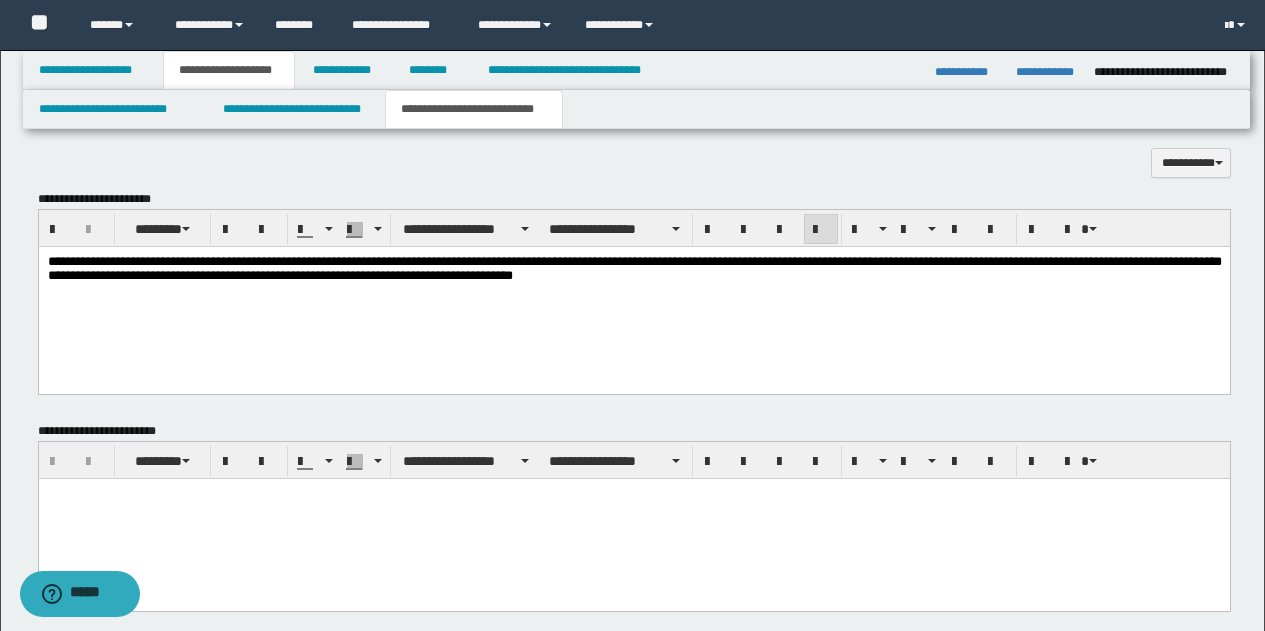 click on "**********" at bounding box center (633, 295) 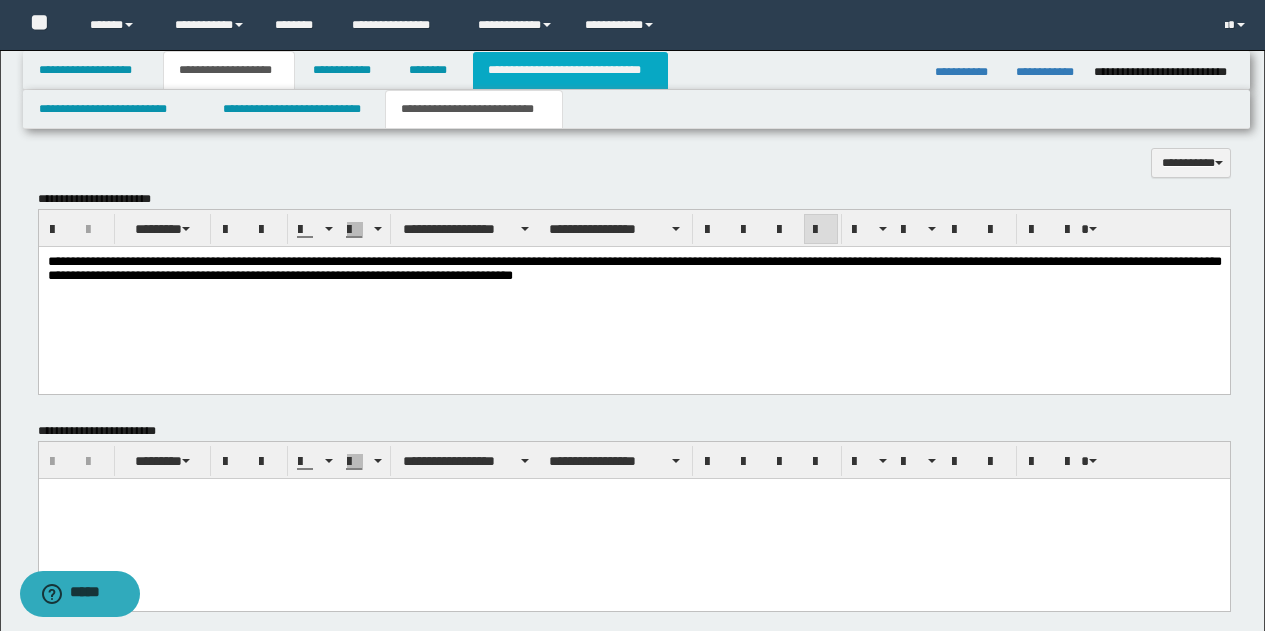 click on "**********" at bounding box center (570, 70) 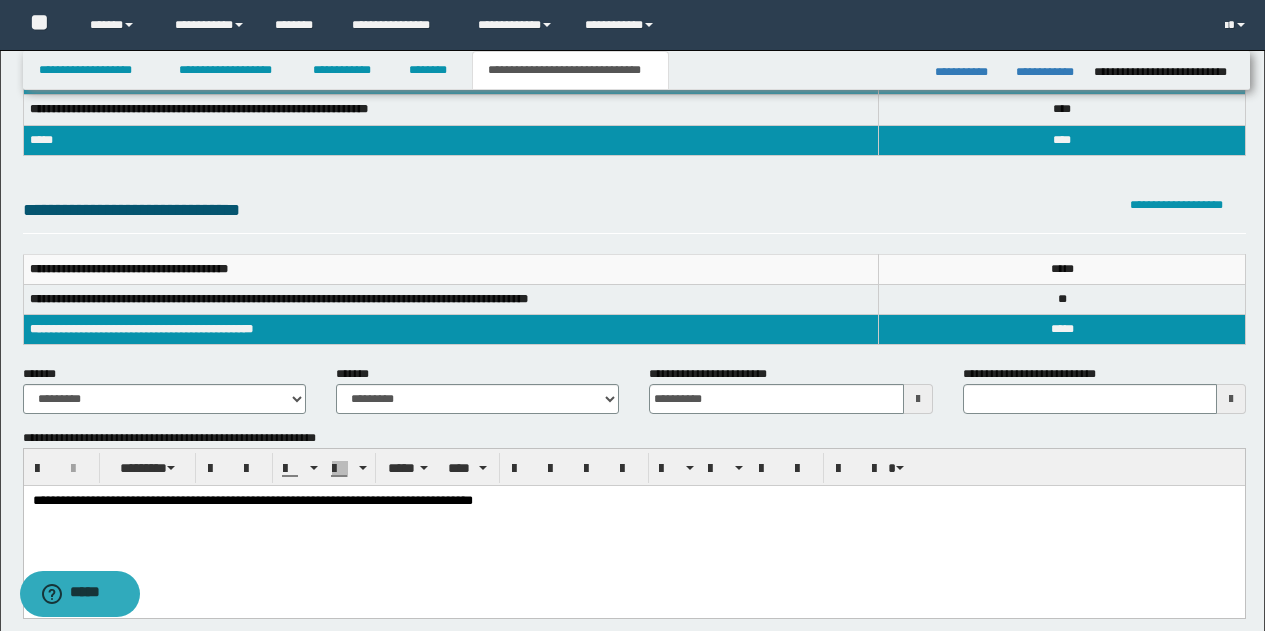 scroll, scrollTop: 79, scrollLeft: 0, axis: vertical 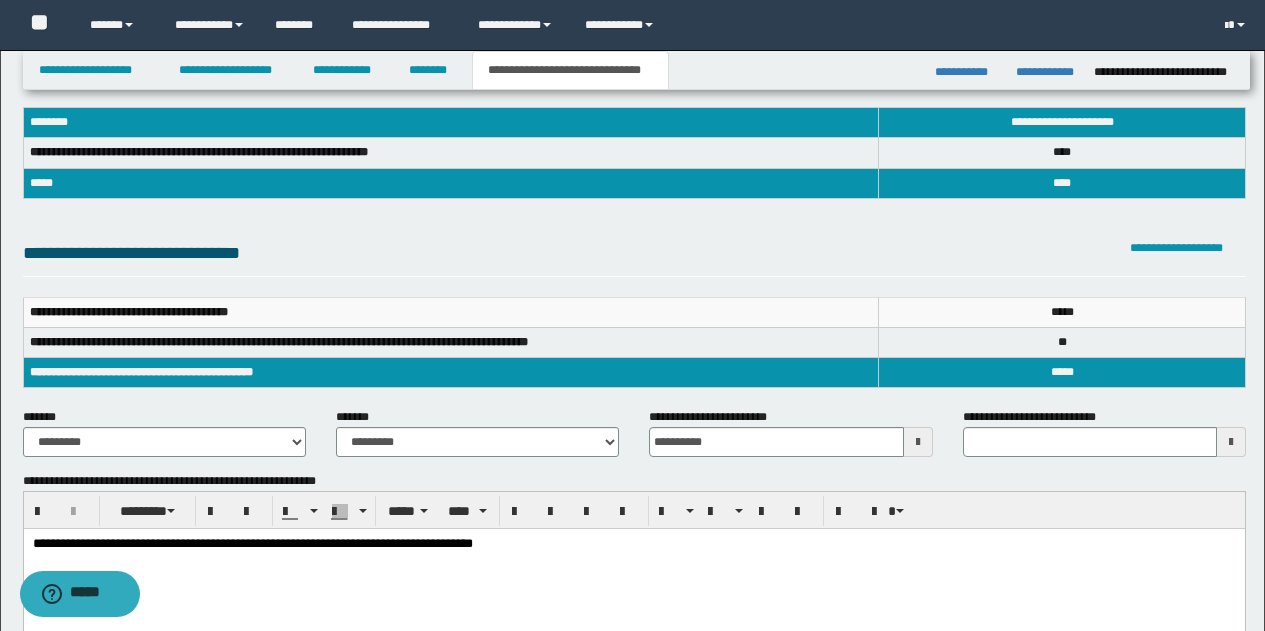 type 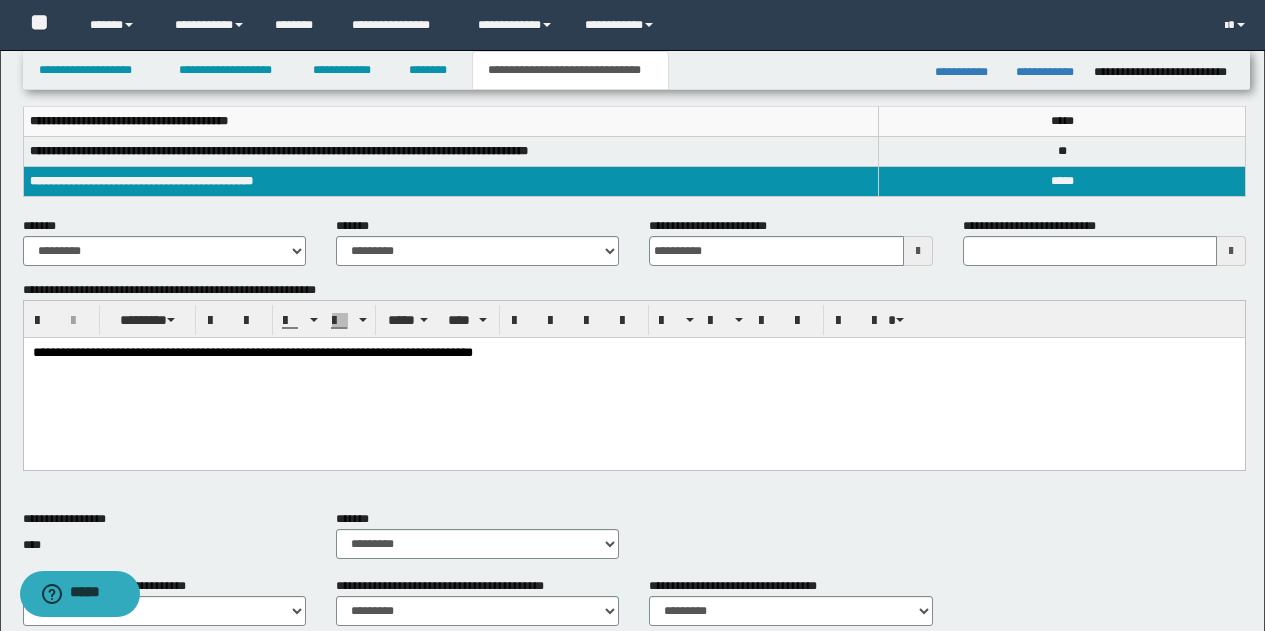 scroll, scrollTop: 244, scrollLeft: 0, axis: vertical 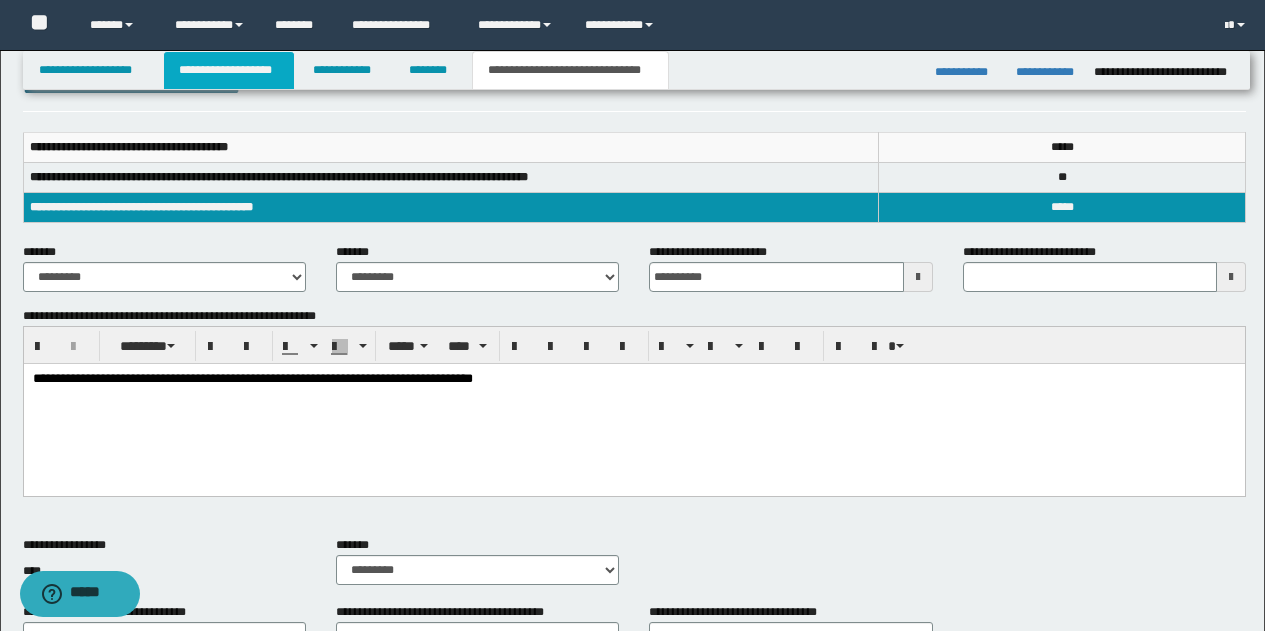 click on "**********" at bounding box center [229, 70] 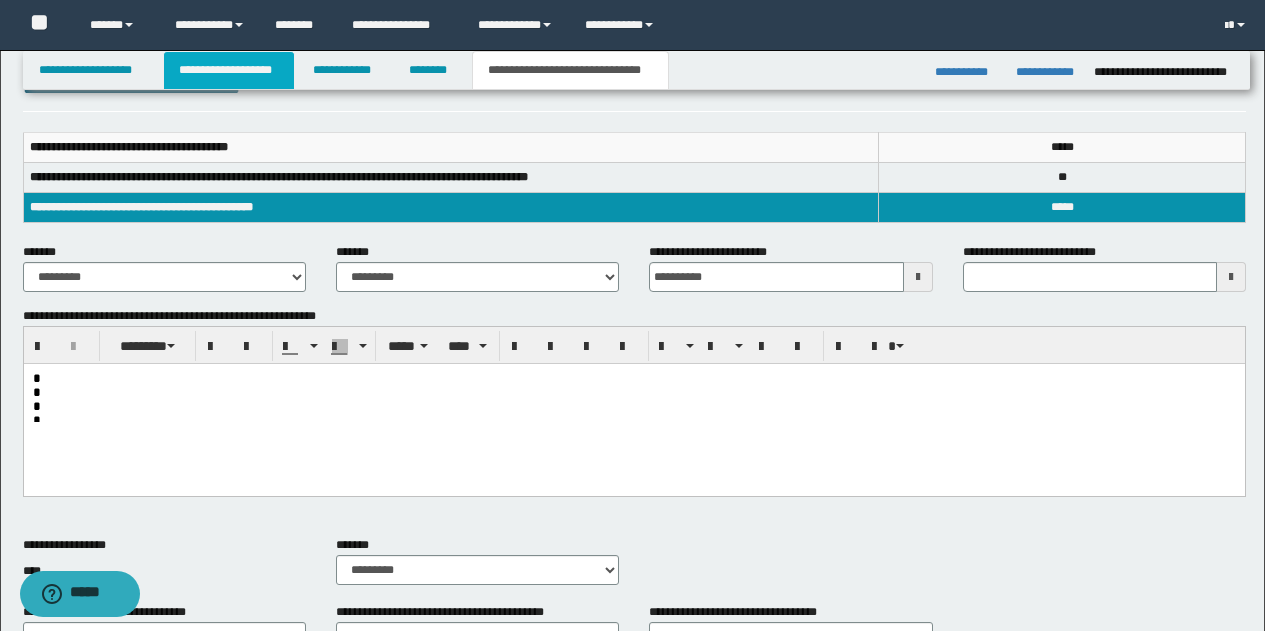 scroll, scrollTop: 275, scrollLeft: 0, axis: vertical 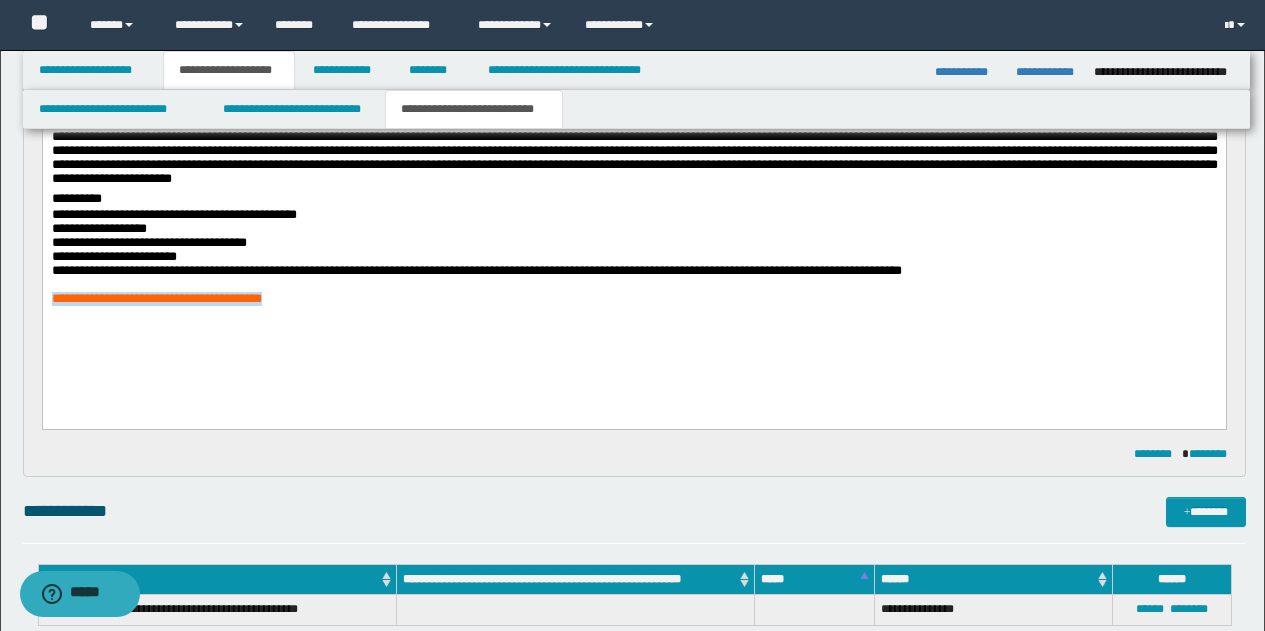 drag, startPoint x: 341, startPoint y: 306, endPoint x: 45, endPoint y: 451, distance: 329.60733 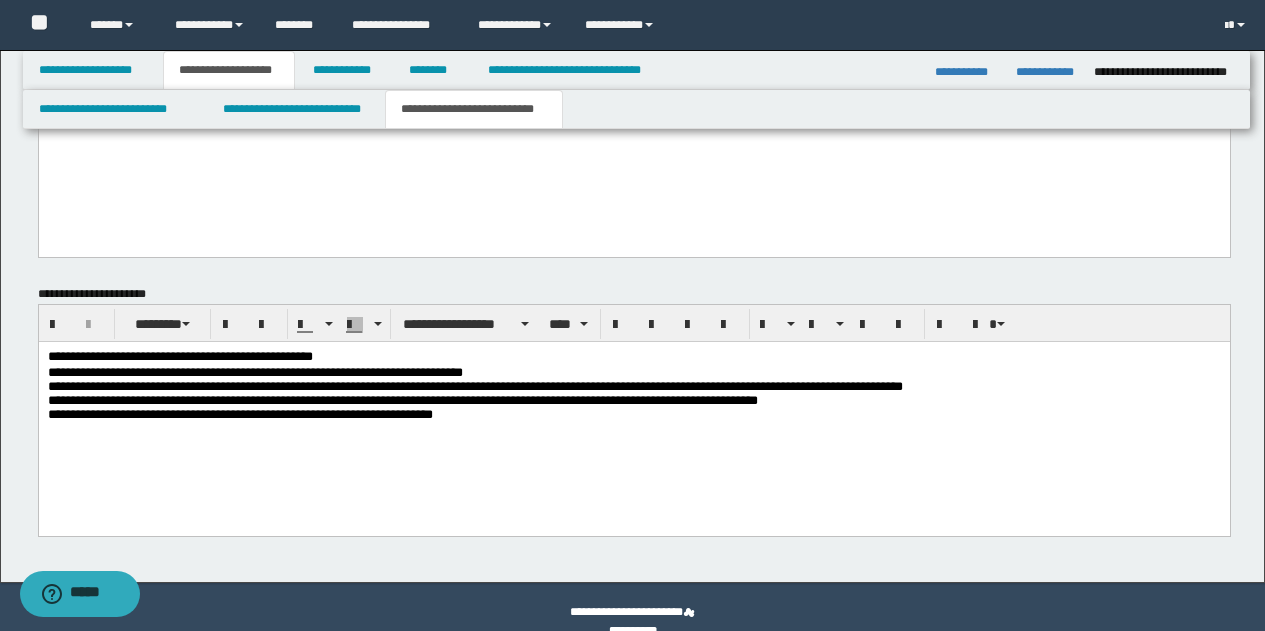 scroll, scrollTop: 1122, scrollLeft: 0, axis: vertical 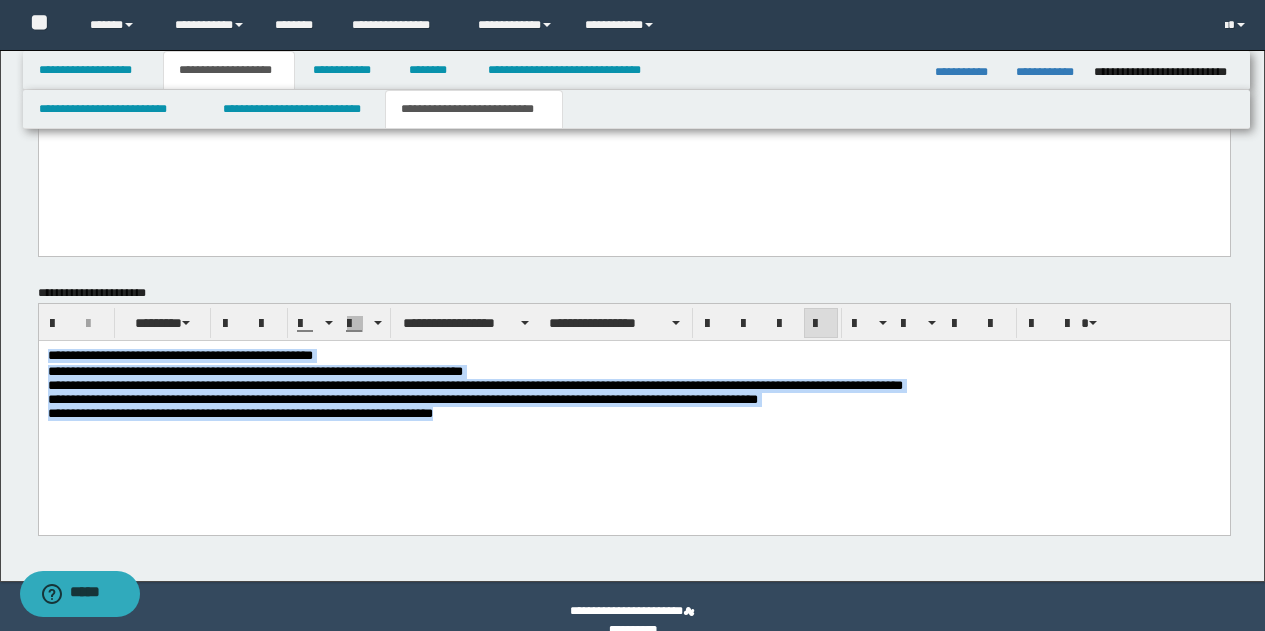 drag, startPoint x: 47, startPoint y: 356, endPoint x: 644, endPoint y: 453, distance: 604.8289 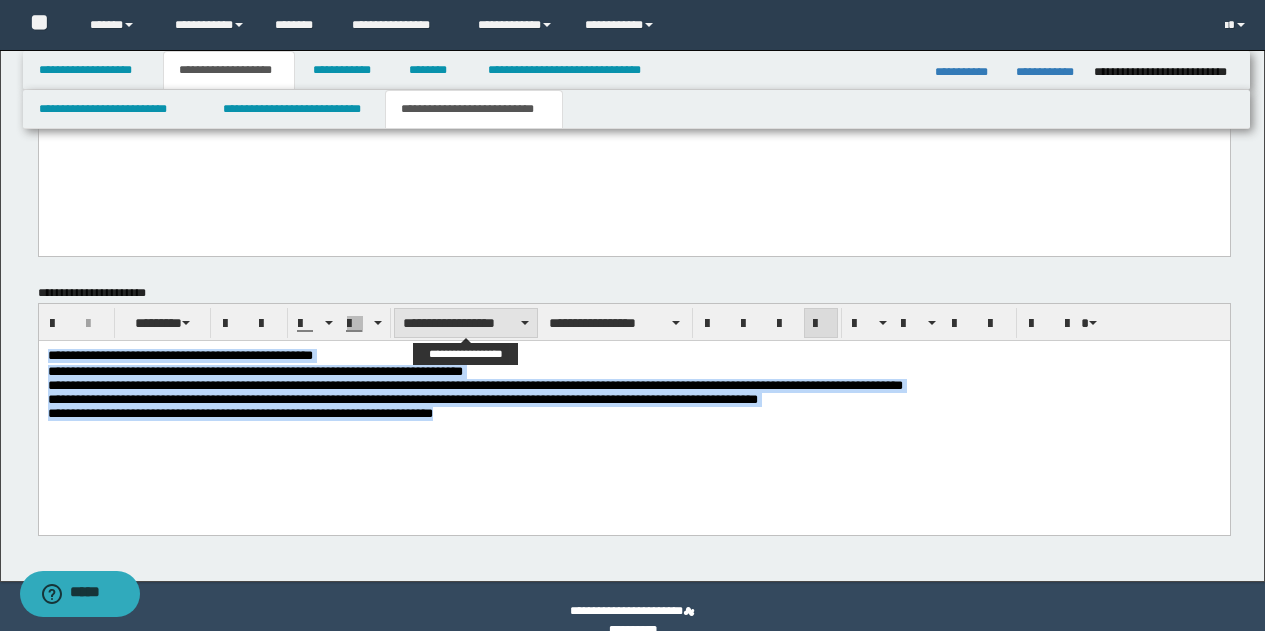 click at bounding box center (525, 323) 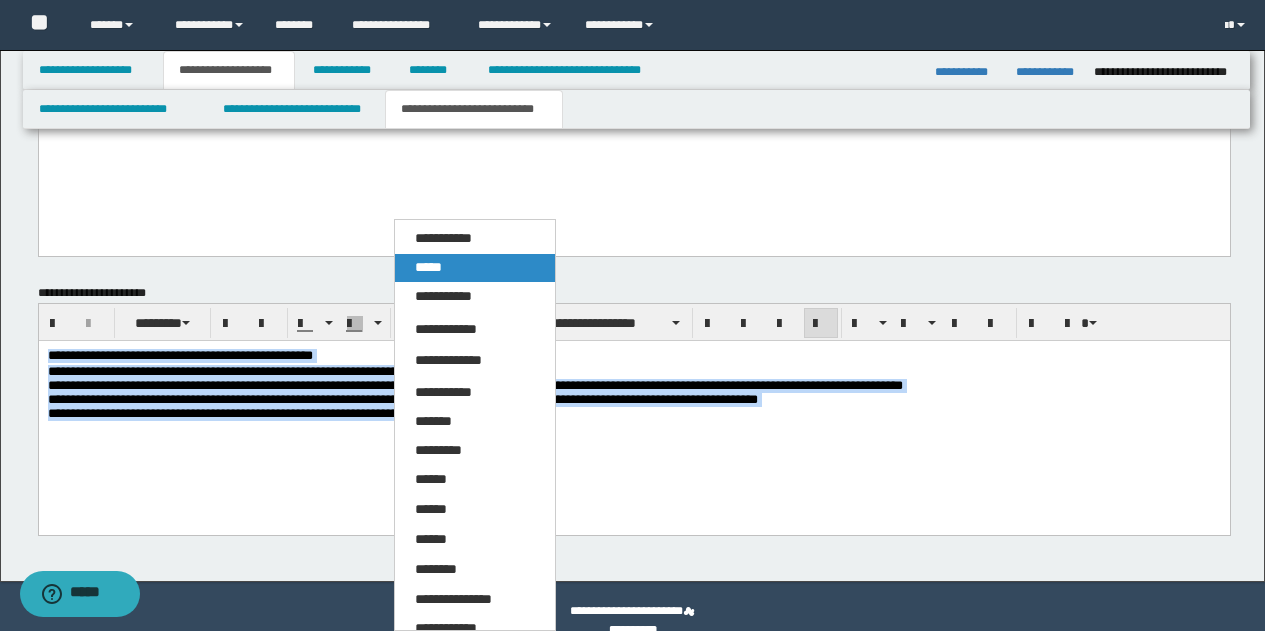click on "*****" at bounding box center (475, 268) 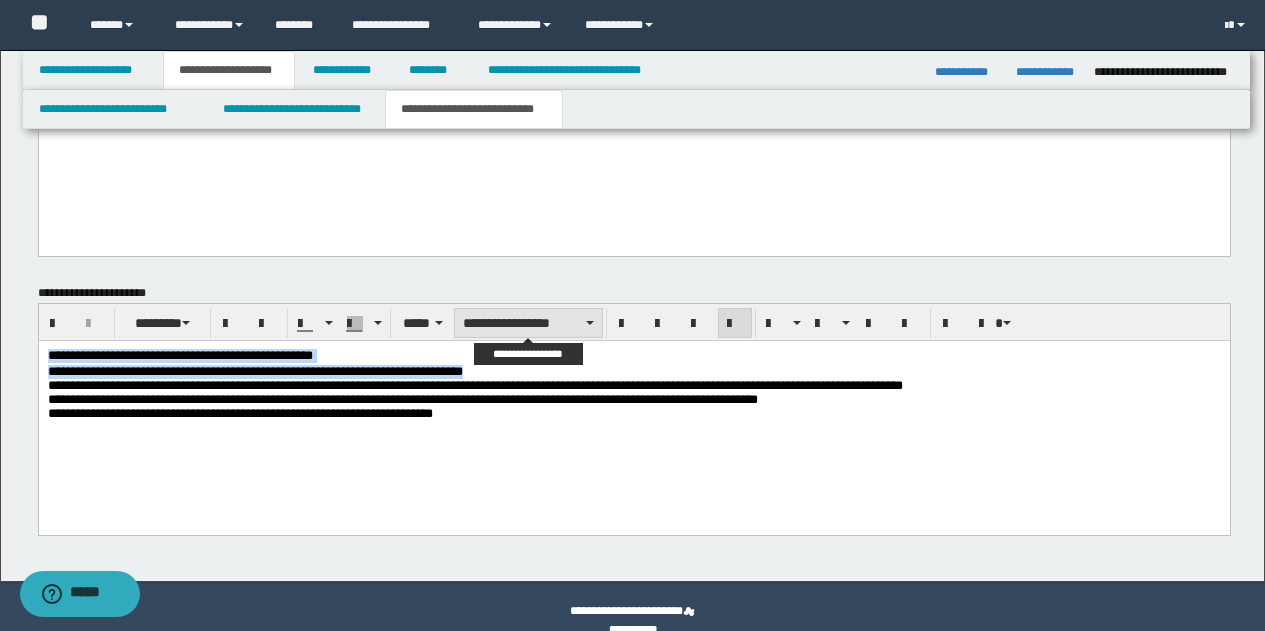 click at bounding box center (590, 323) 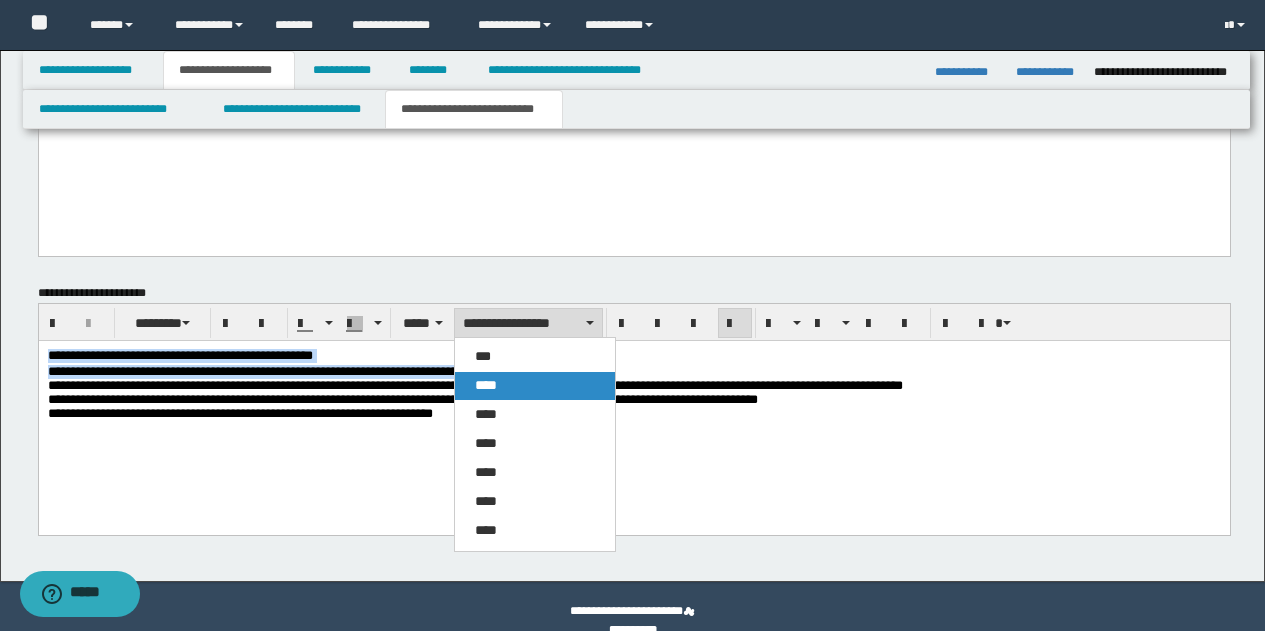 click on "****" at bounding box center (486, 385) 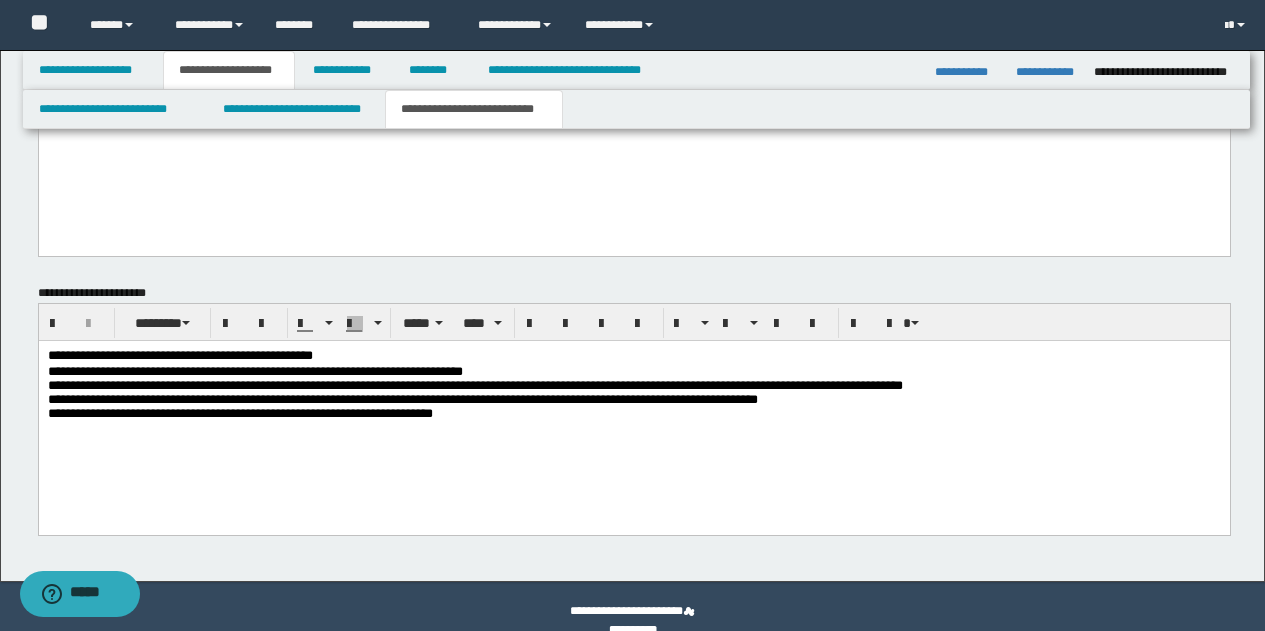 click on "**********" at bounding box center (633, 409) 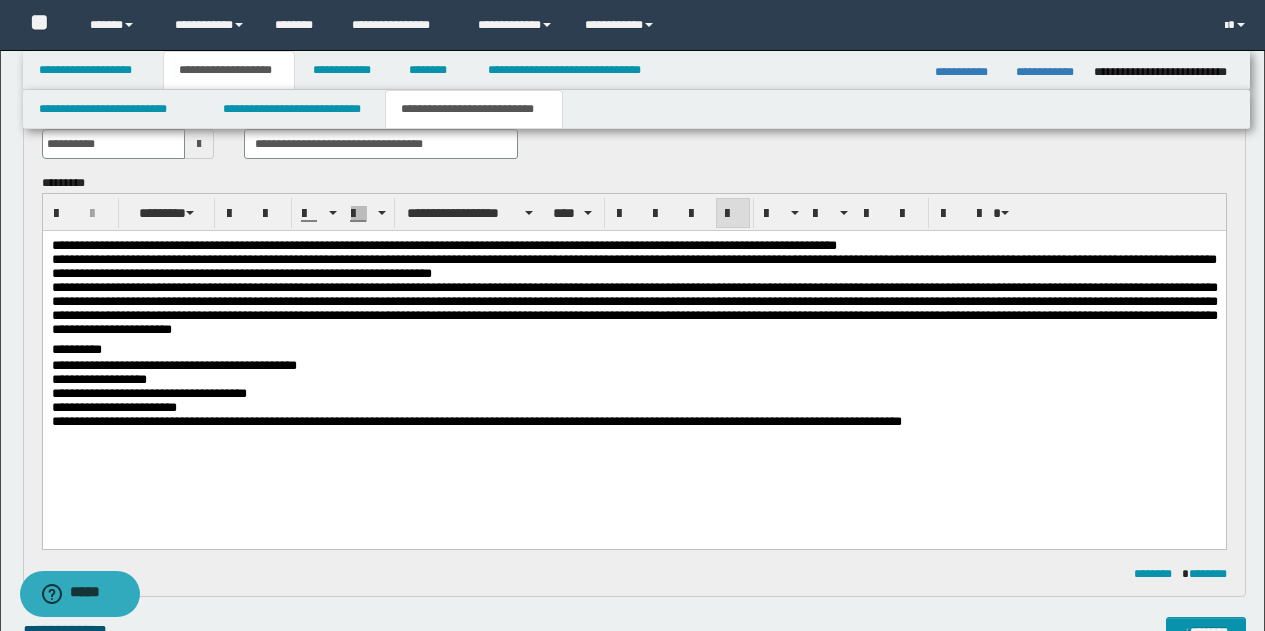 scroll, scrollTop: 147, scrollLeft: 0, axis: vertical 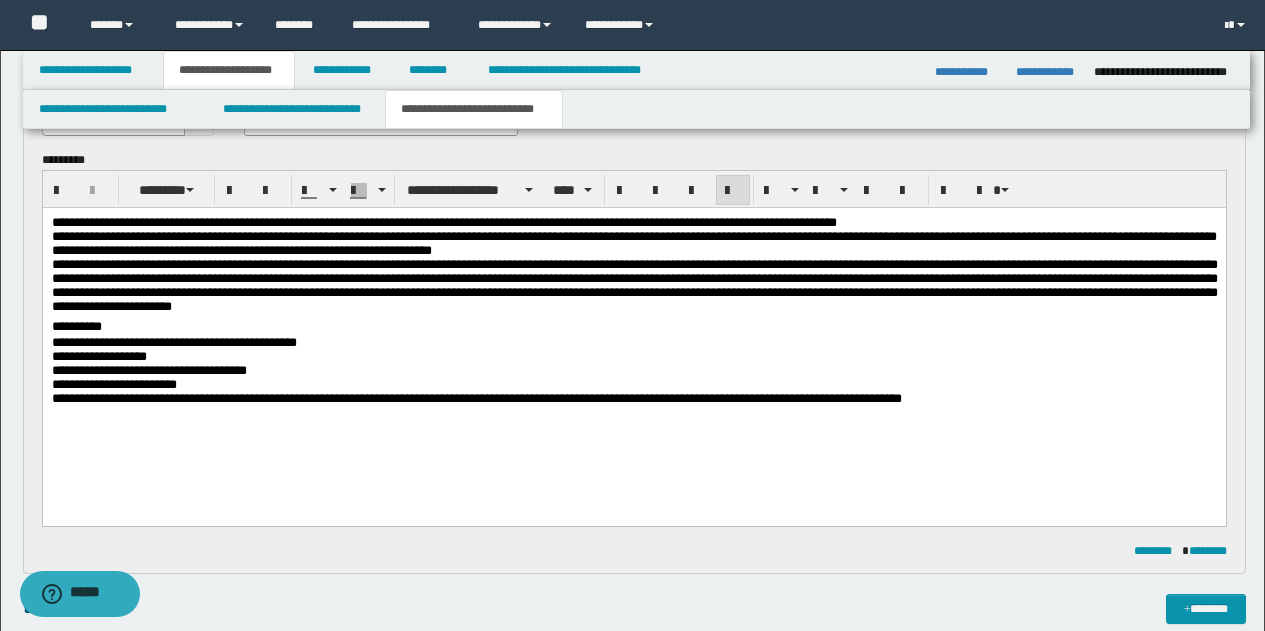 click on "**********" at bounding box center [633, 243] 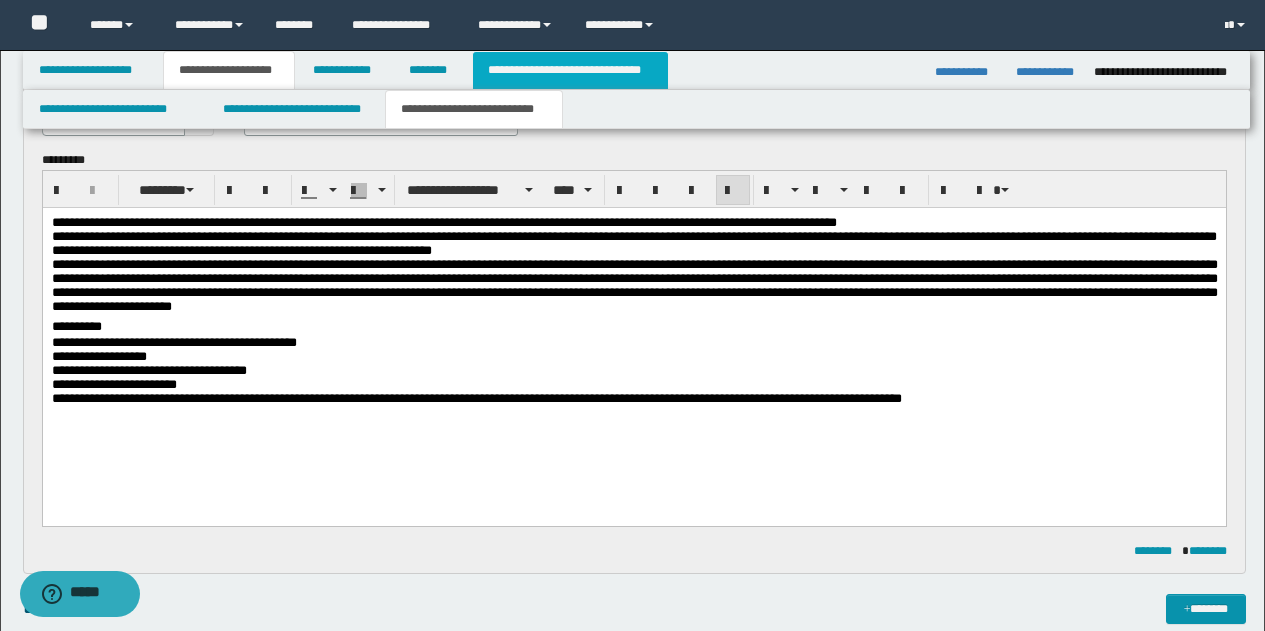 click on "**********" at bounding box center (570, 70) 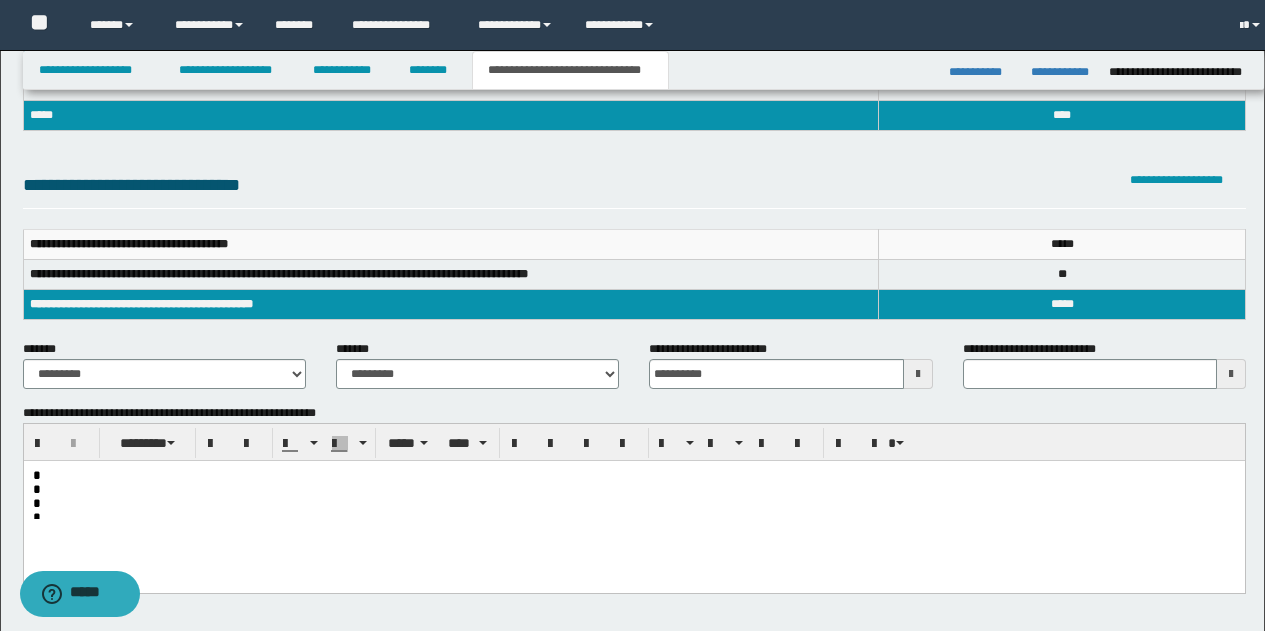 scroll, scrollTop: 116, scrollLeft: 0, axis: vertical 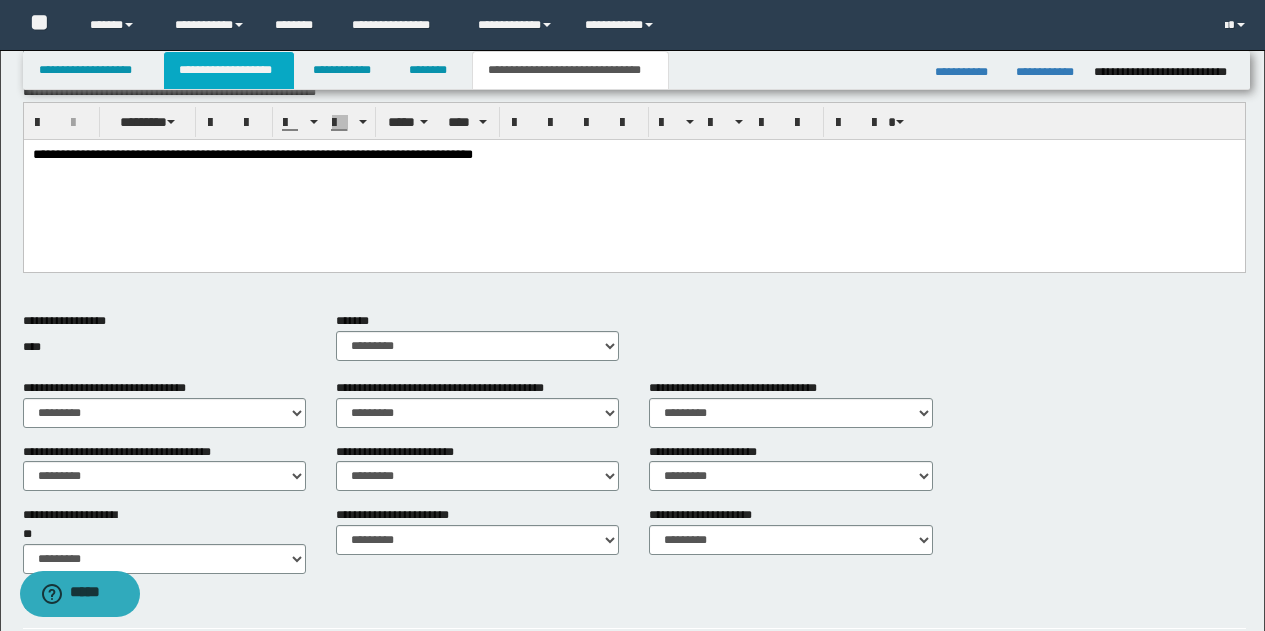 click on "**********" at bounding box center [229, 70] 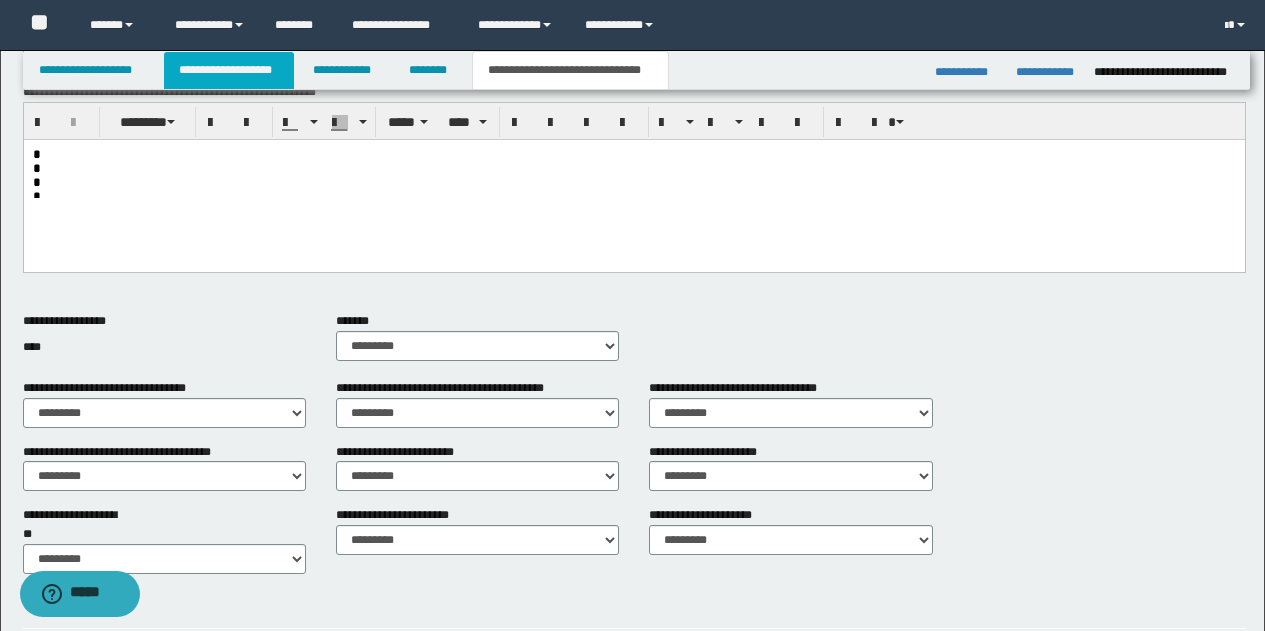 scroll, scrollTop: 499, scrollLeft: 0, axis: vertical 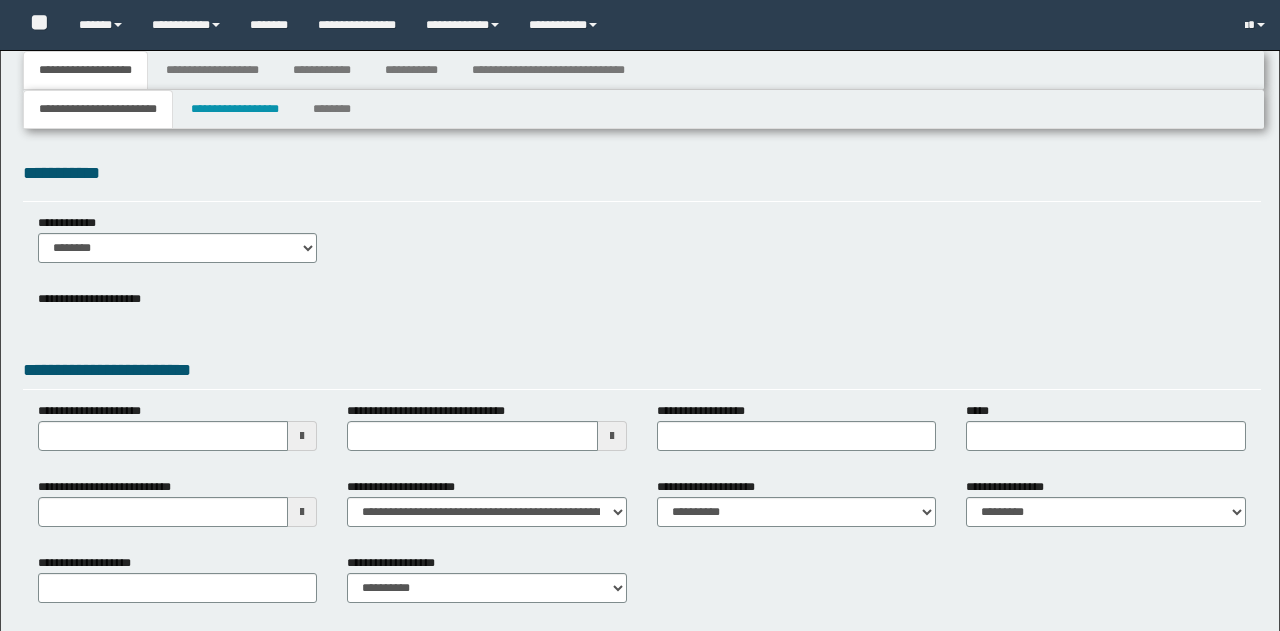 type 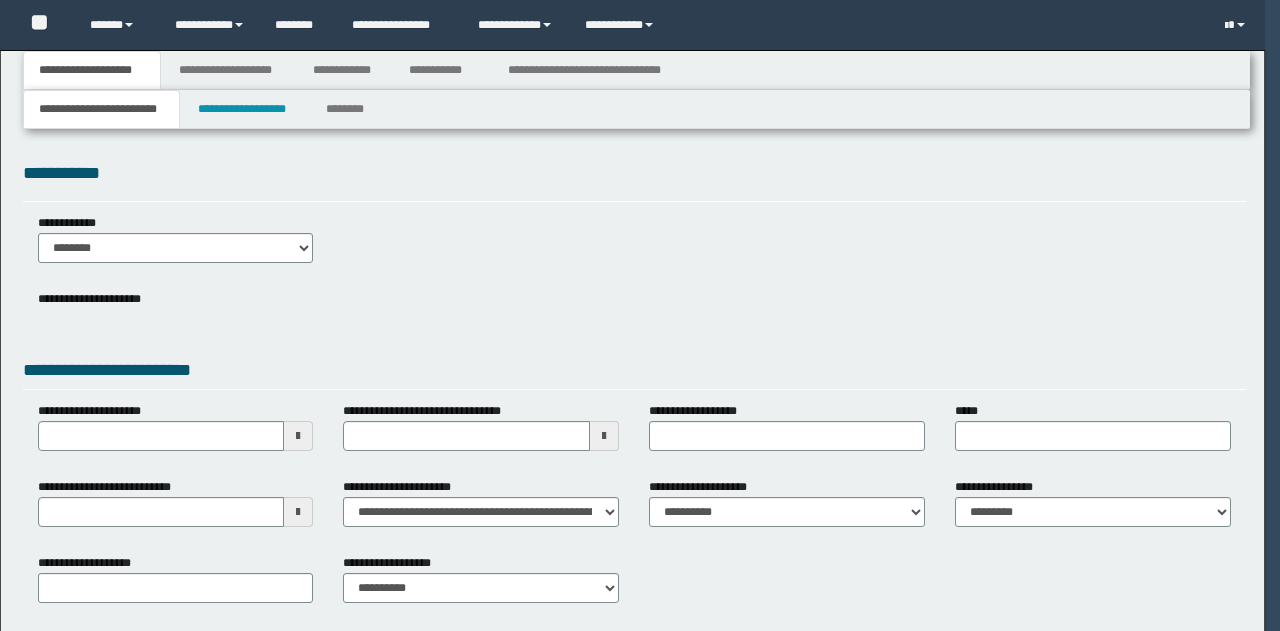 scroll, scrollTop: 0, scrollLeft: 0, axis: both 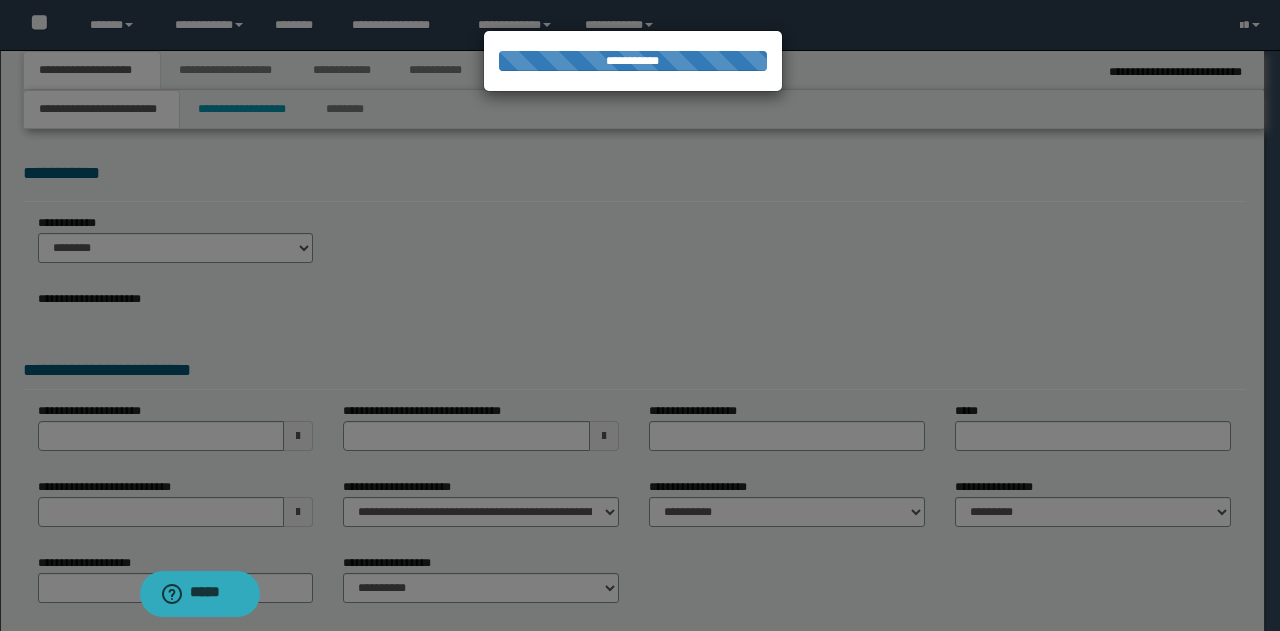 type on "**********" 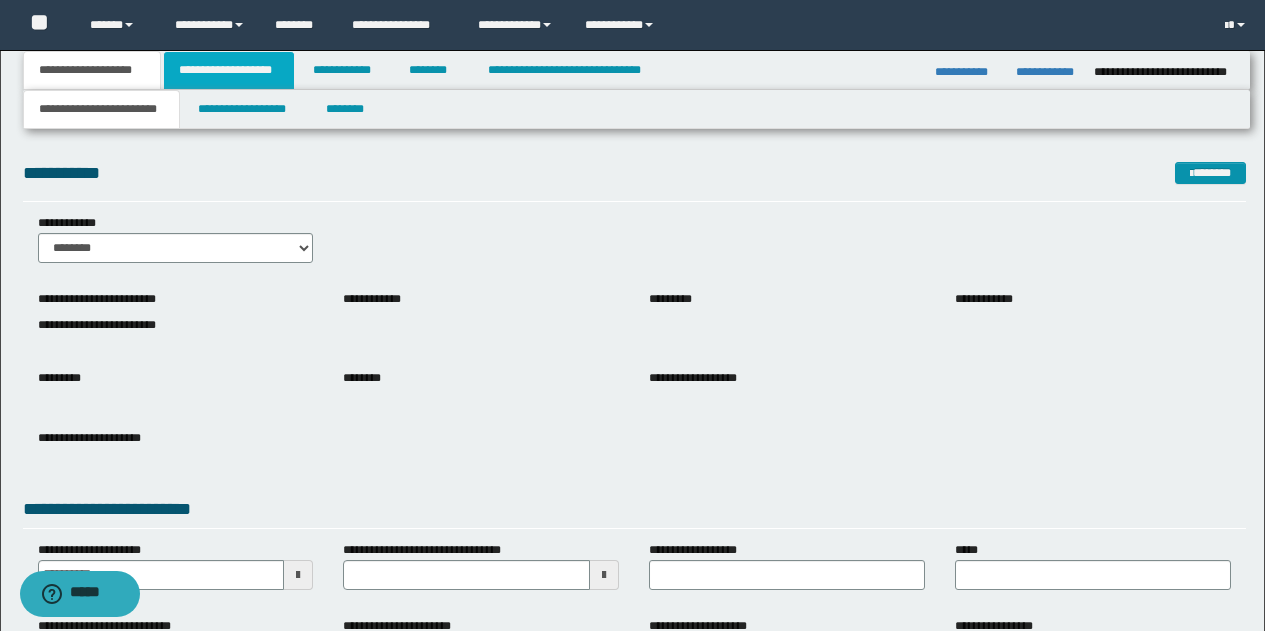 click on "**********" at bounding box center [229, 70] 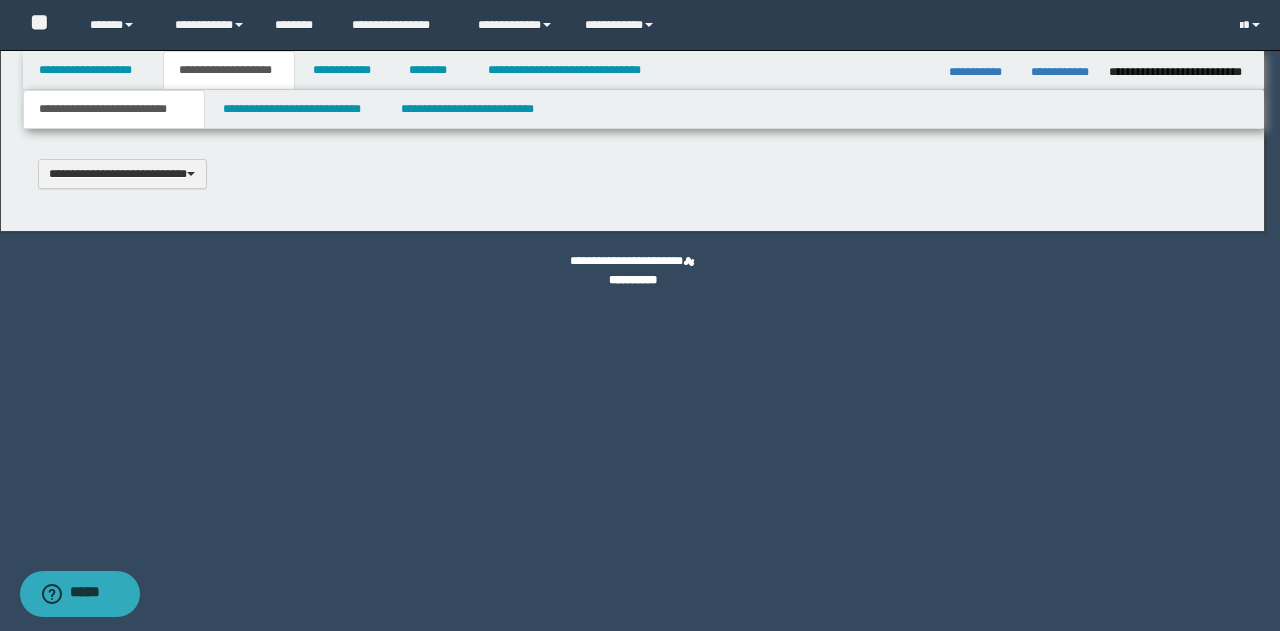 type 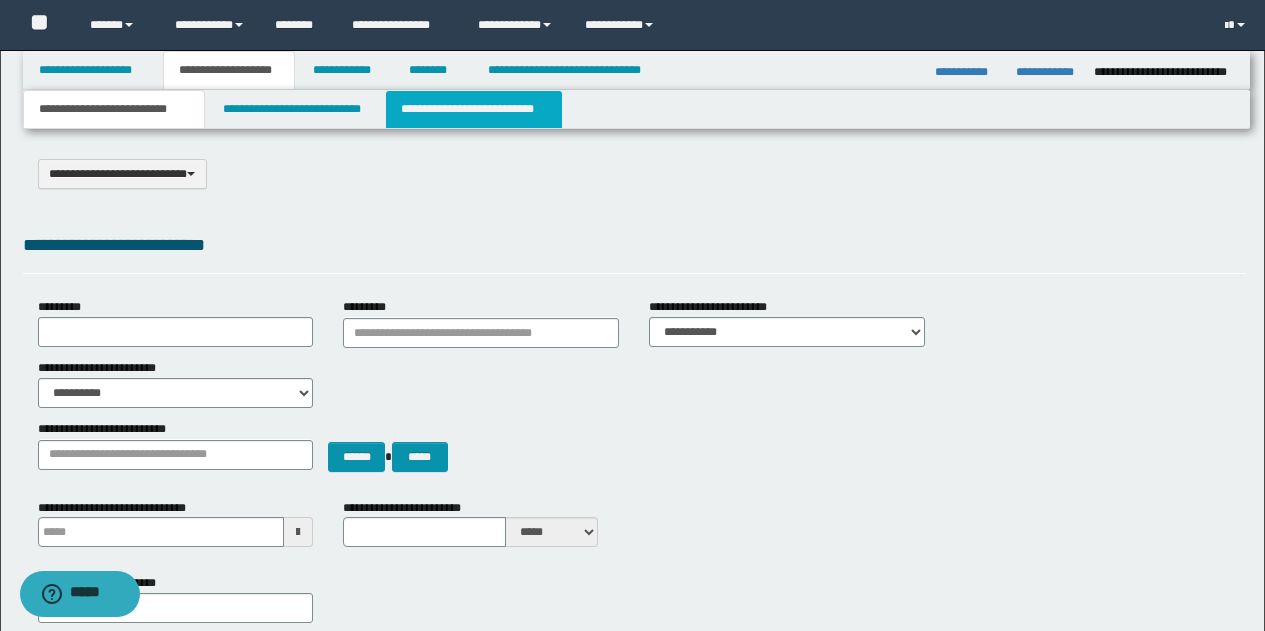 click on "**********" at bounding box center (474, 109) 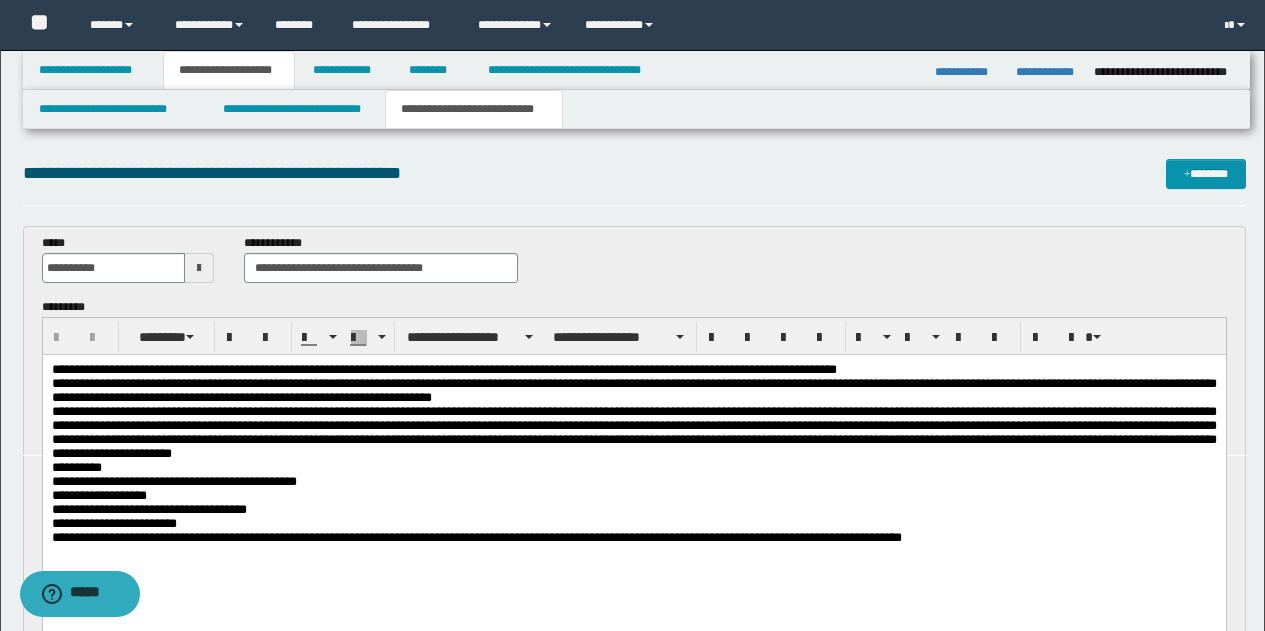 scroll, scrollTop: 0, scrollLeft: 0, axis: both 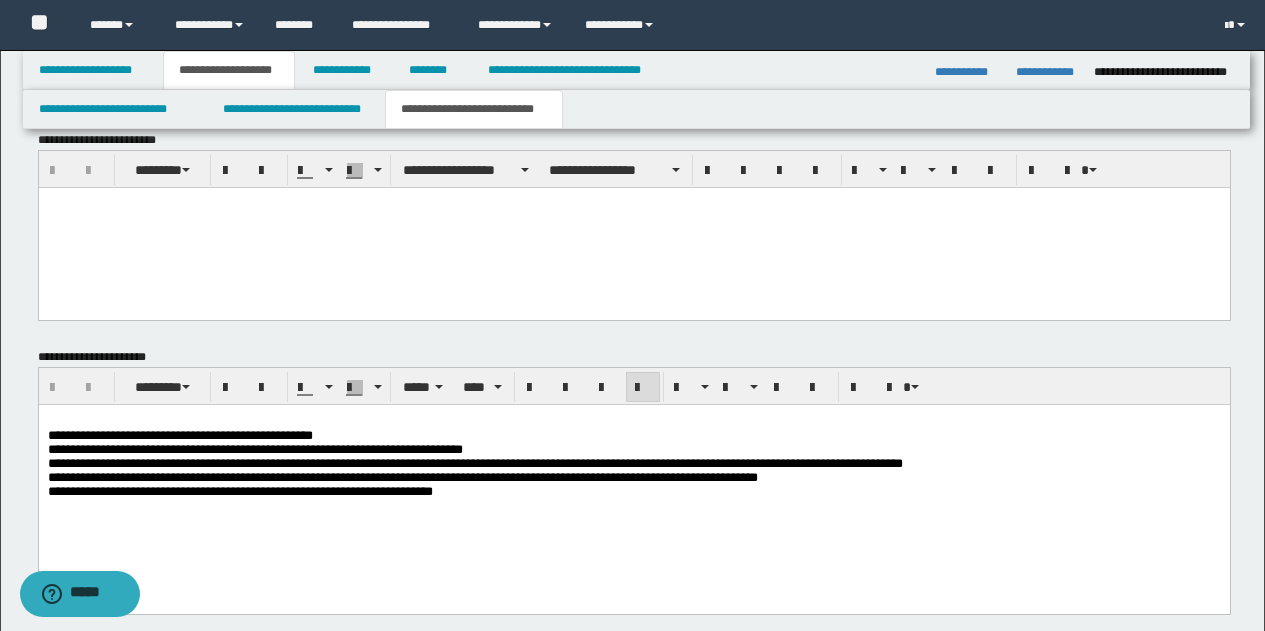 click on "**********" at bounding box center [633, 480] 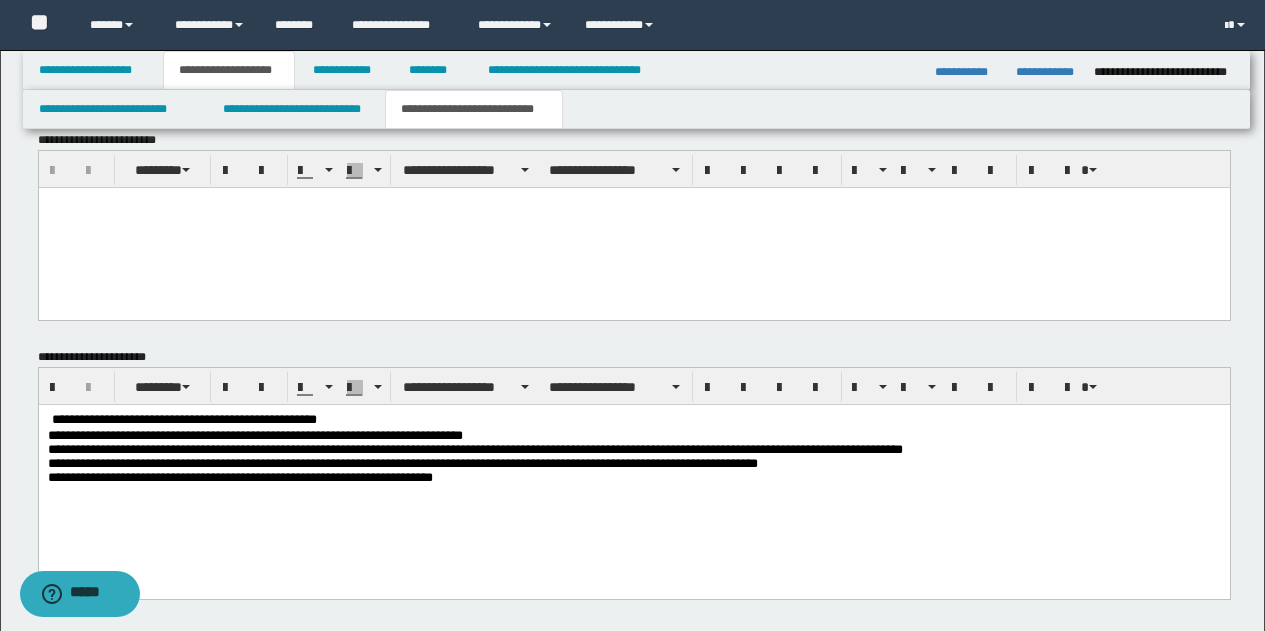 type 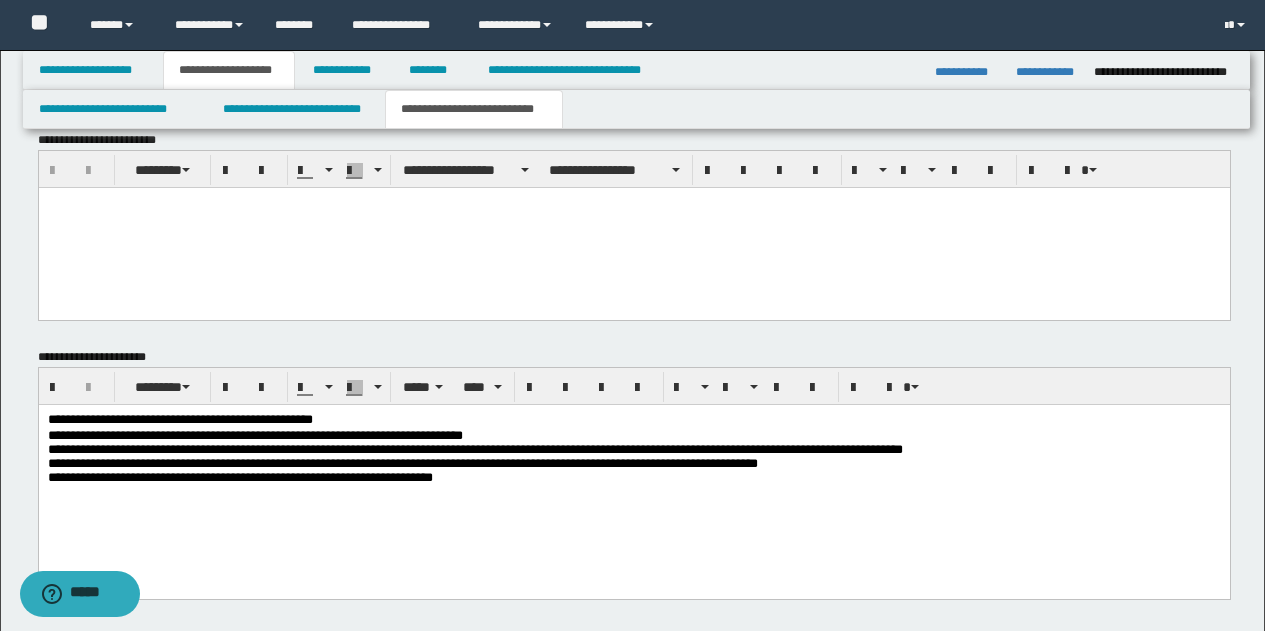 click on "**********" at bounding box center (633, 473) 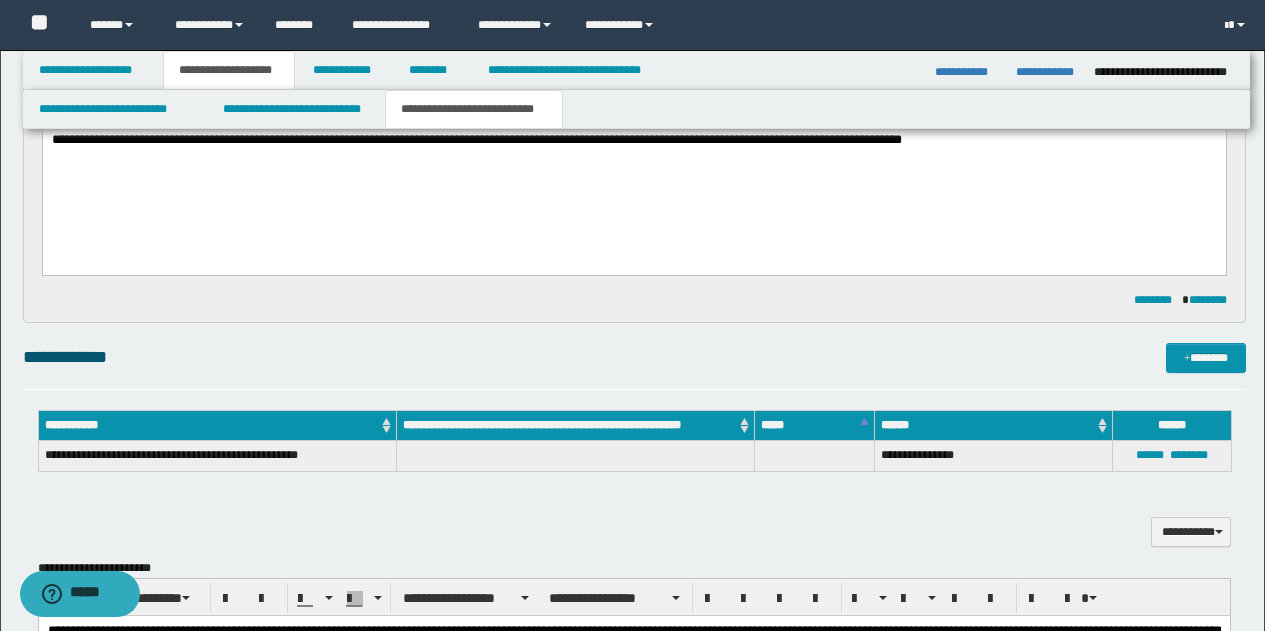 scroll, scrollTop: 403, scrollLeft: 0, axis: vertical 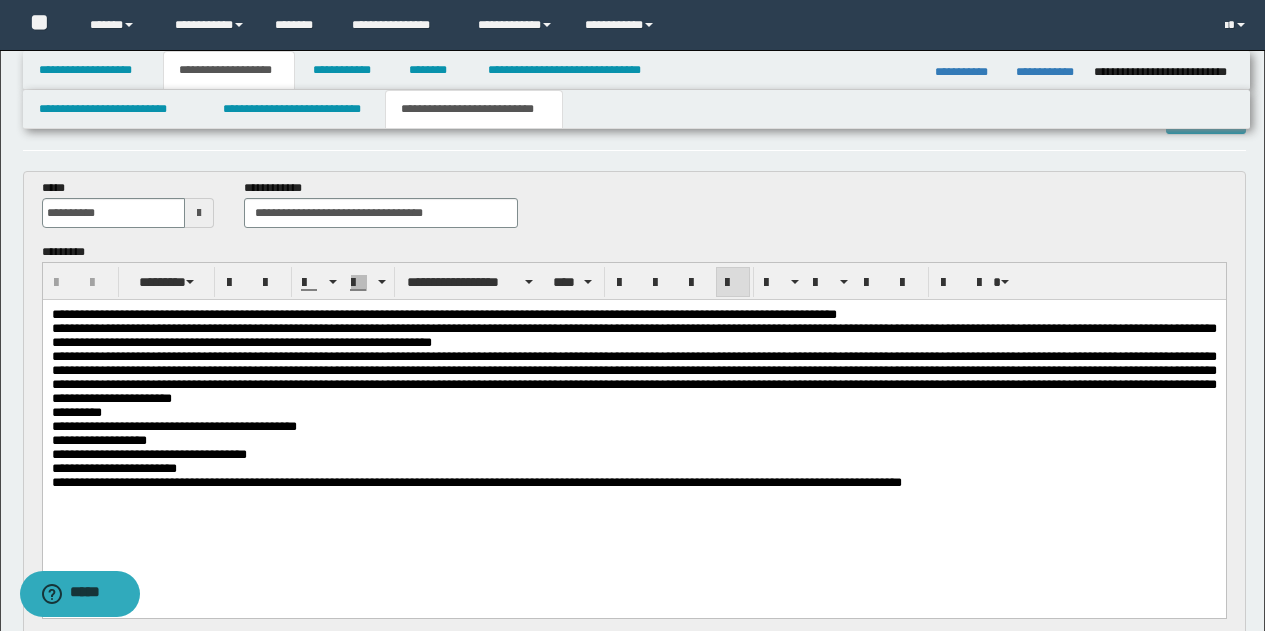 click on "**********" at bounding box center (633, 424) 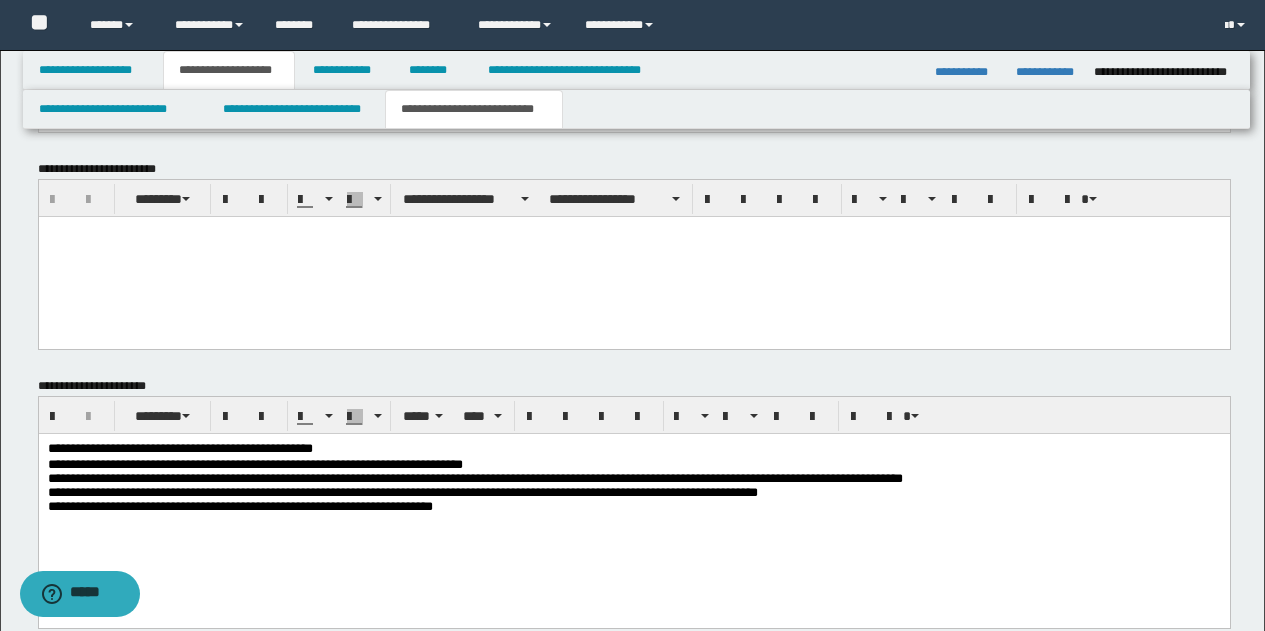 scroll, scrollTop: 994, scrollLeft: 0, axis: vertical 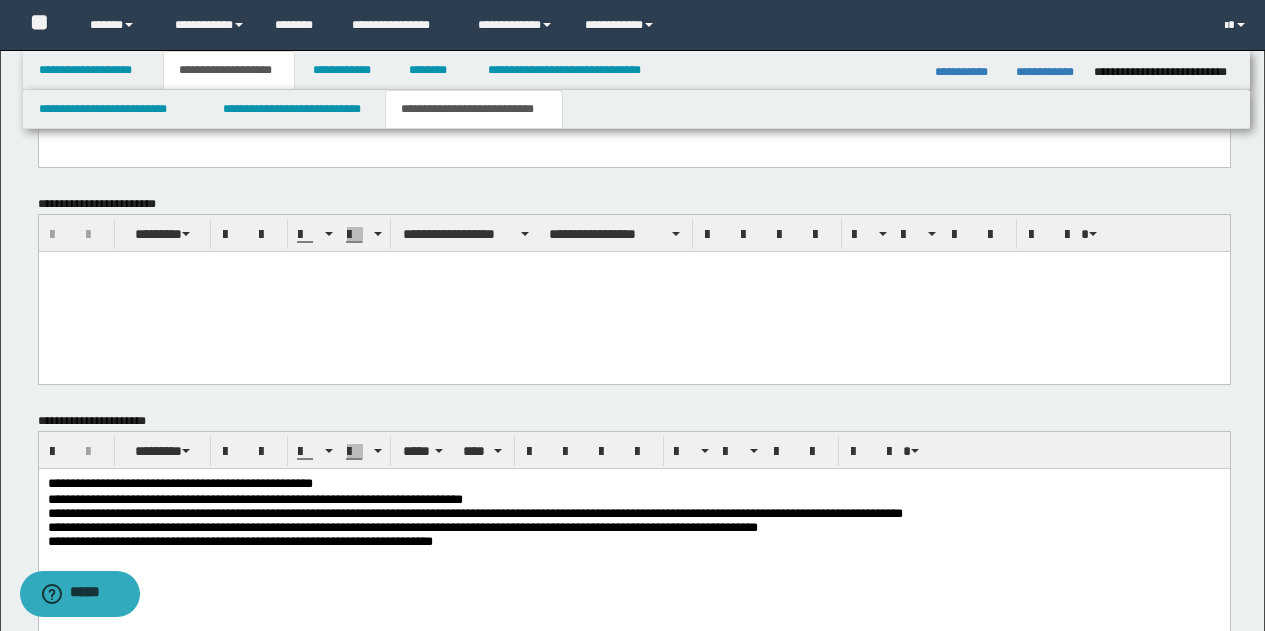 click on "**********" at bounding box center (633, 527) 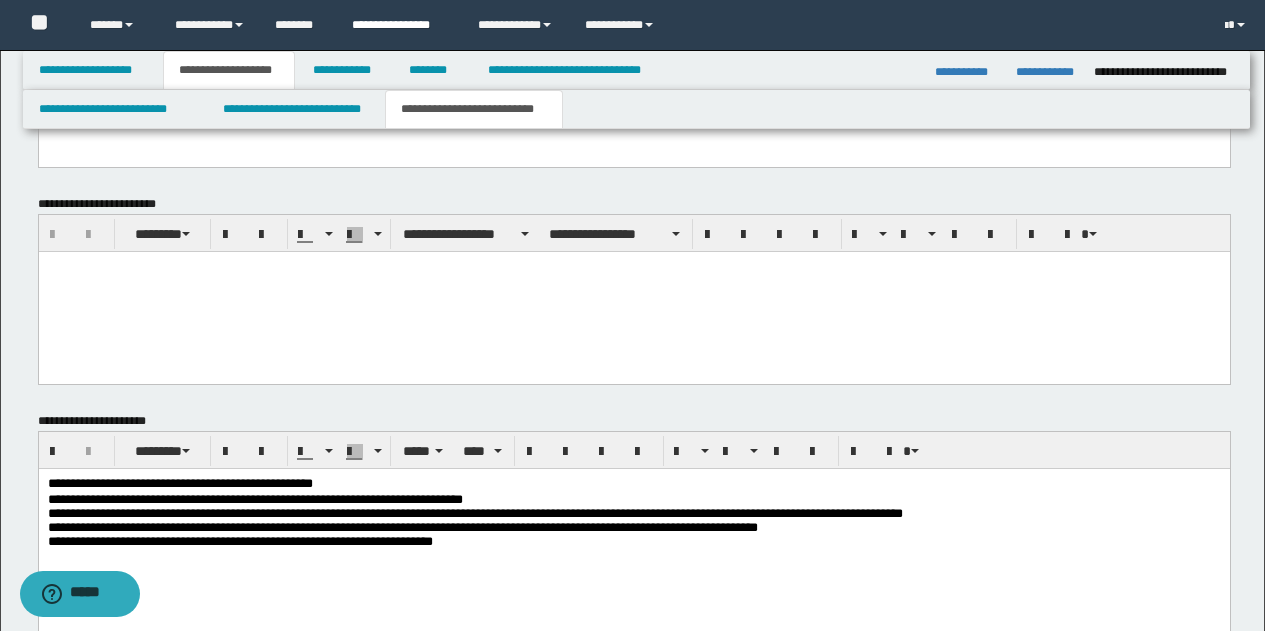 scroll, scrollTop: 995, scrollLeft: 0, axis: vertical 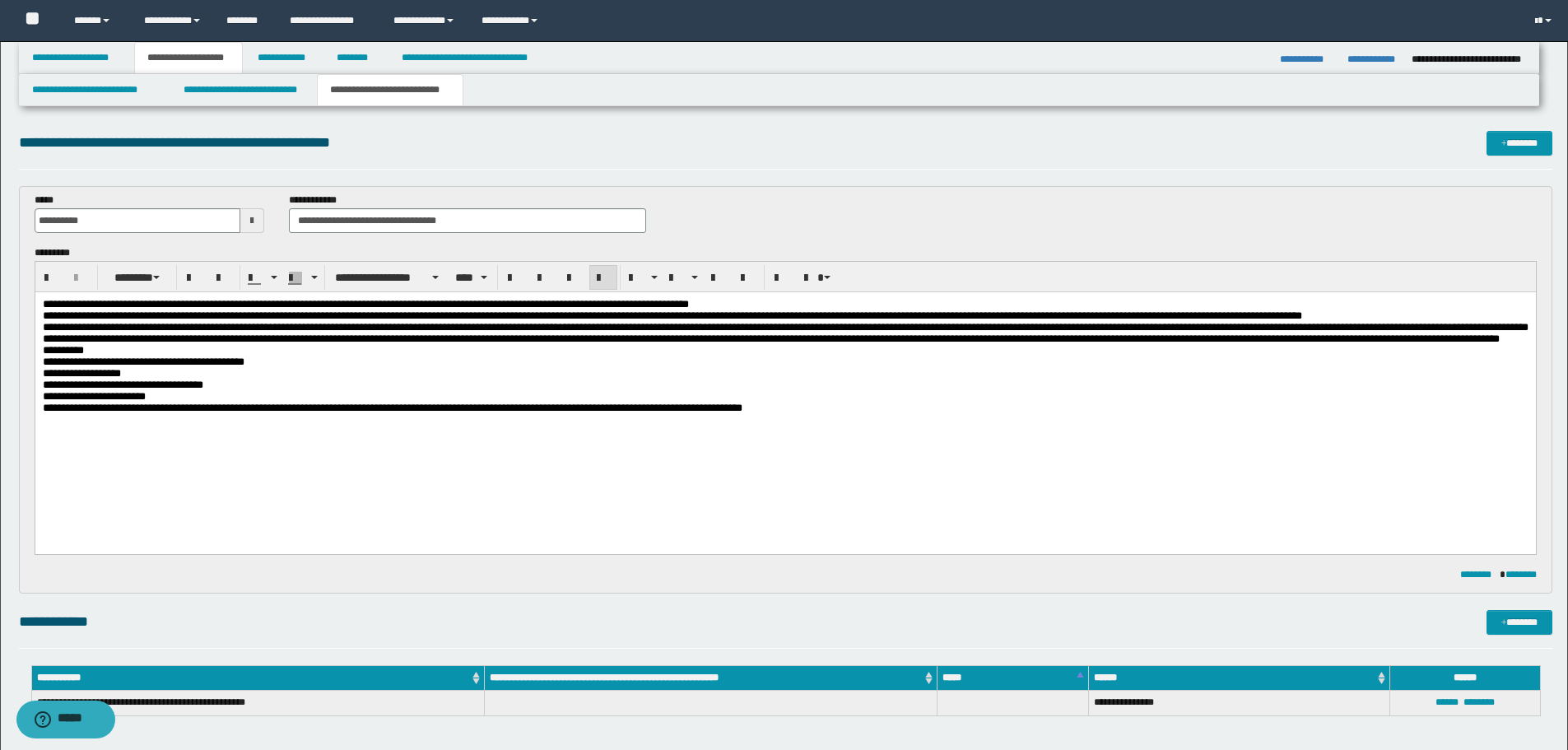 click on "**********" at bounding box center [784, 377] 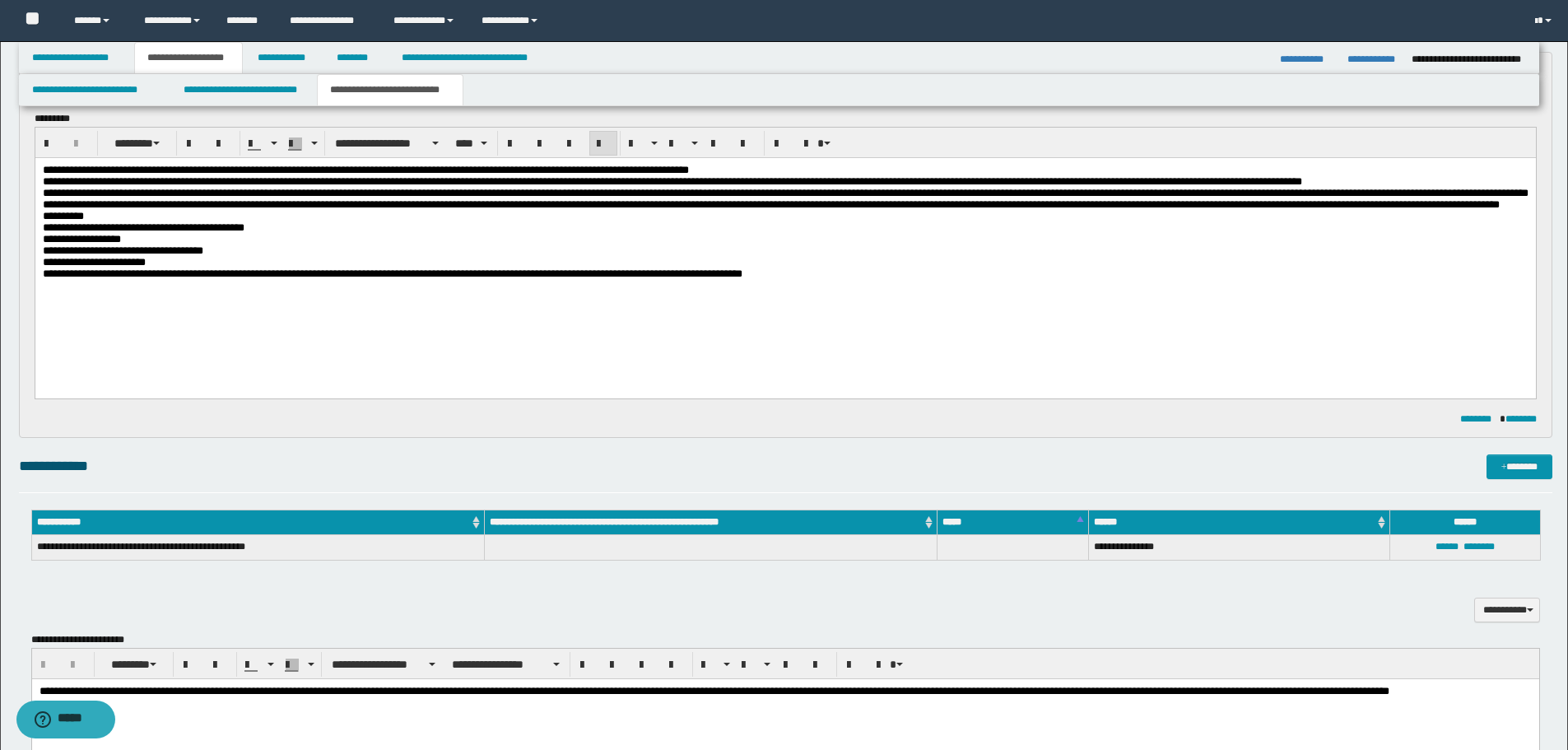 scroll, scrollTop: 412, scrollLeft: 0, axis: vertical 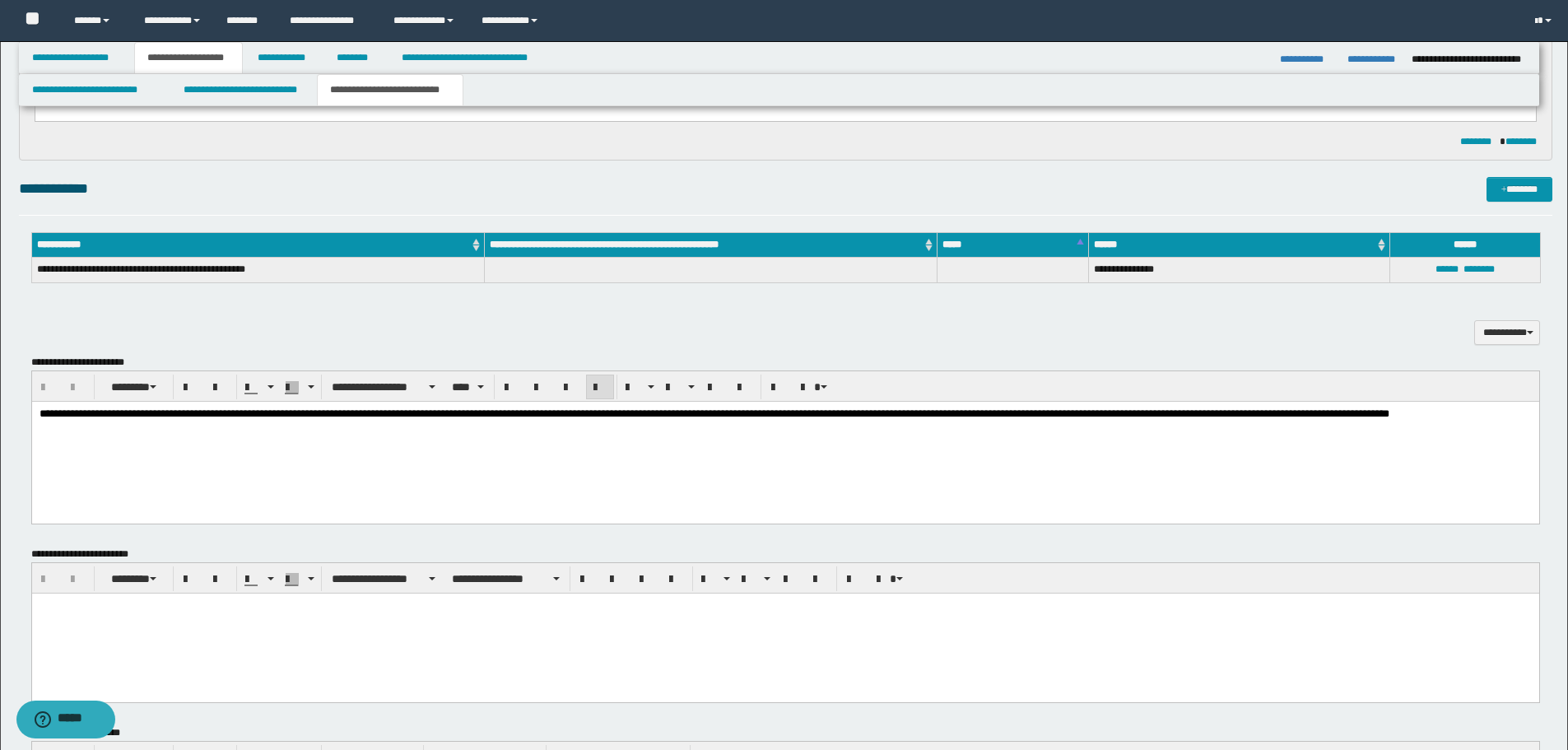 click on "**********" at bounding box center (784, 442) 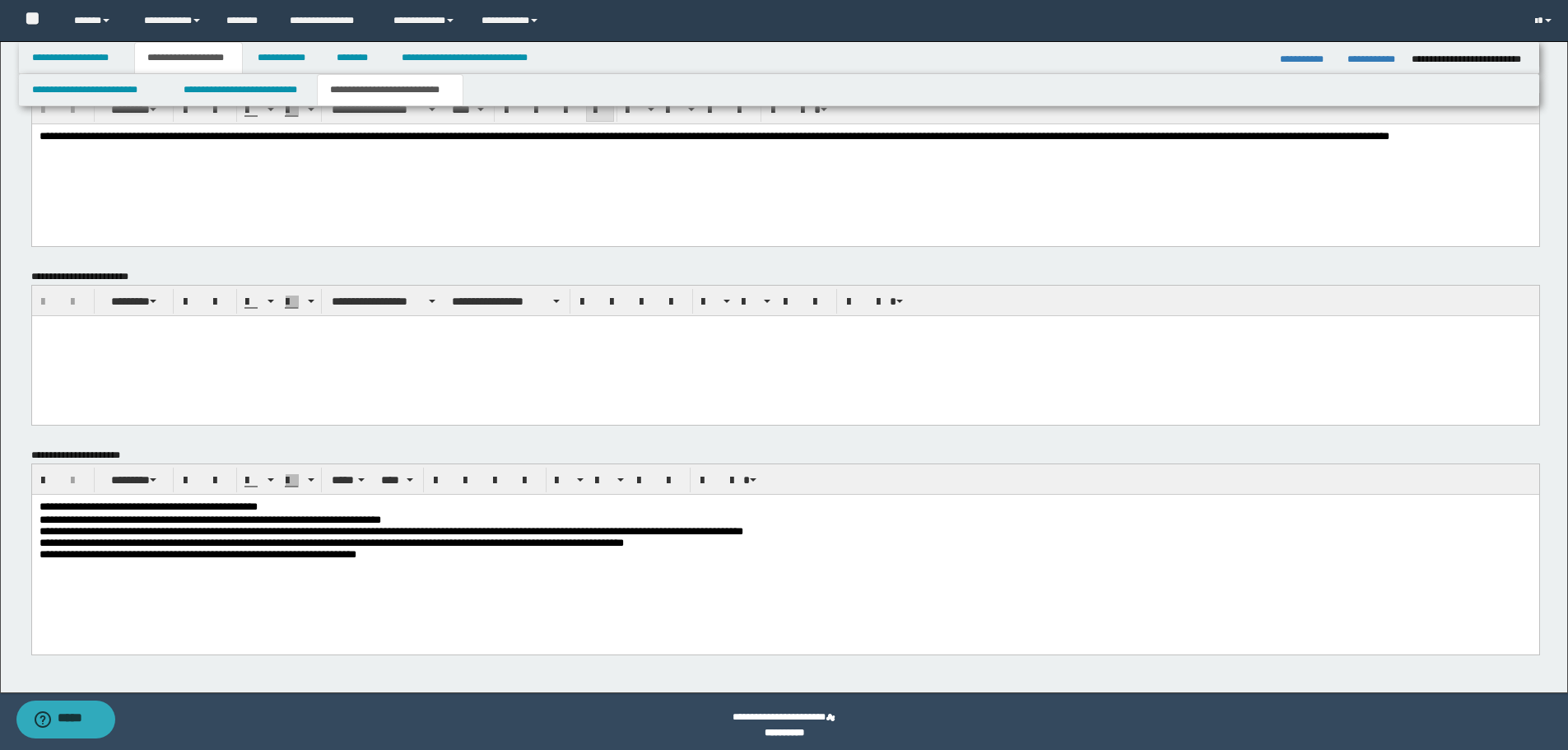 scroll, scrollTop: 696, scrollLeft: 0, axis: vertical 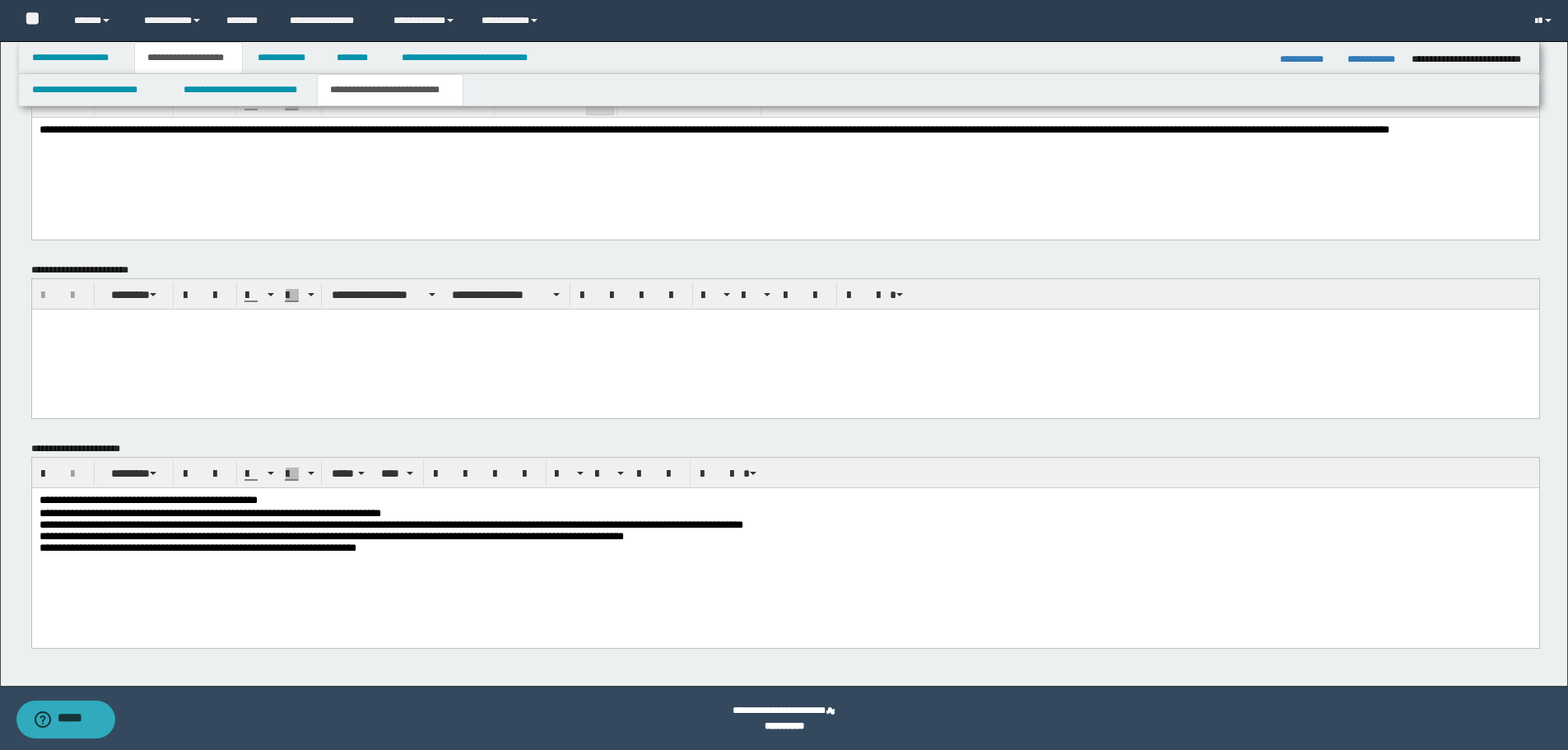 click on "**********" at bounding box center (784, 544) 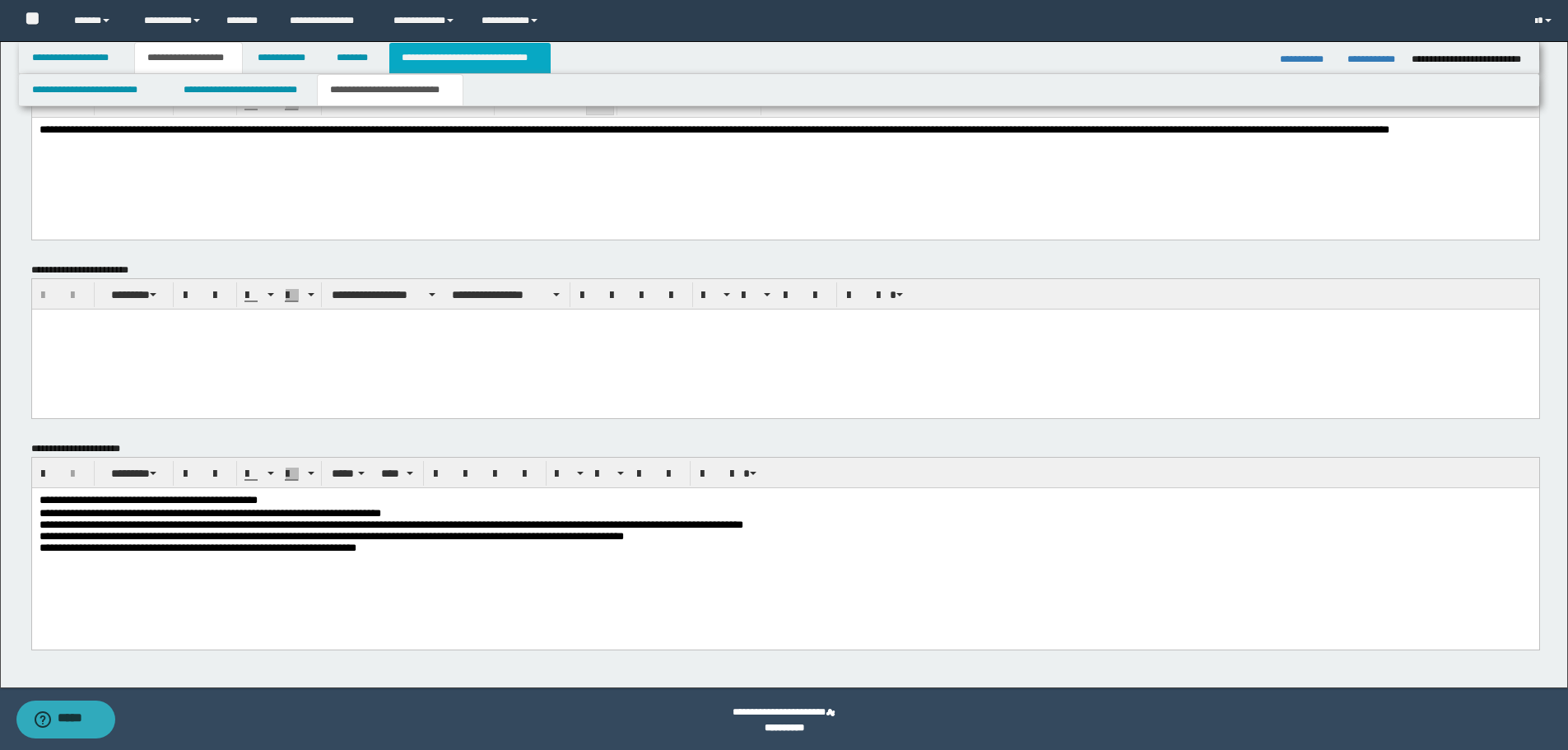 click on "**********" at bounding box center (469, 58) 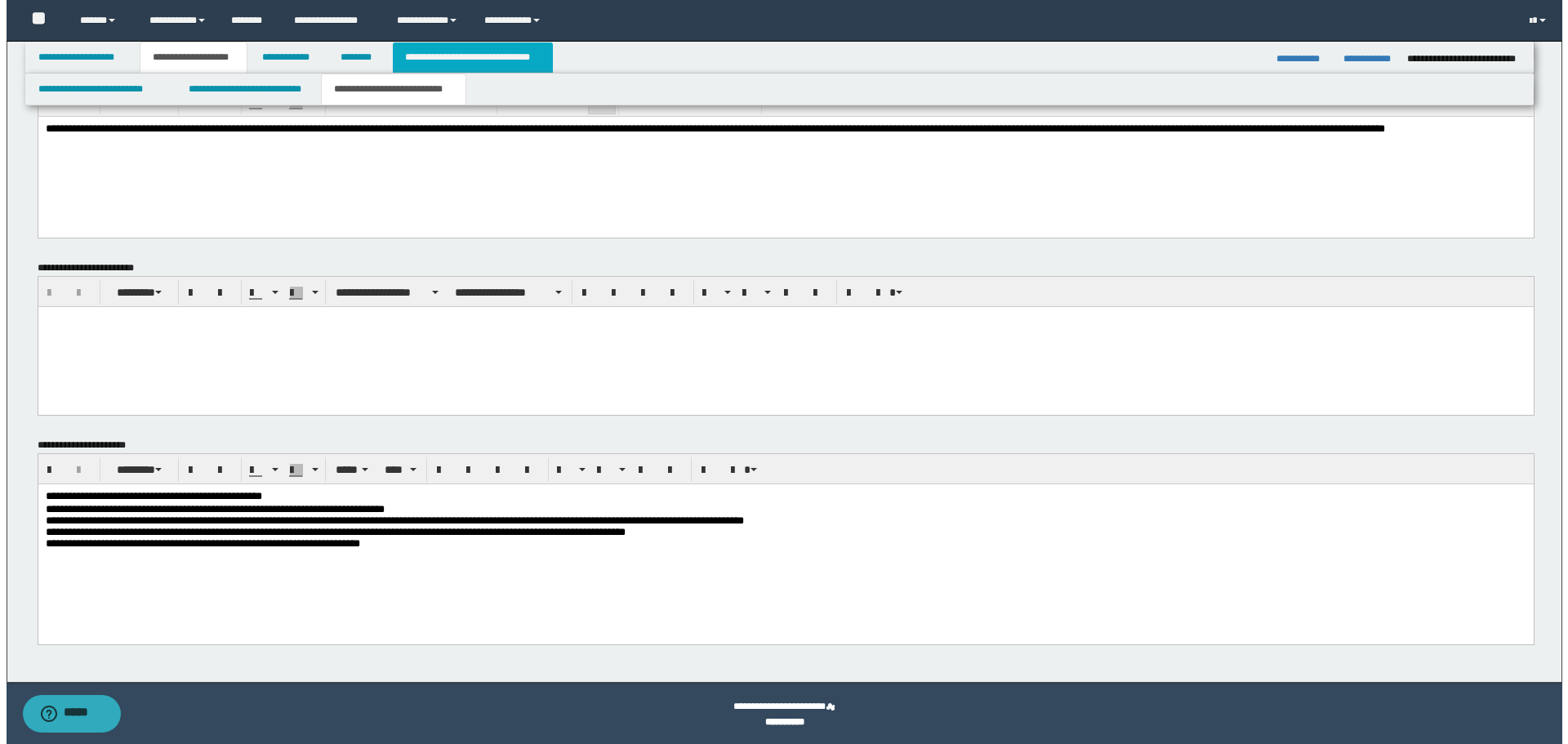 scroll, scrollTop: 0, scrollLeft: 0, axis: both 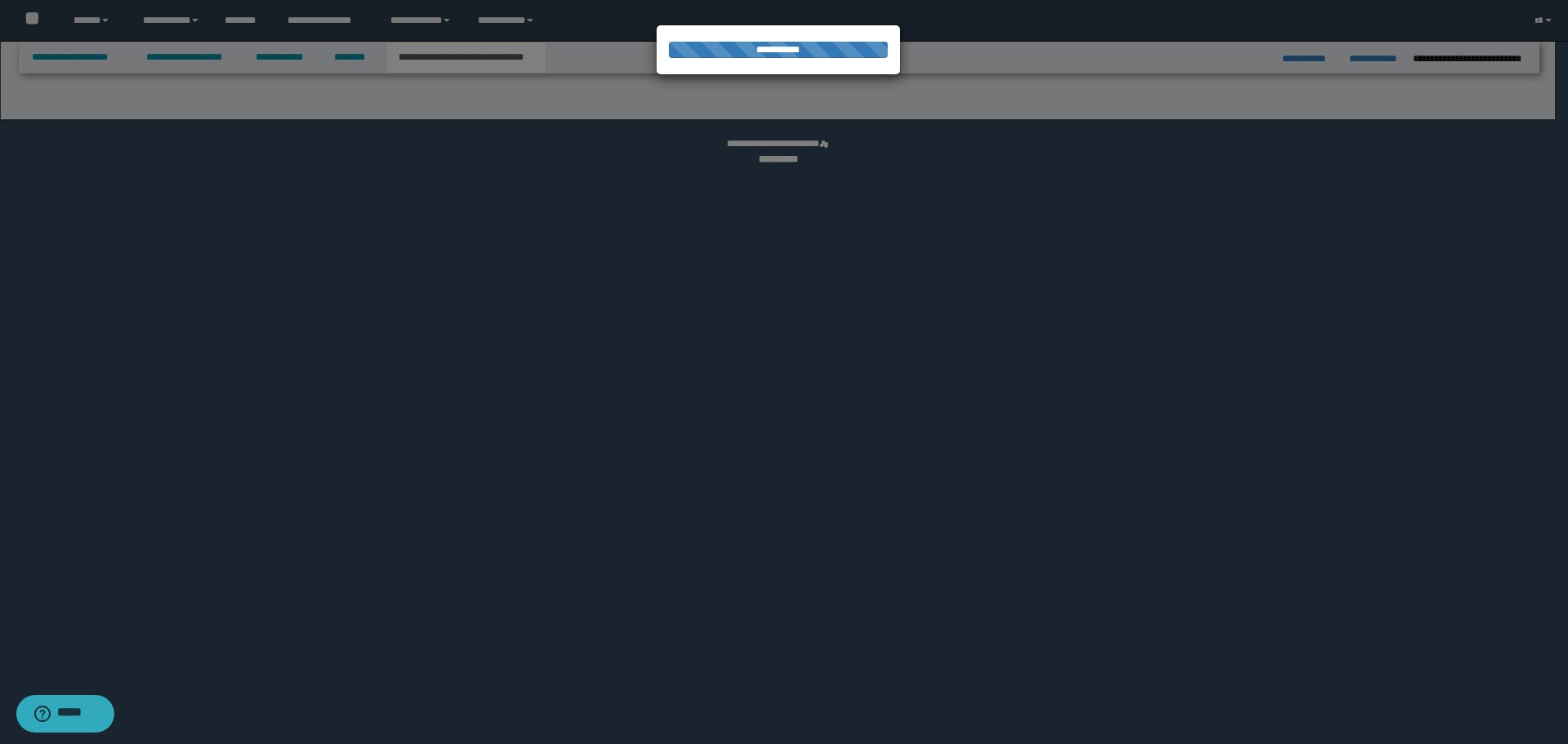 select on "*" 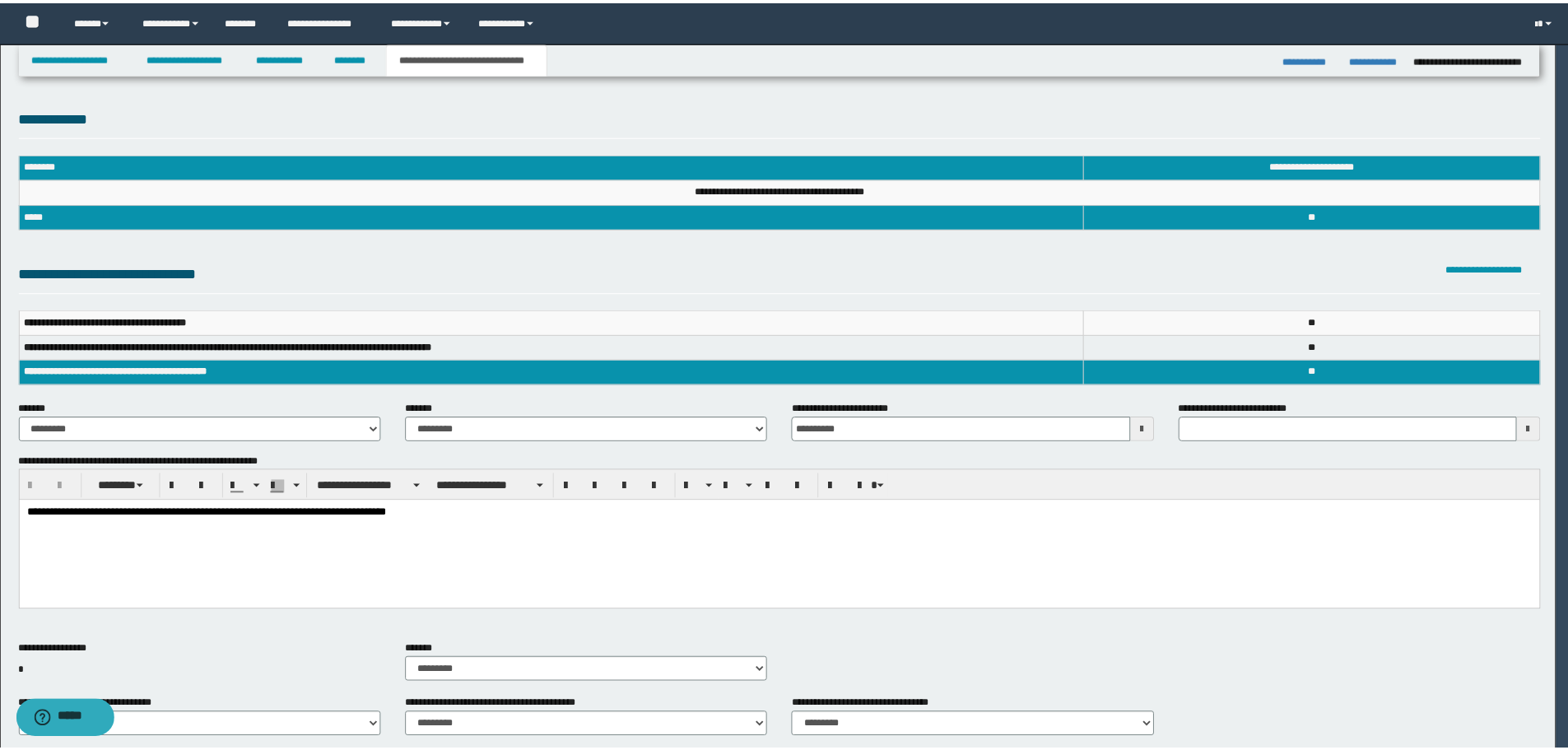 scroll, scrollTop: 0, scrollLeft: 0, axis: both 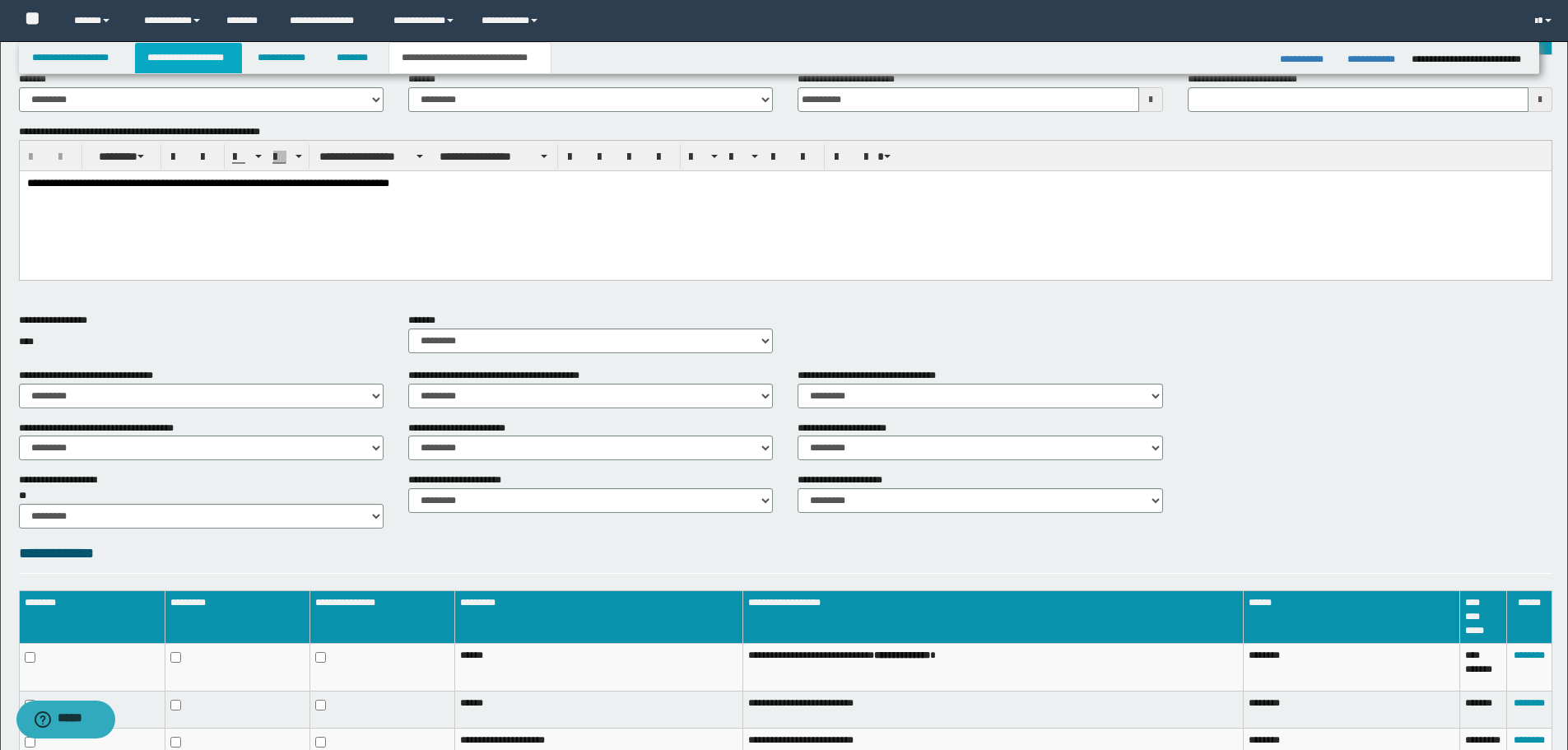 click on "**********" at bounding box center (188, 58) 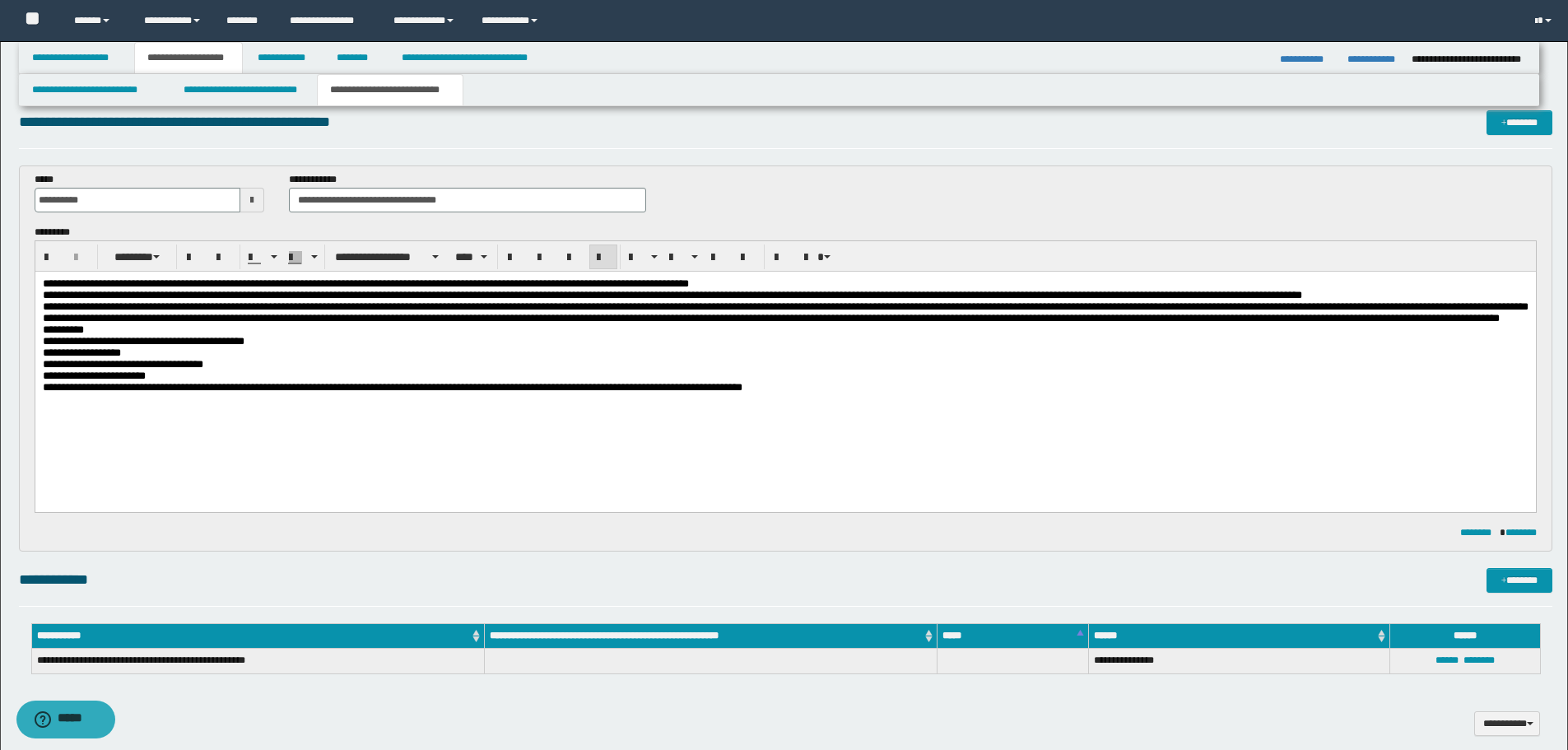 scroll, scrollTop: 0, scrollLeft: 0, axis: both 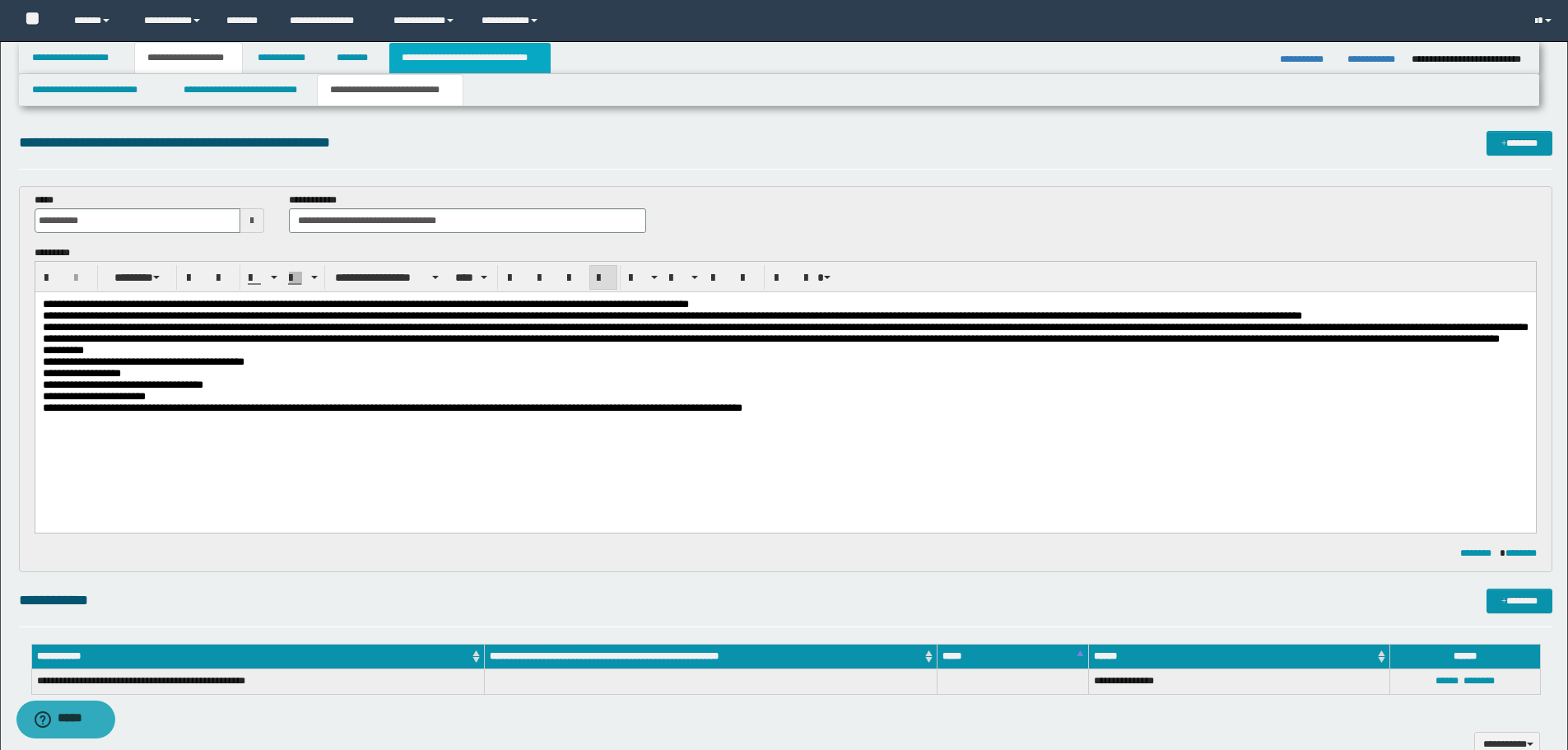 click on "**********" at bounding box center (469, 58) 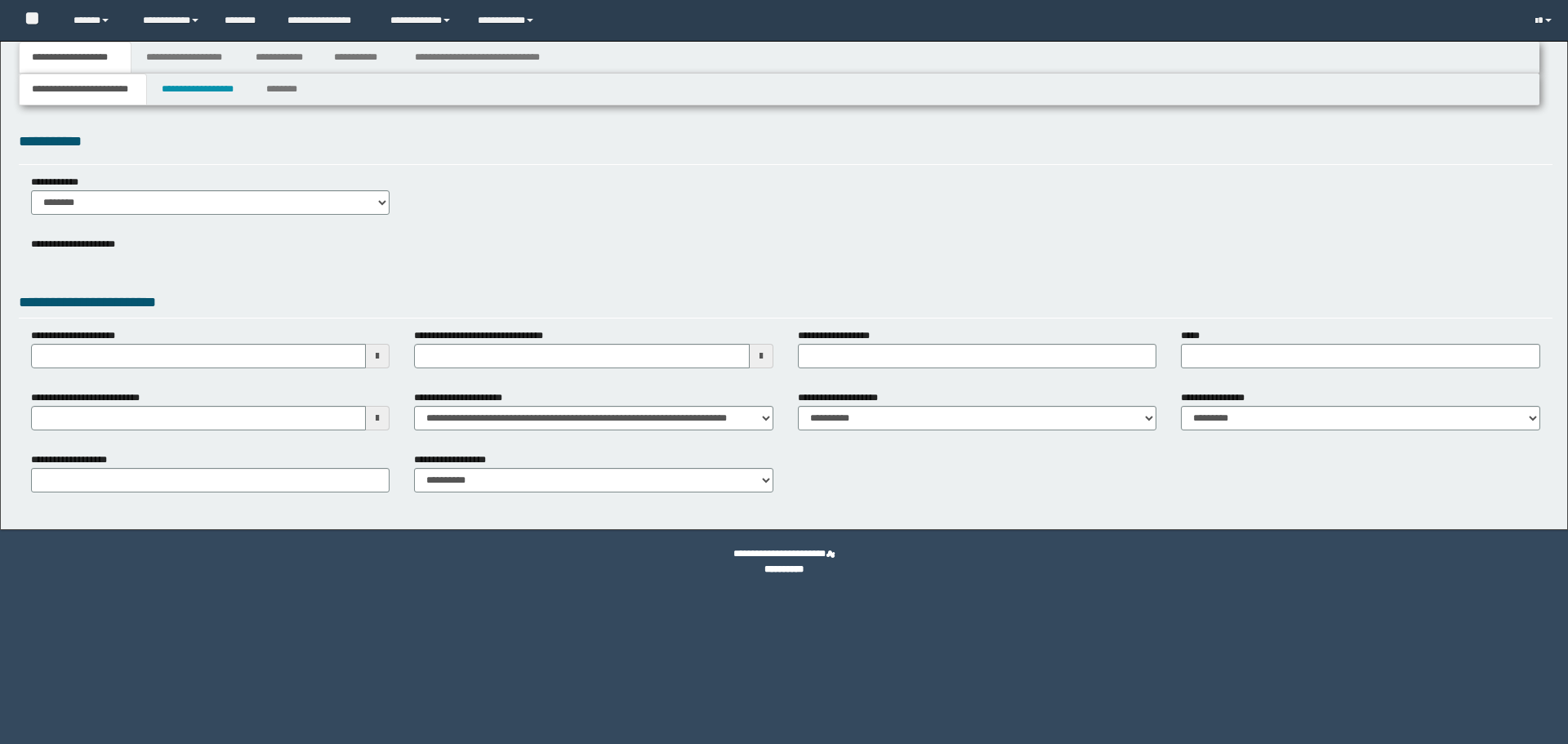 scroll, scrollTop: 0, scrollLeft: 0, axis: both 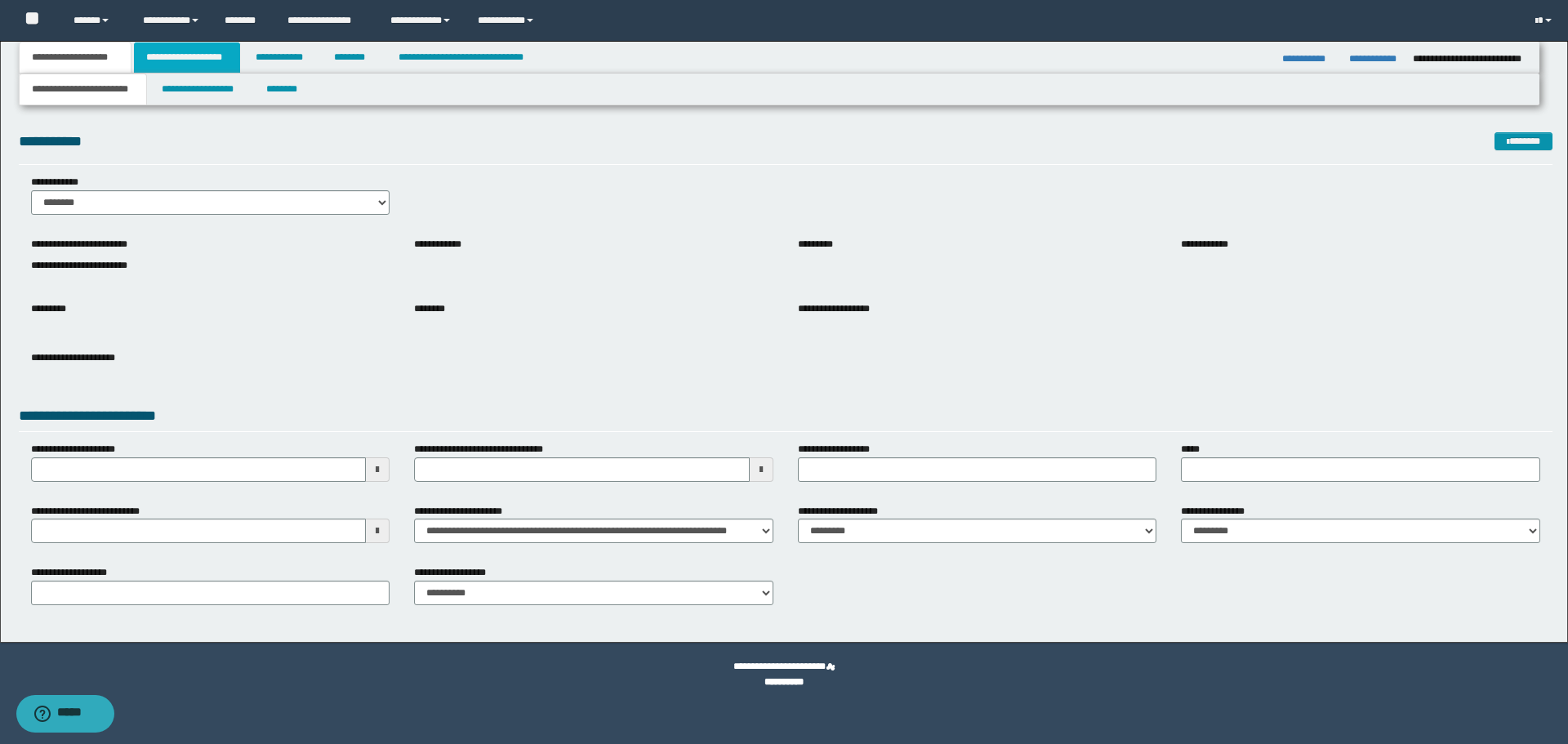 click on "**********" at bounding box center (187, 57) 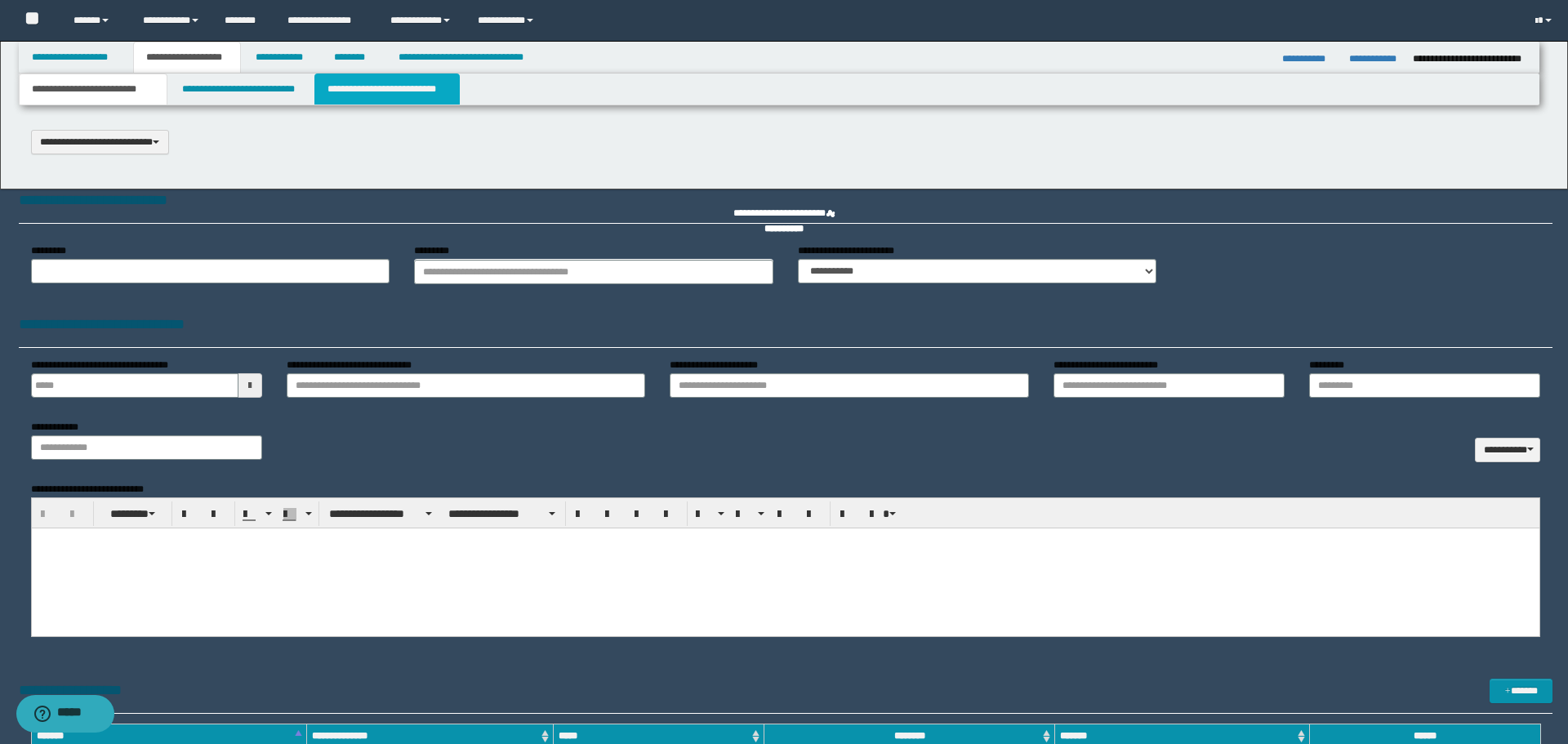scroll, scrollTop: 0, scrollLeft: 0, axis: both 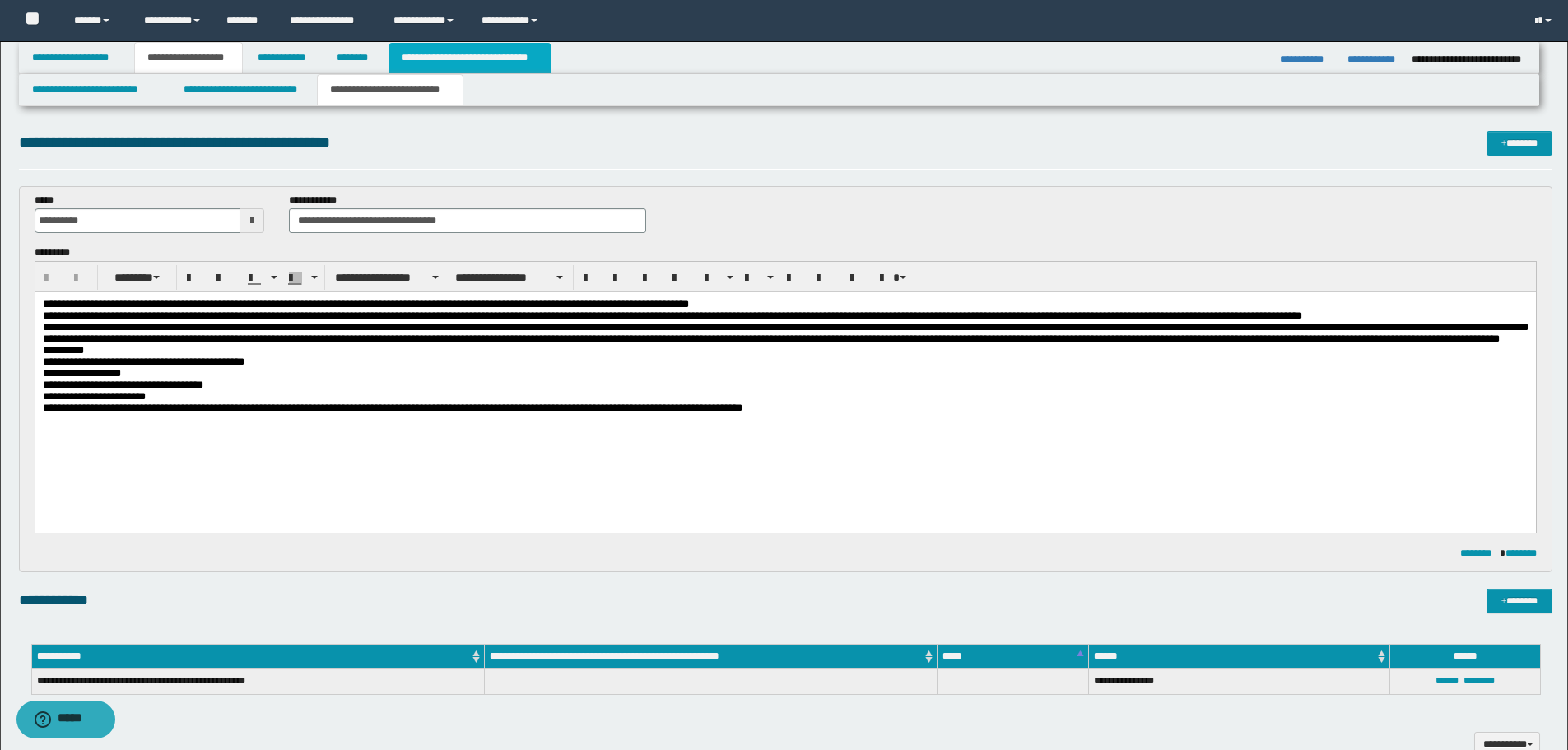 click on "**********" at bounding box center (469, 58) 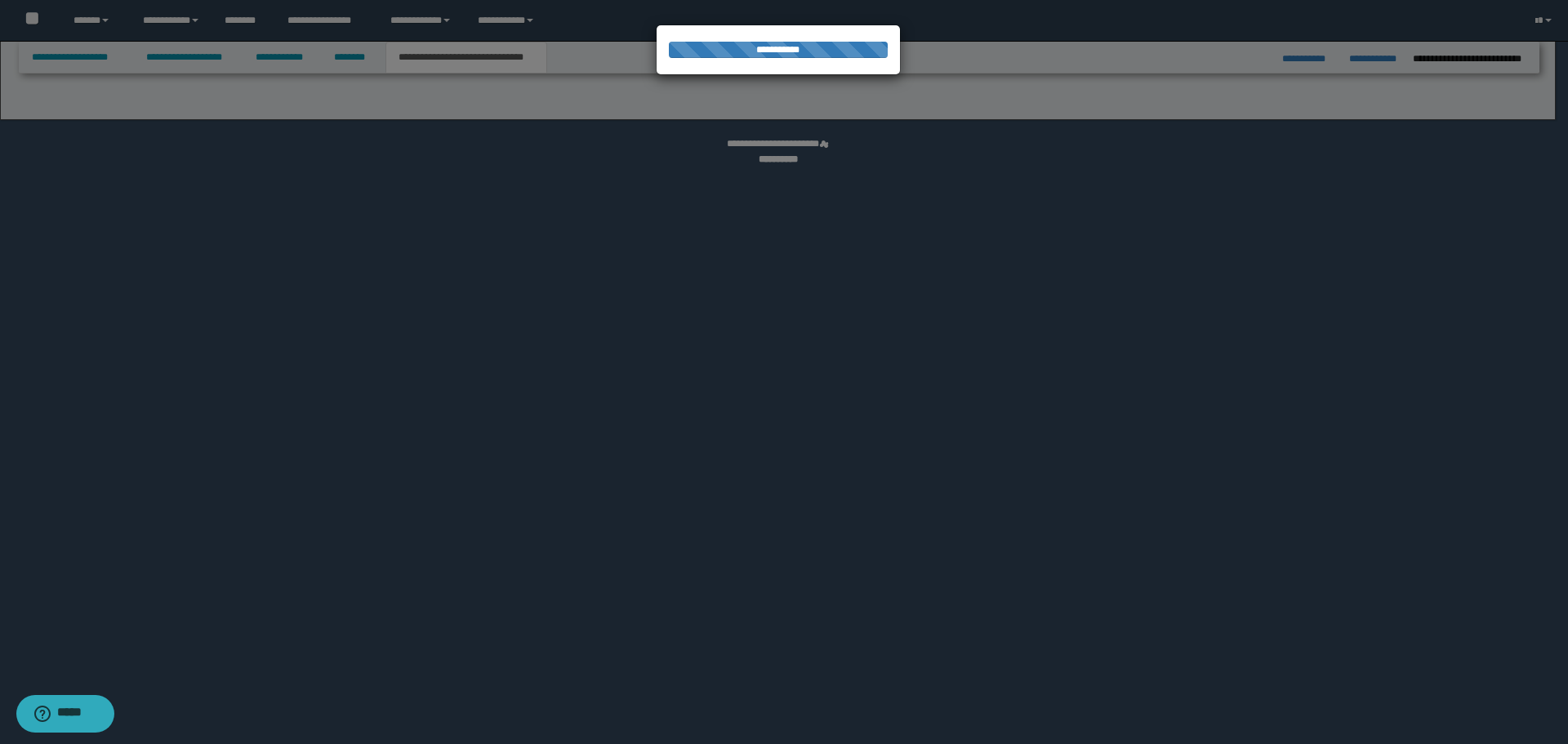 select on "*" 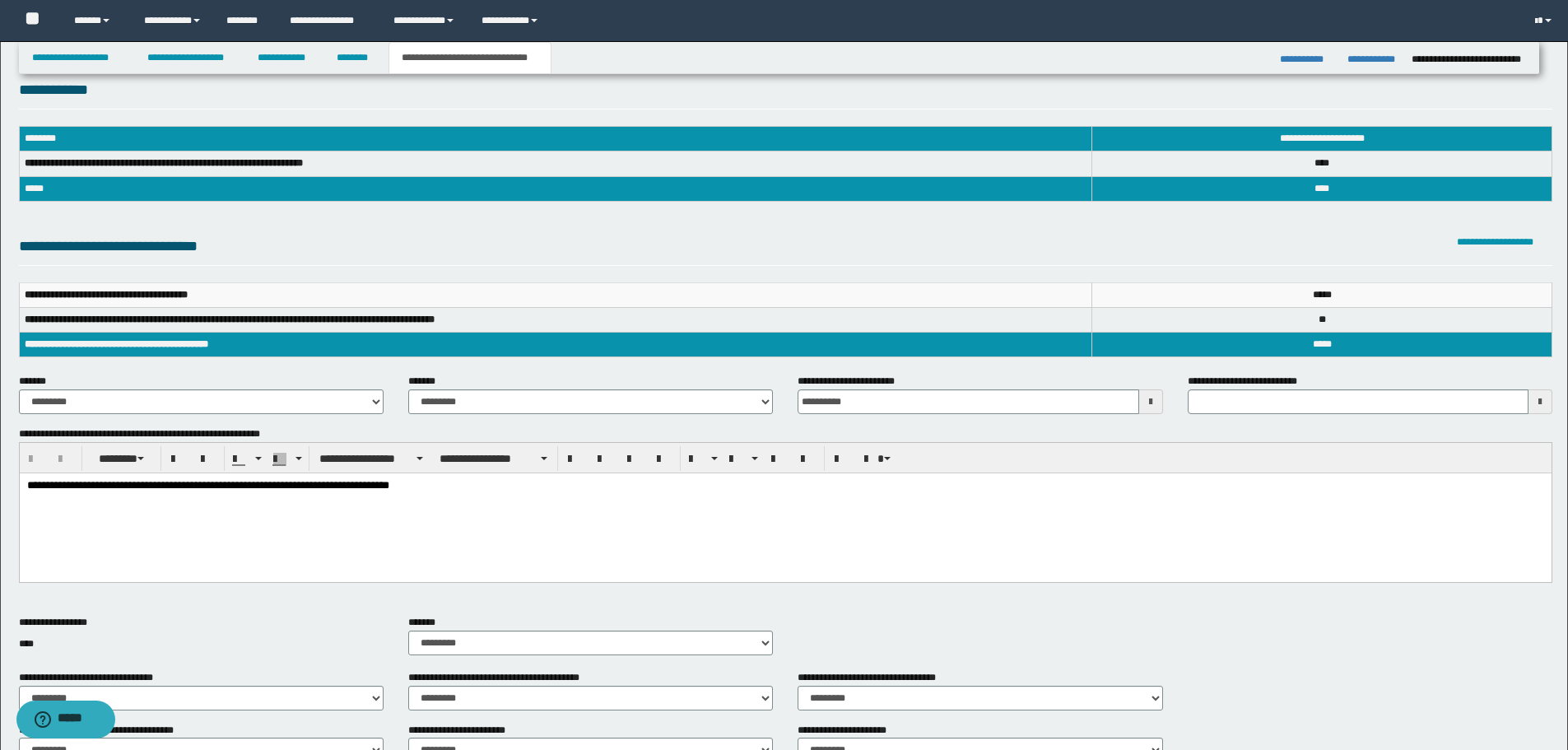 scroll, scrollTop: 82, scrollLeft: 0, axis: vertical 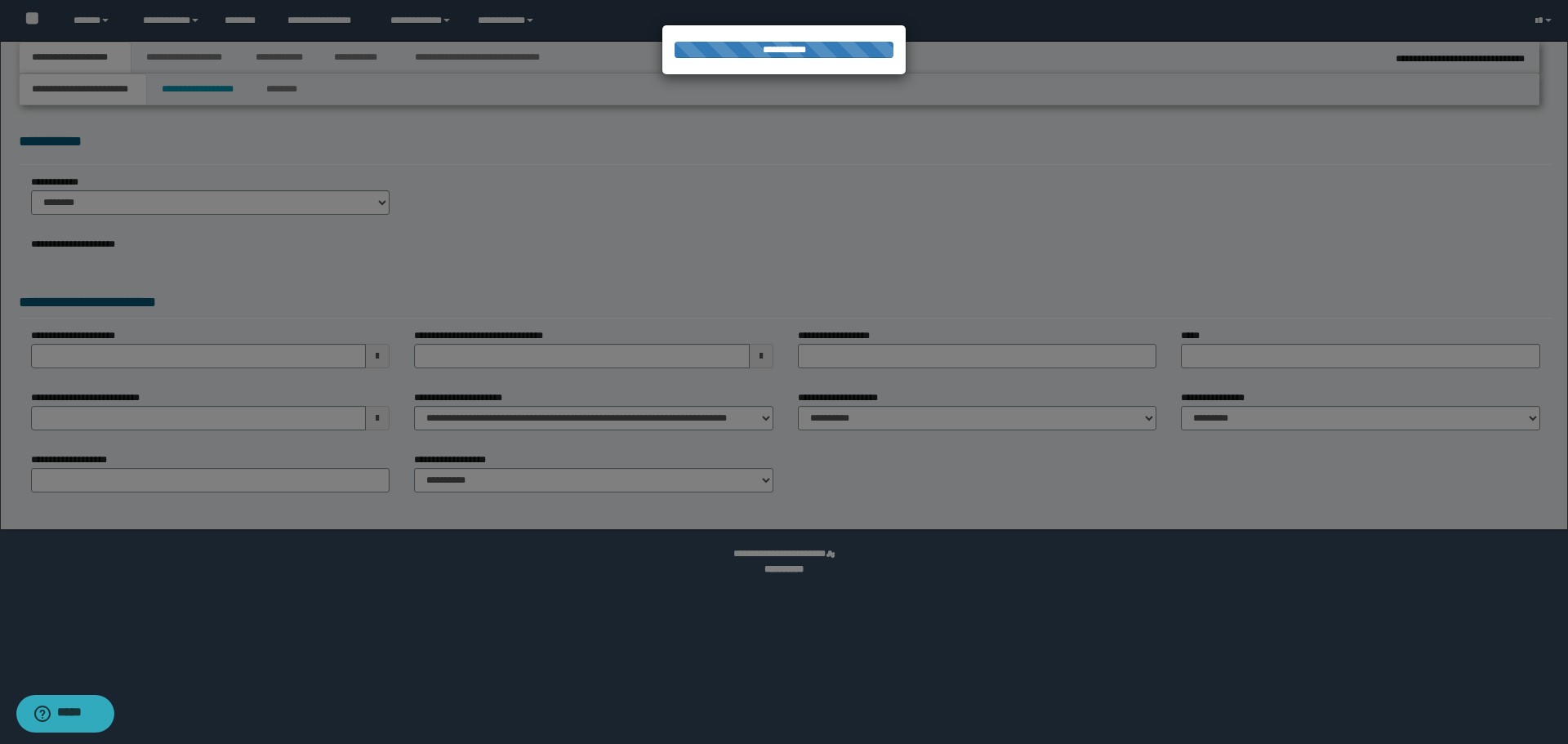 select on "*" 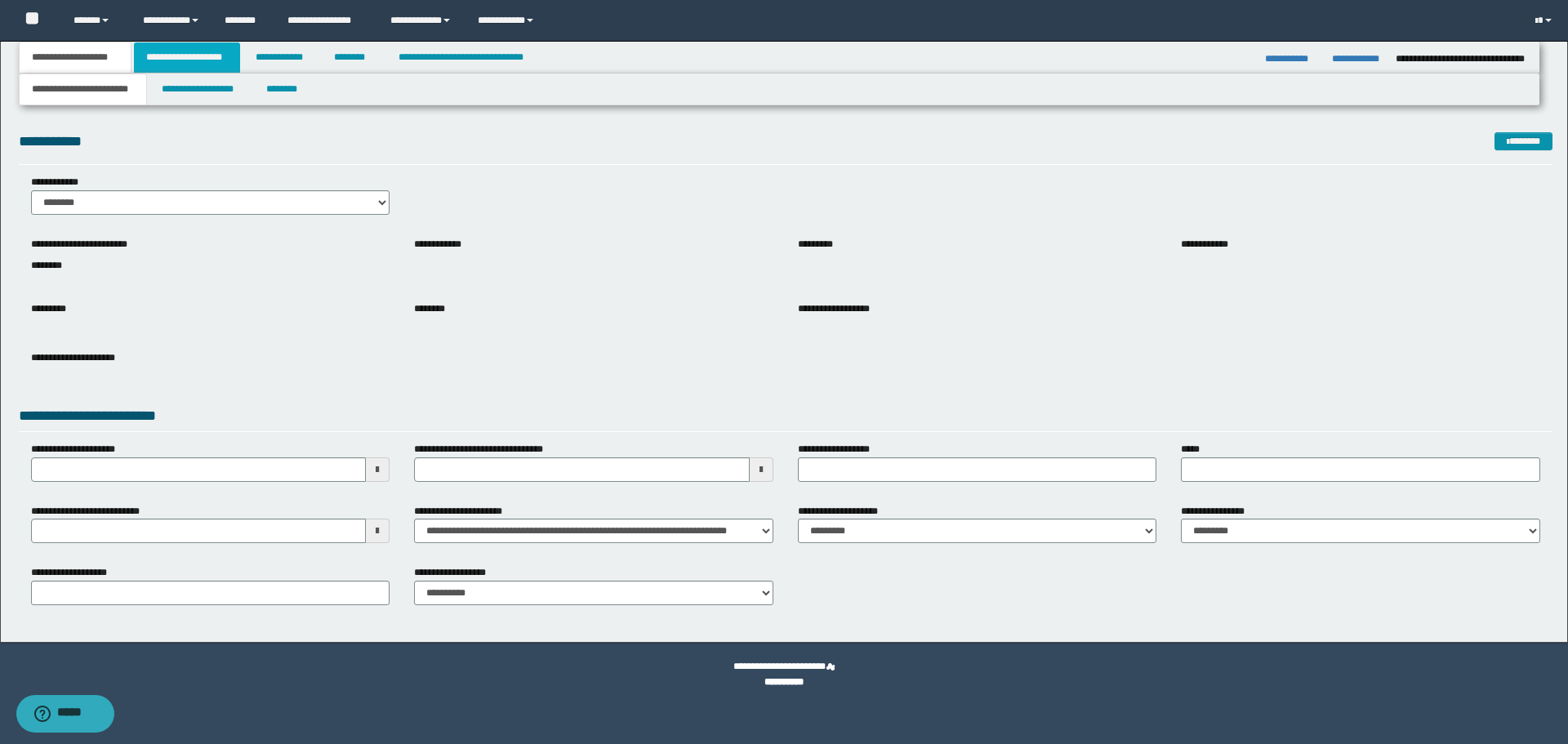 click on "**********" at bounding box center (187, 57) 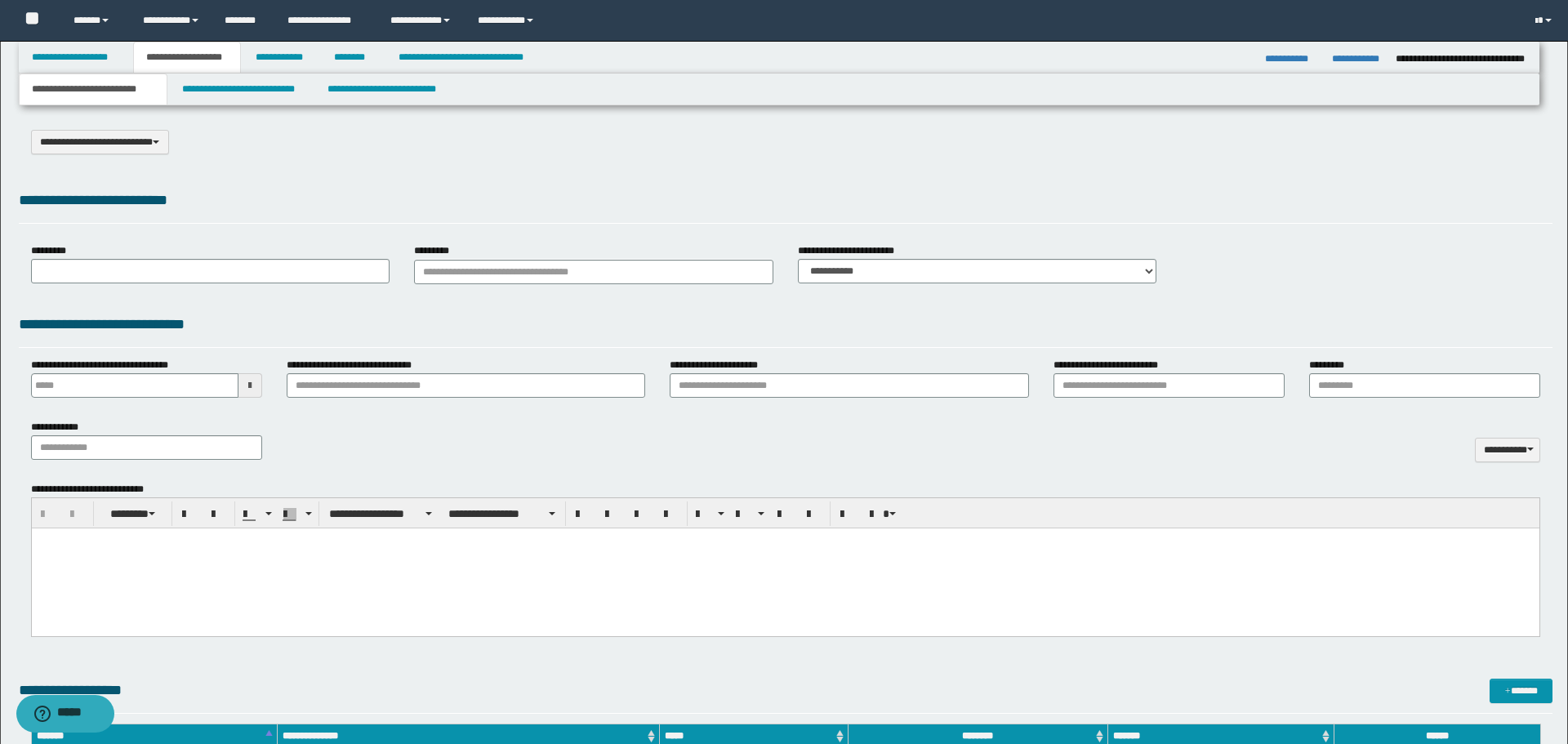 scroll, scrollTop: 0, scrollLeft: 0, axis: both 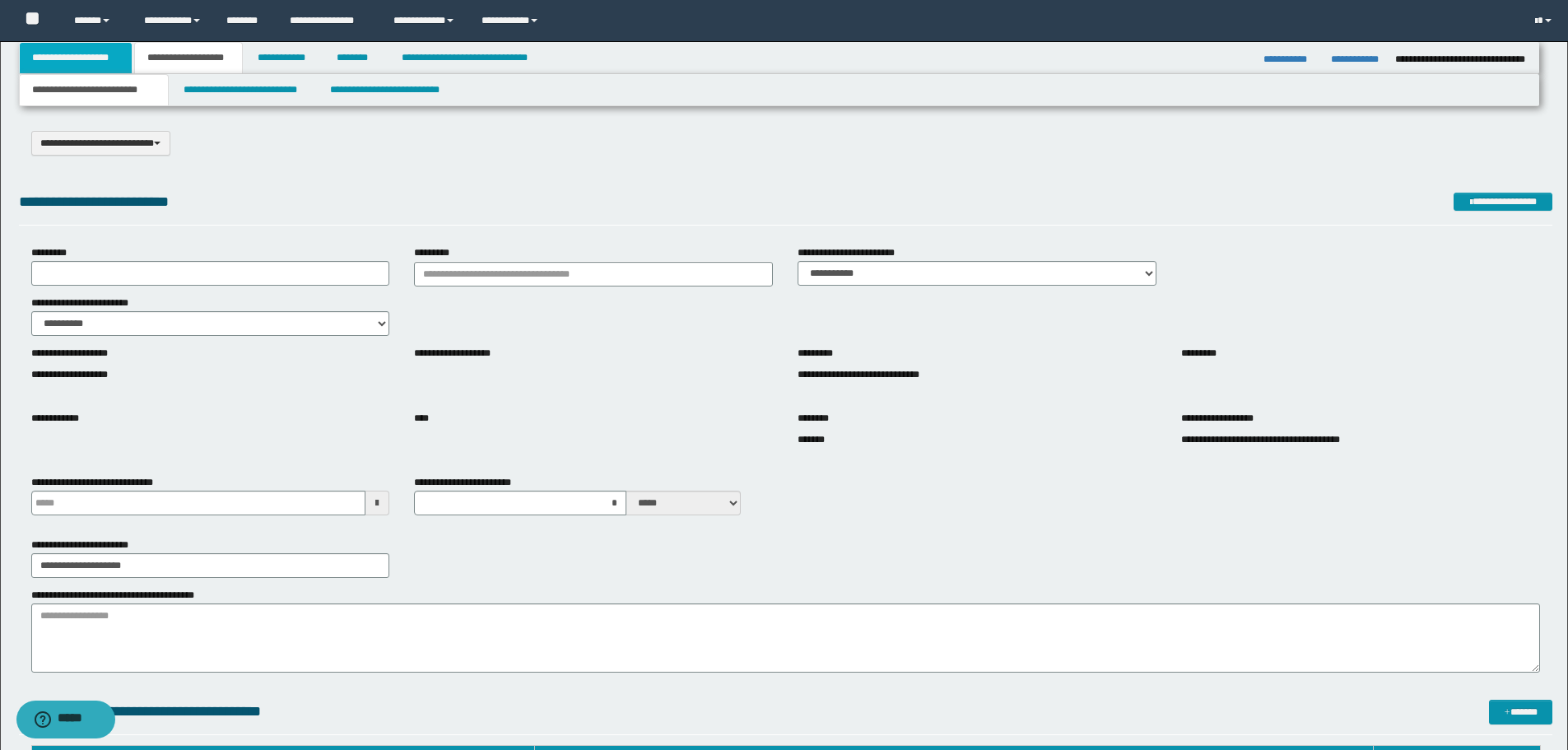 click on "**********" at bounding box center [76, 58] 